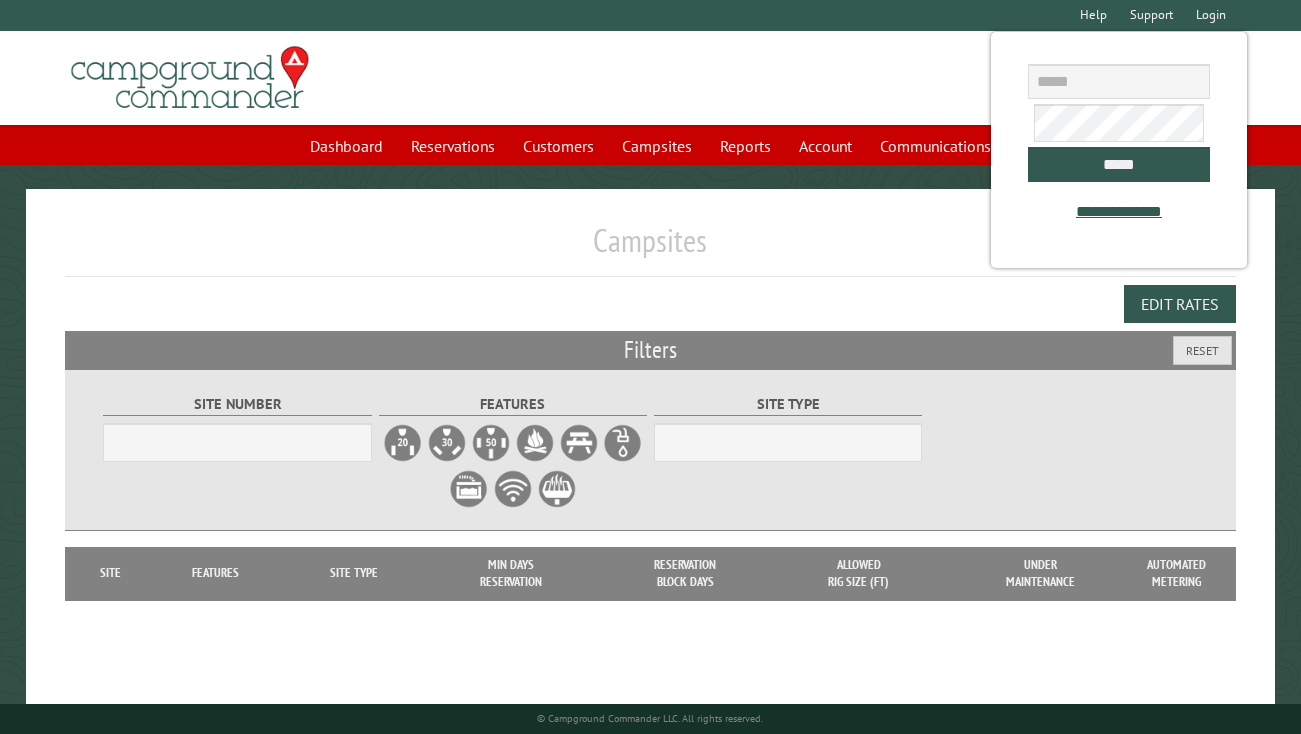 scroll, scrollTop: 0, scrollLeft: 0, axis: both 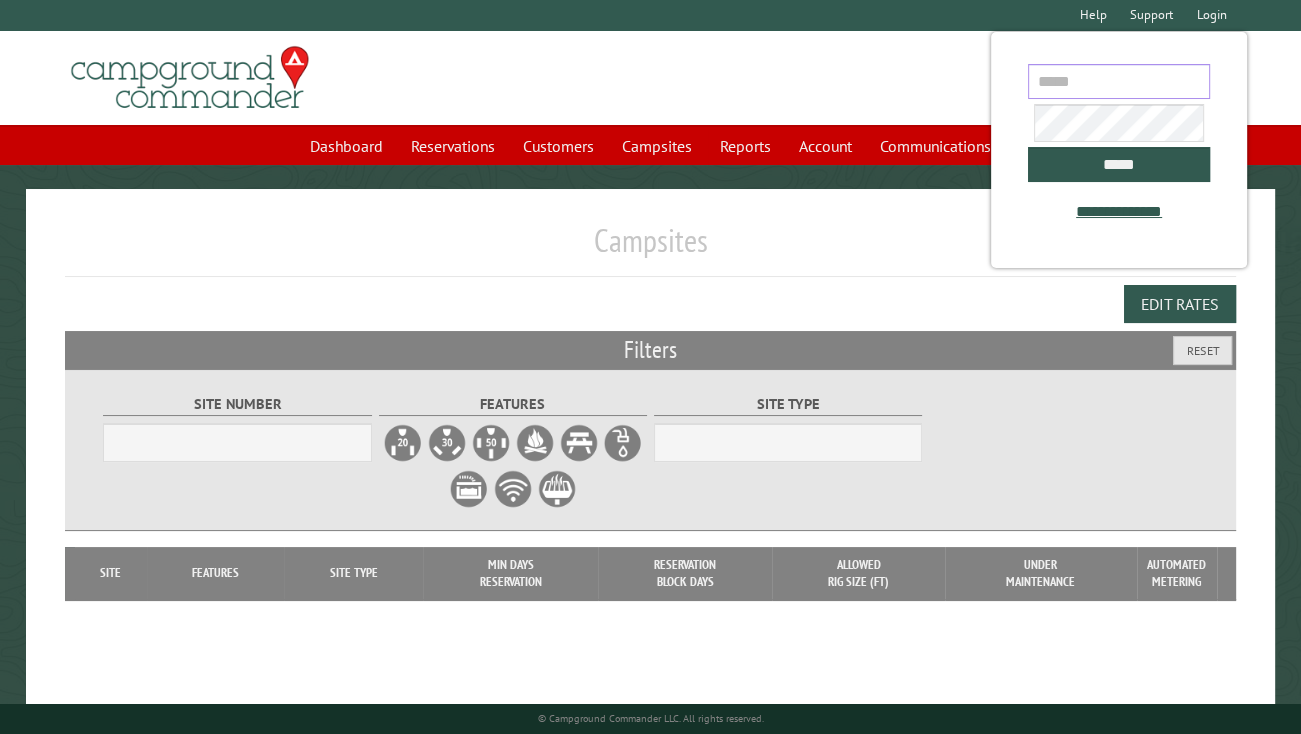 click at bounding box center [1118, 81] 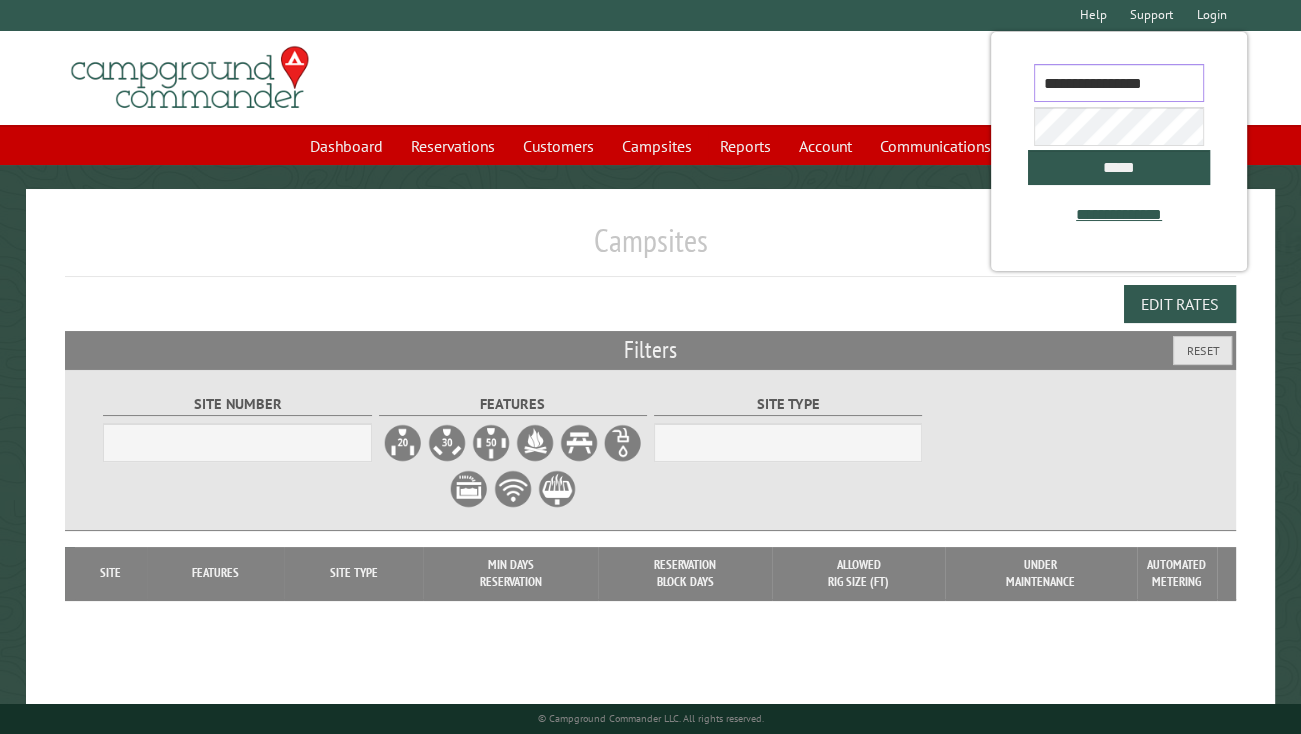 scroll, scrollTop: 0, scrollLeft: 0, axis: both 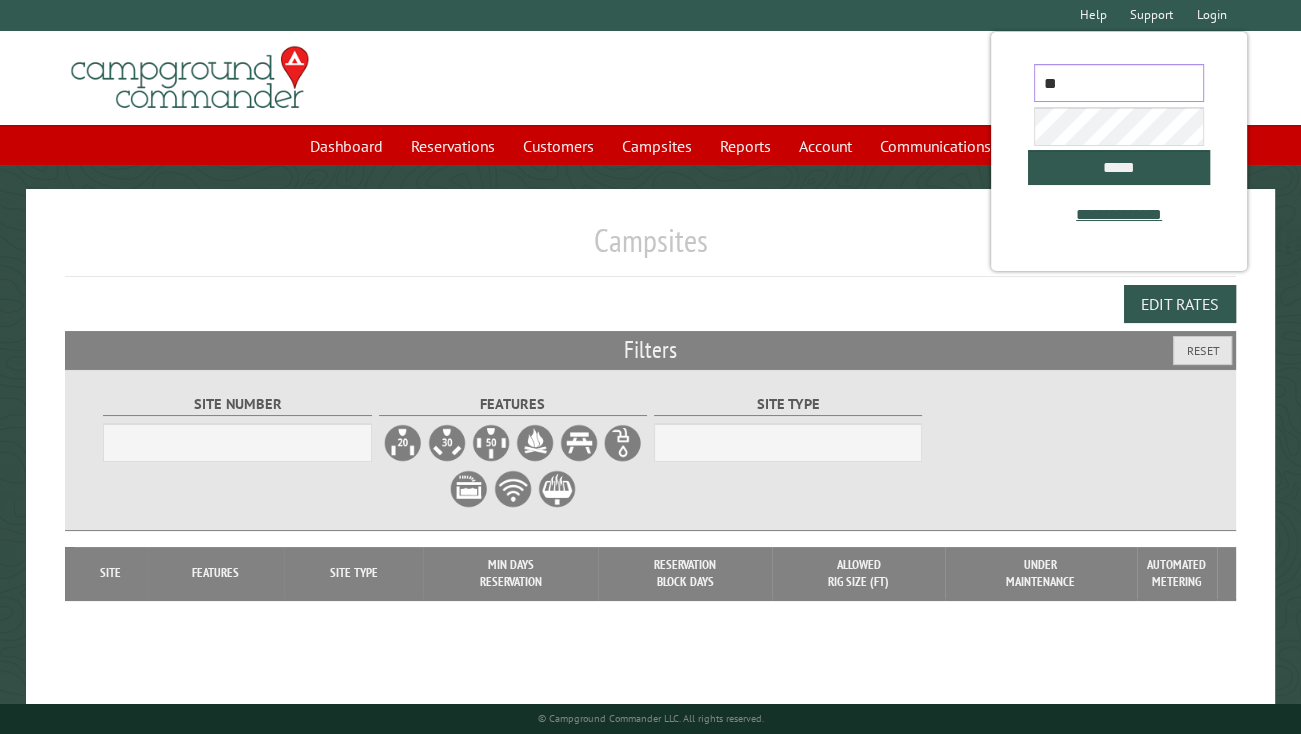 type on "*" 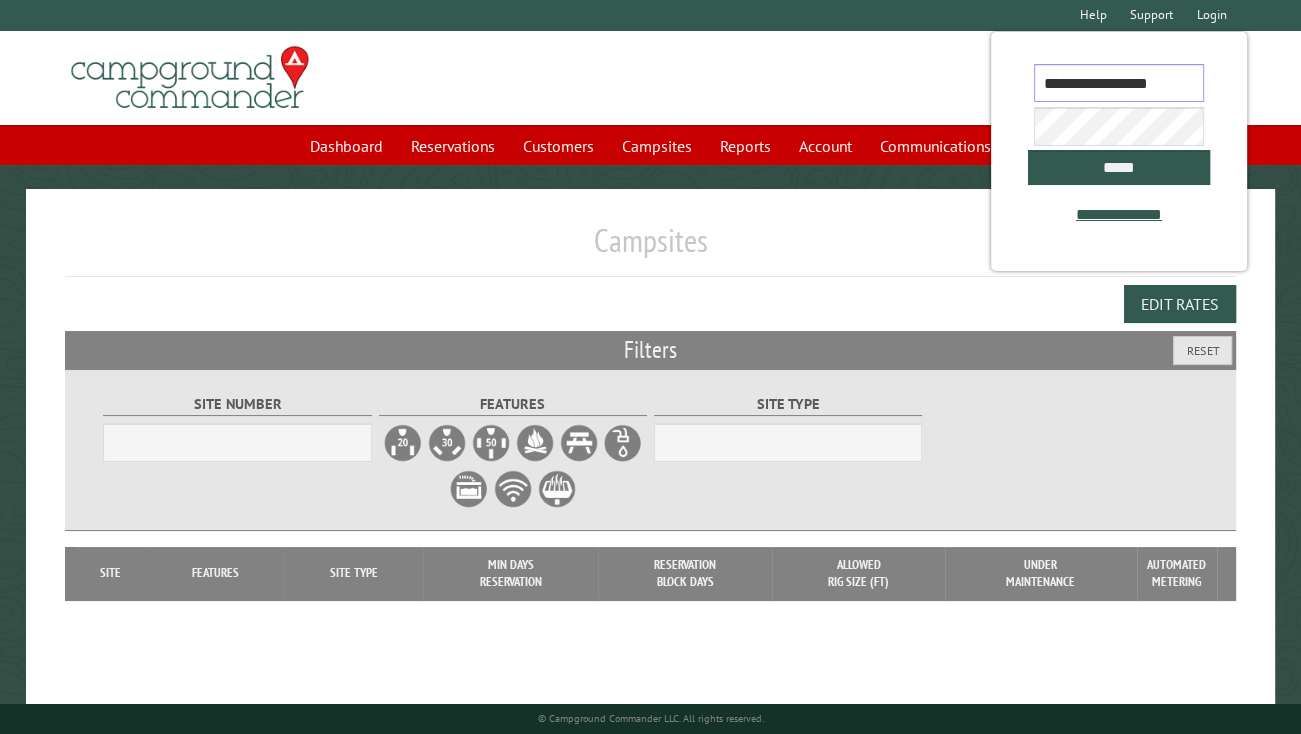 type on "**********" 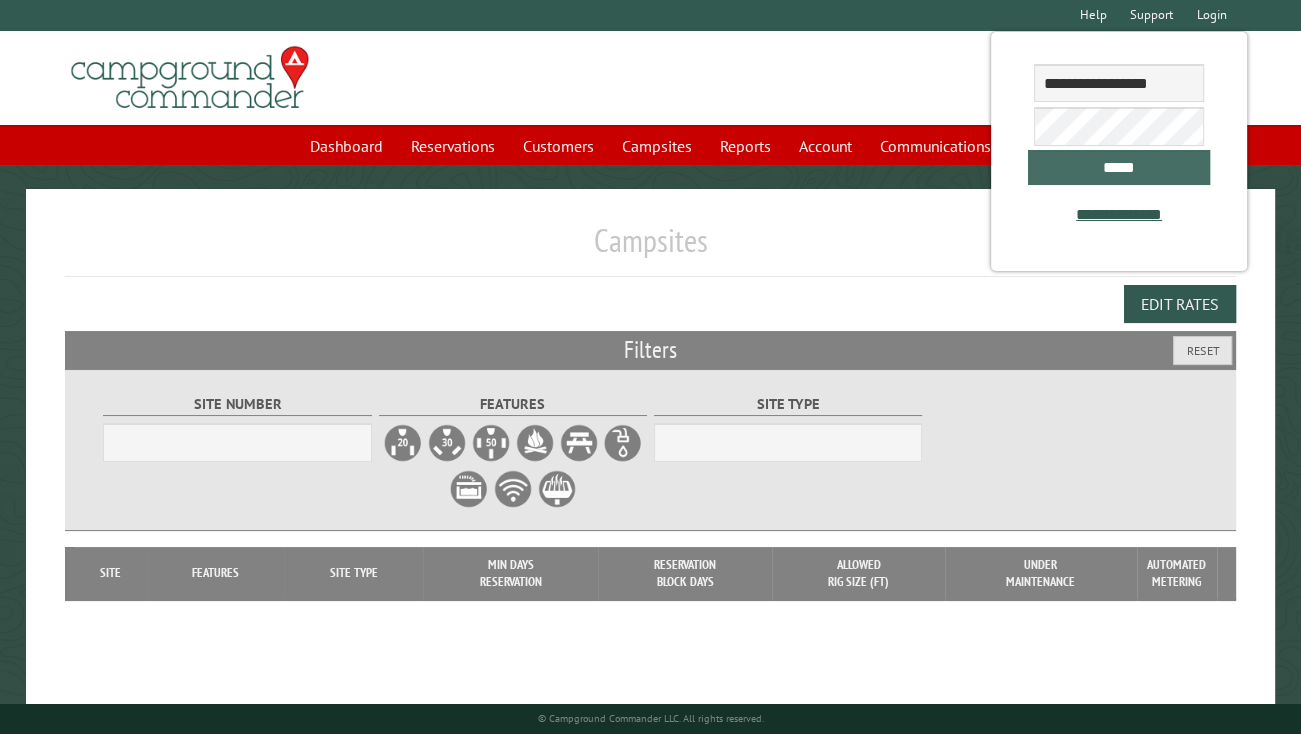 click on "*****" at bounding box center [1118, 167] 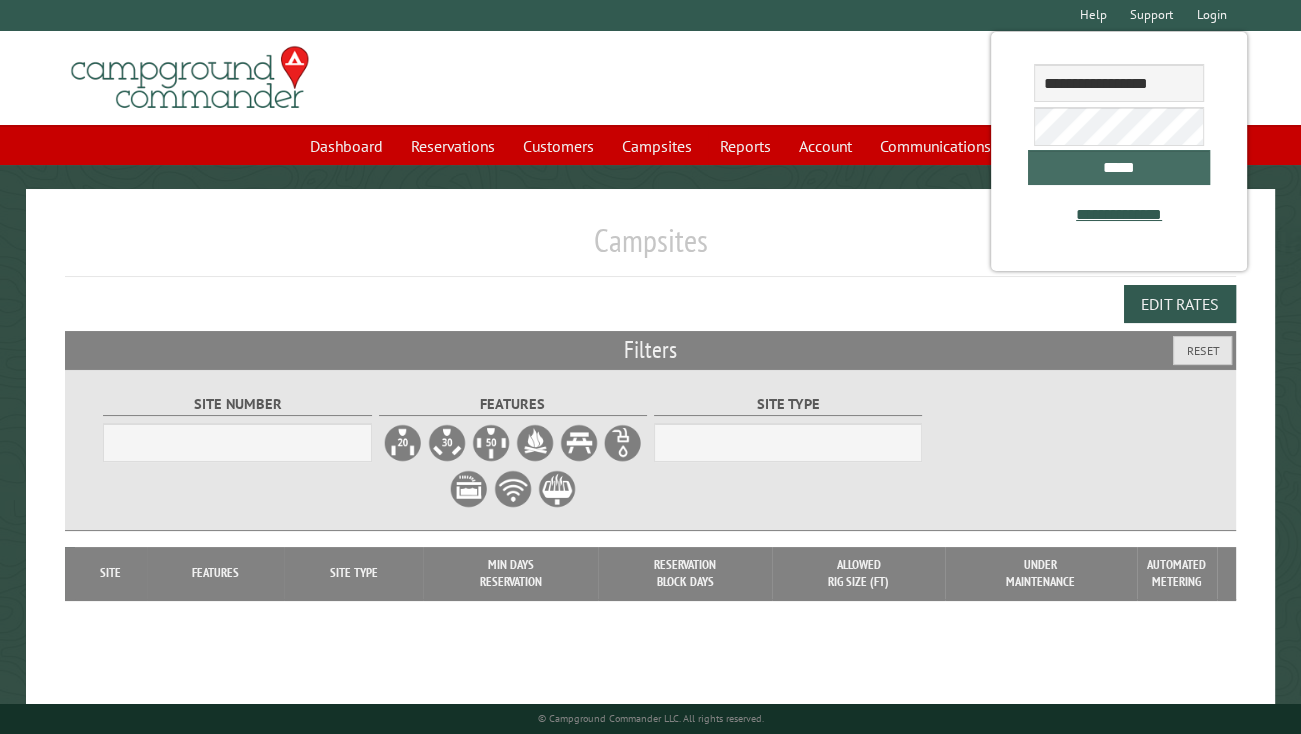 select on "***" 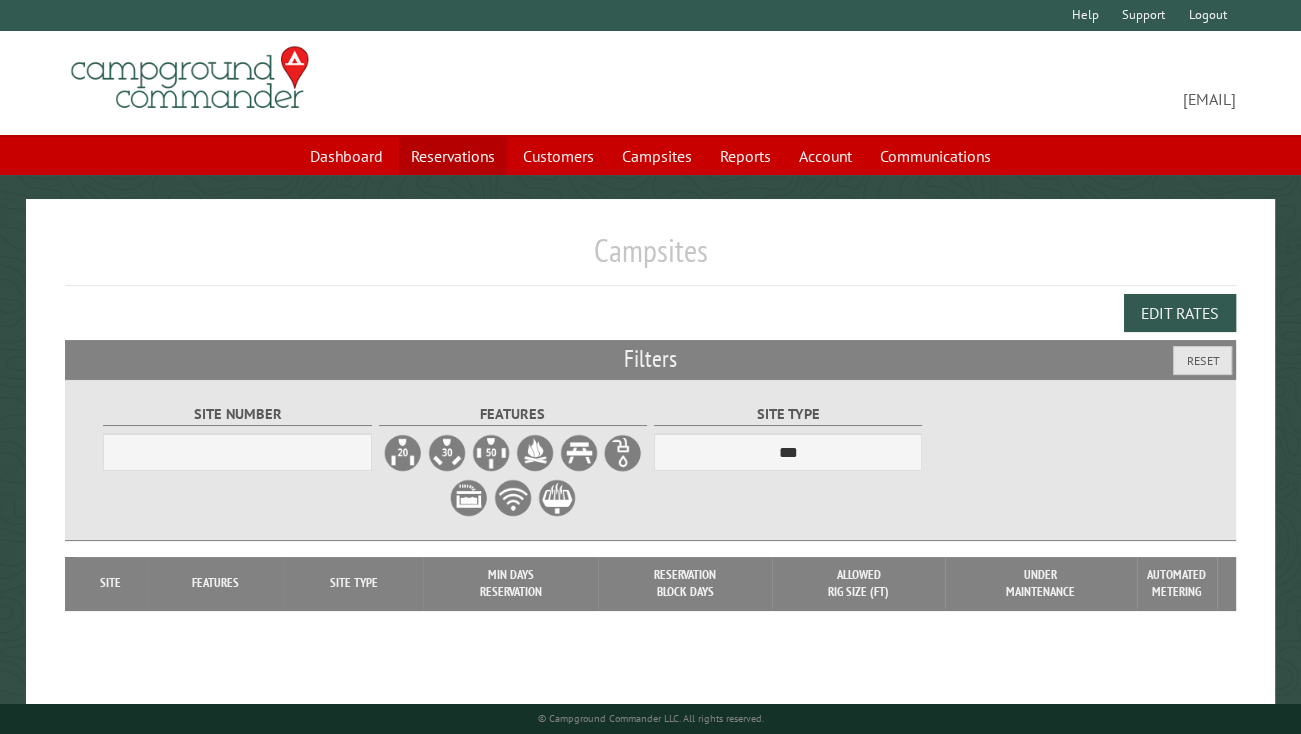 click on "Reservations" at bounding box center (453, 156) 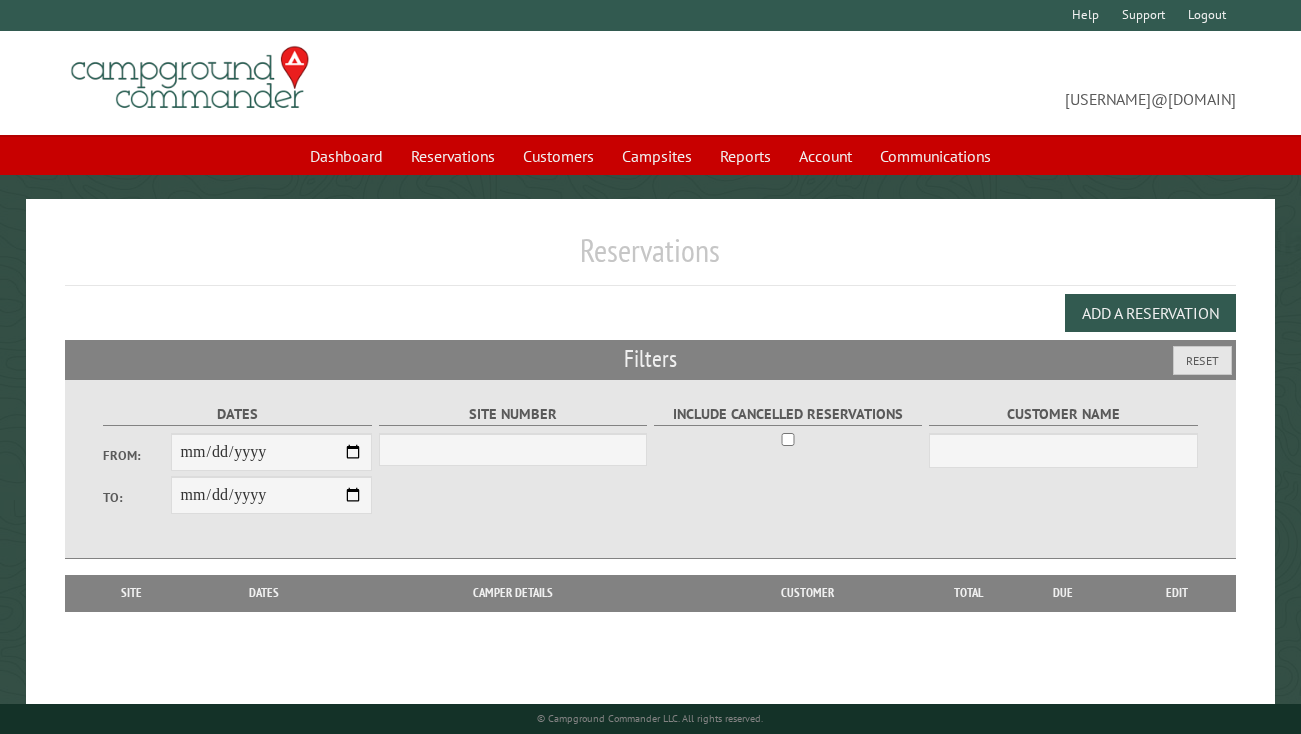 scroll, scrollTop: 0, scrollLeft: 0, axis: both 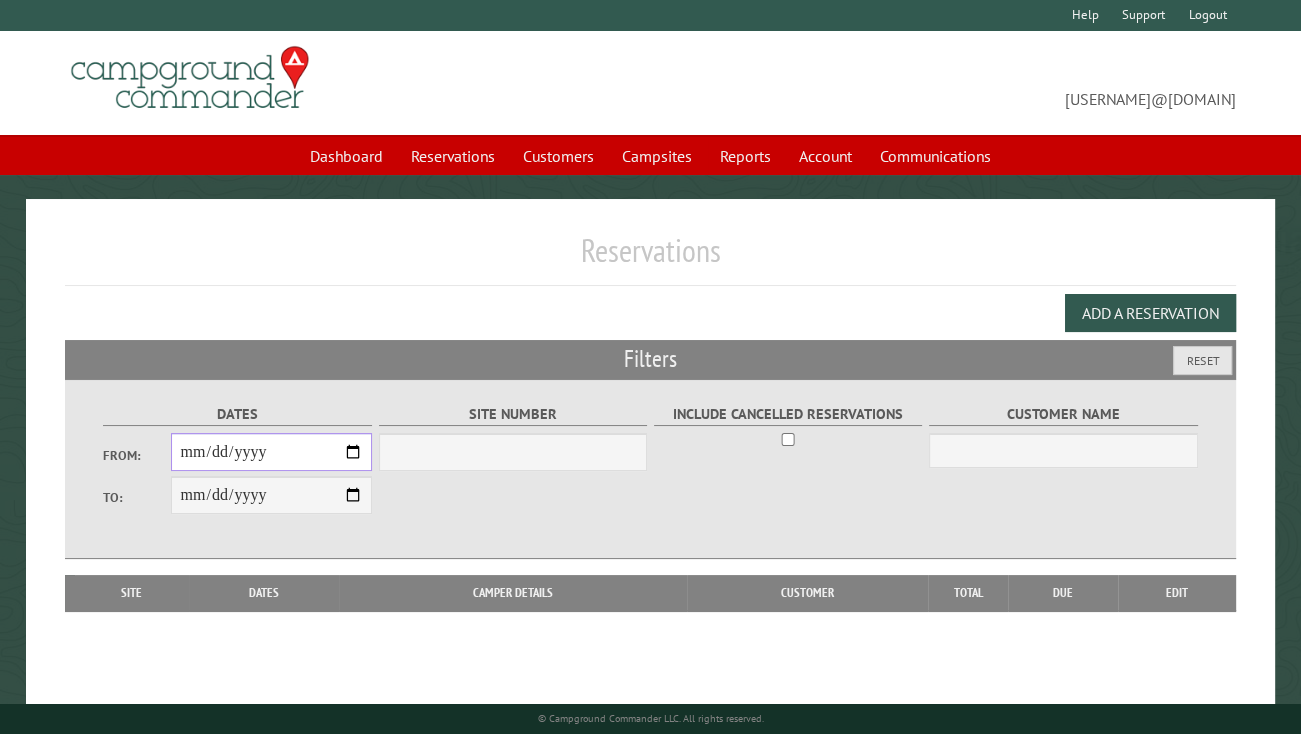 click on "From:" at bounding box center [272, 452] 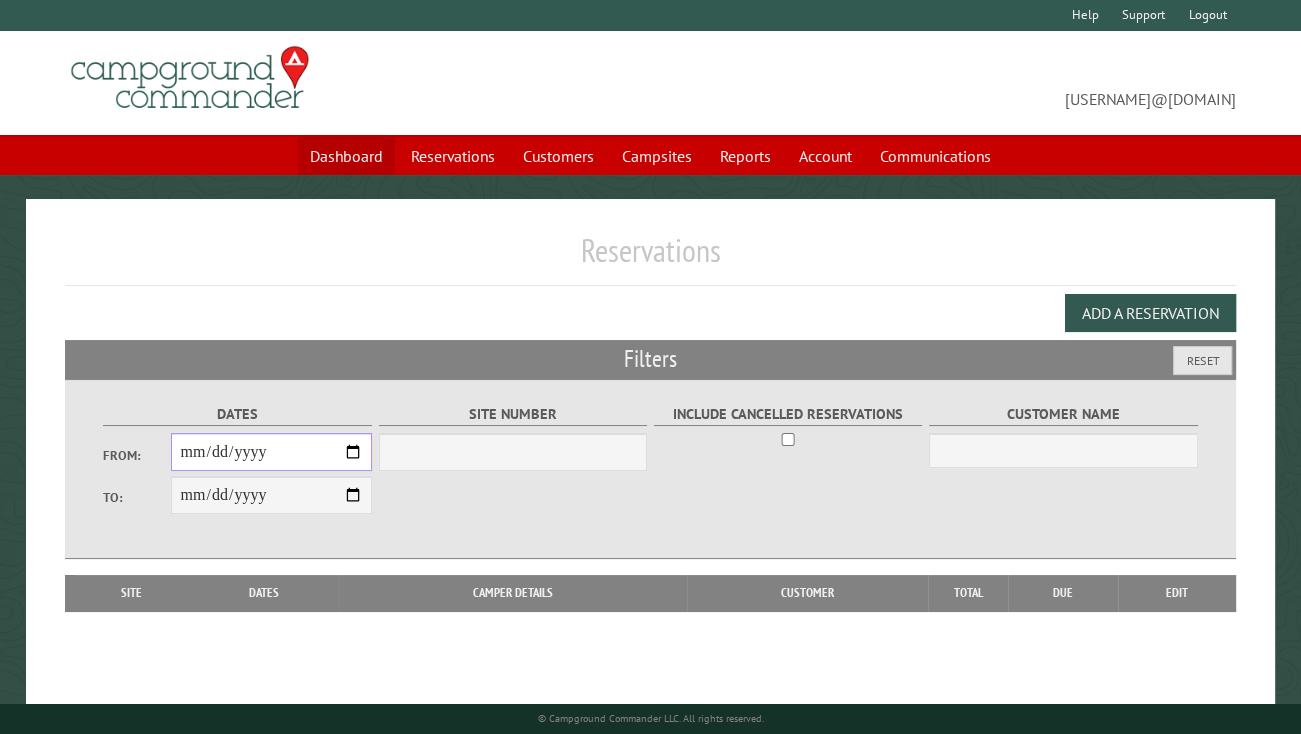 type on "**********" 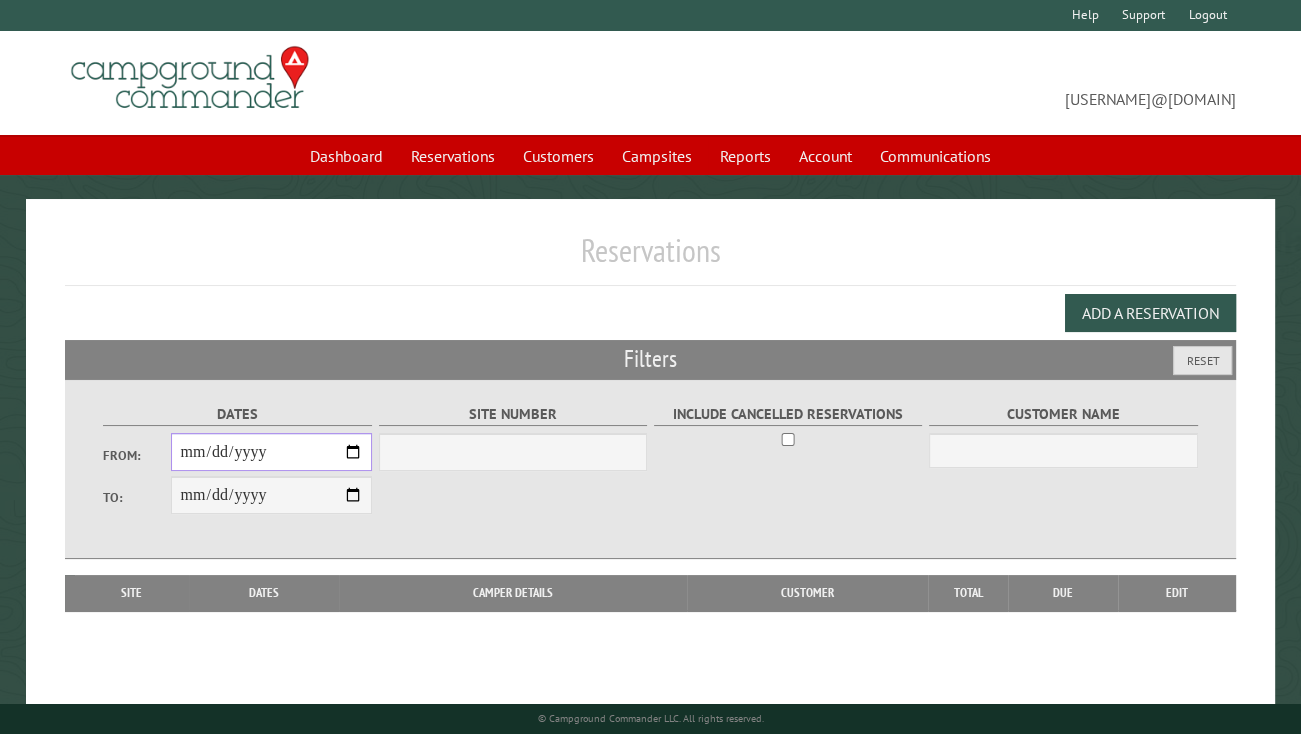 click on "**********" at bounding box center (272, 452) 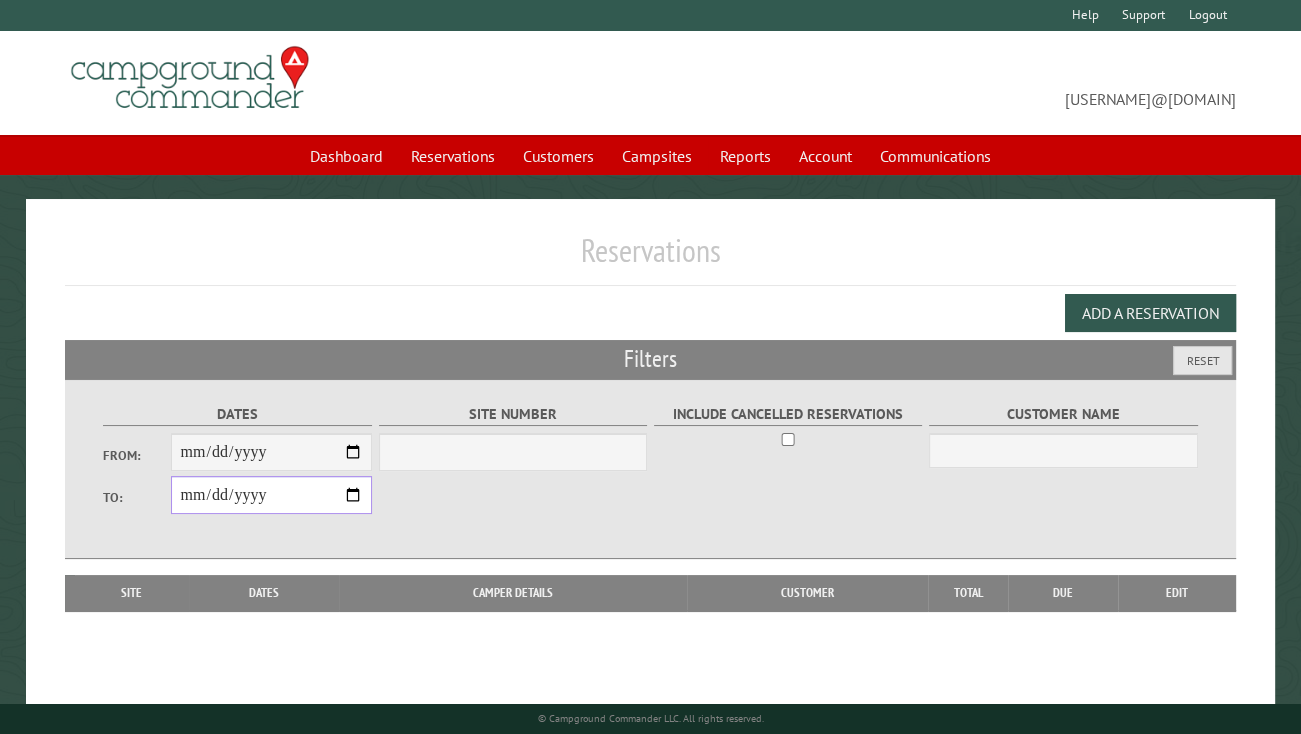 click on "**********" at bounding box center [272, 495] 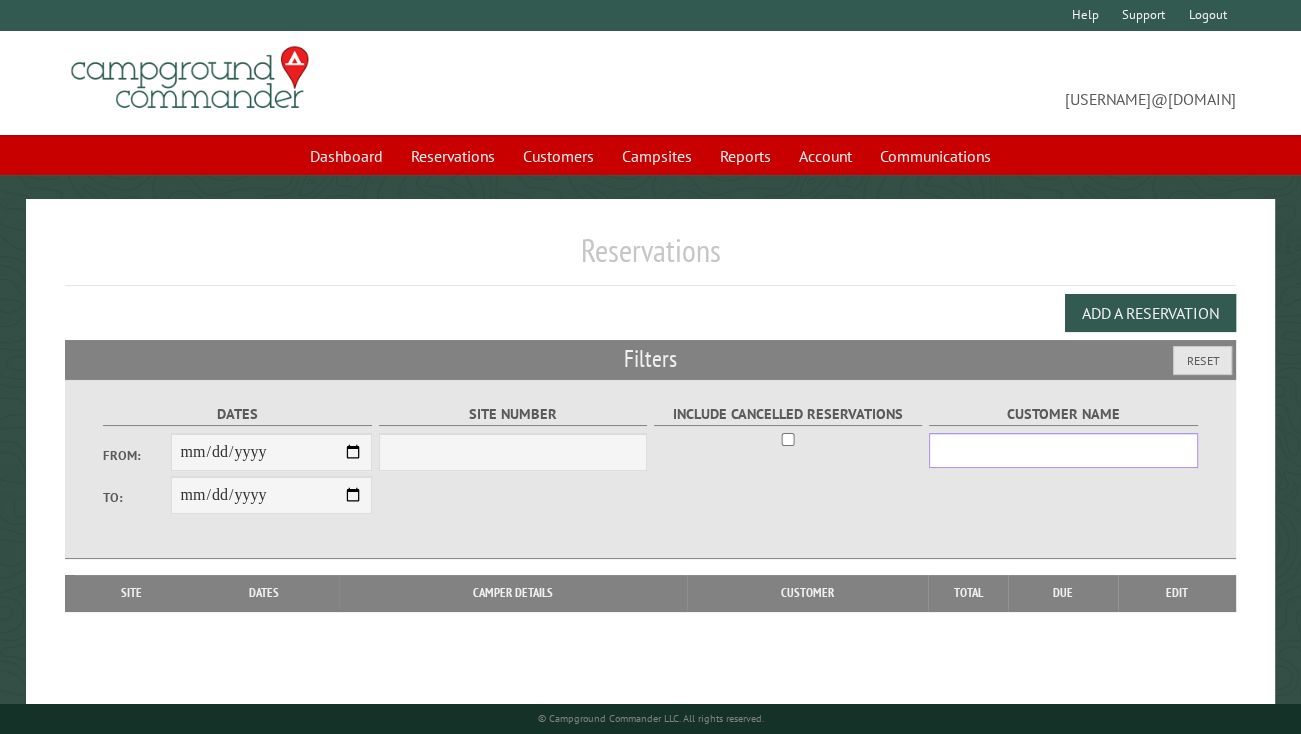 click on "Customer Name" at bounding box center [1063, 450] 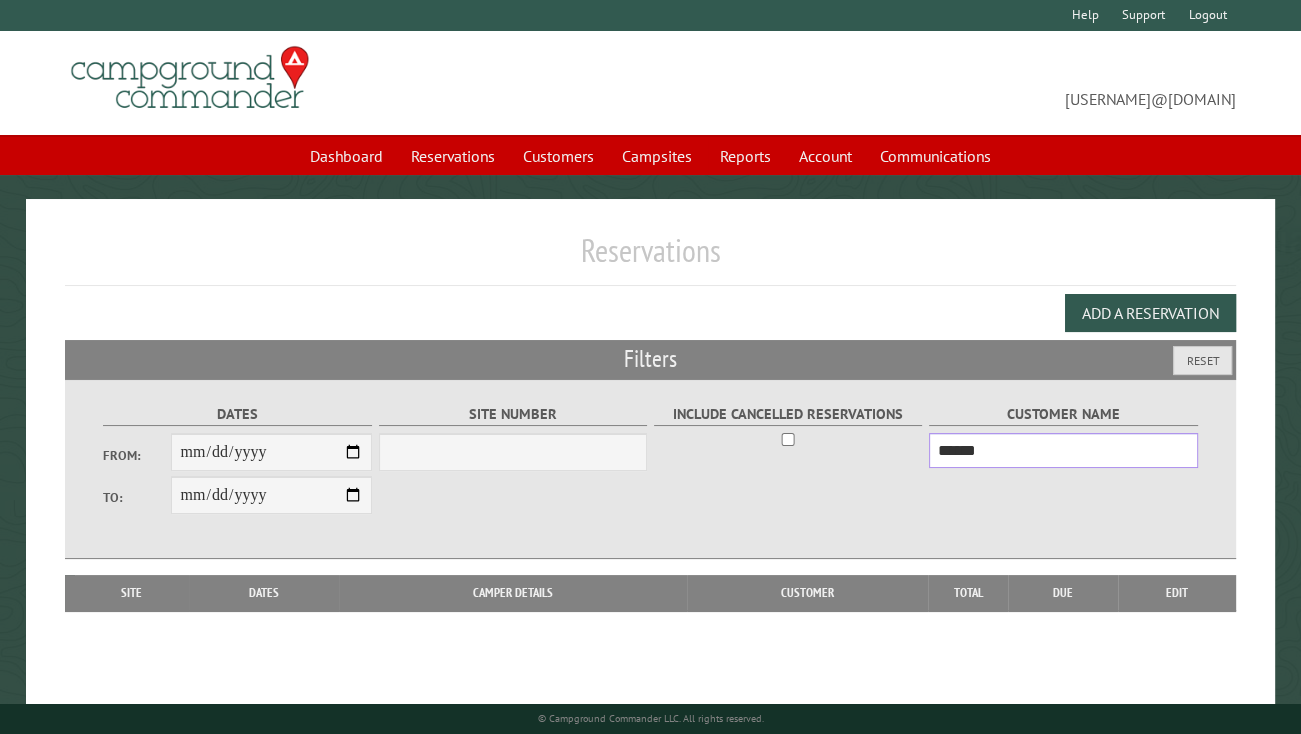 type on "******" 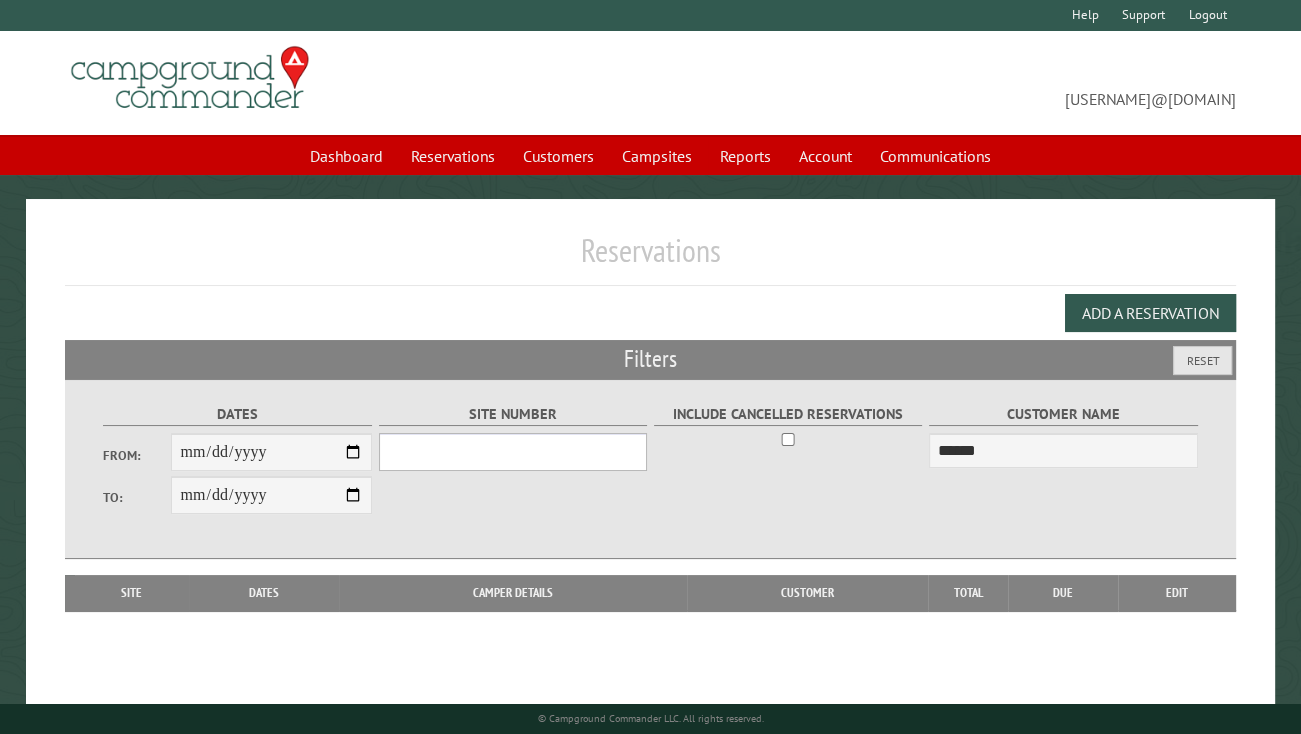 click on "Site Number" at bounding box center [513, 452] 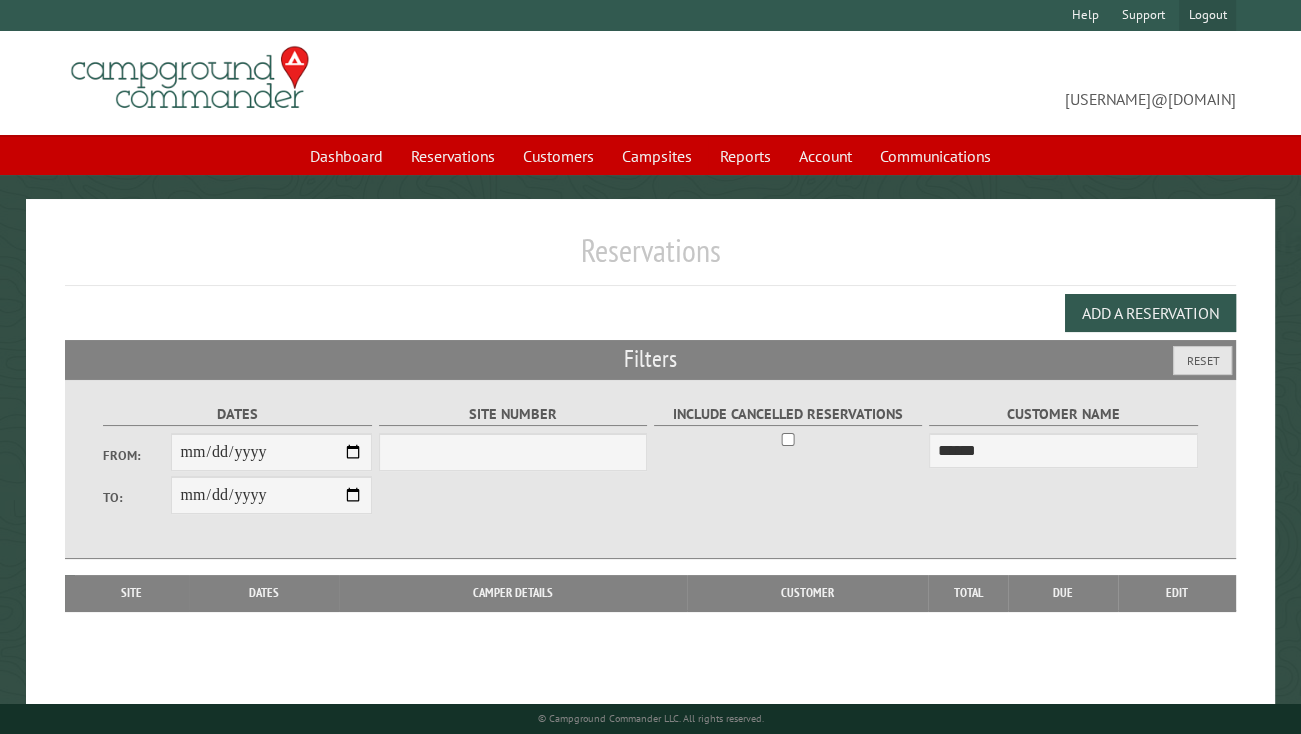 click on "Logout" at bounding box center (1207, 15) 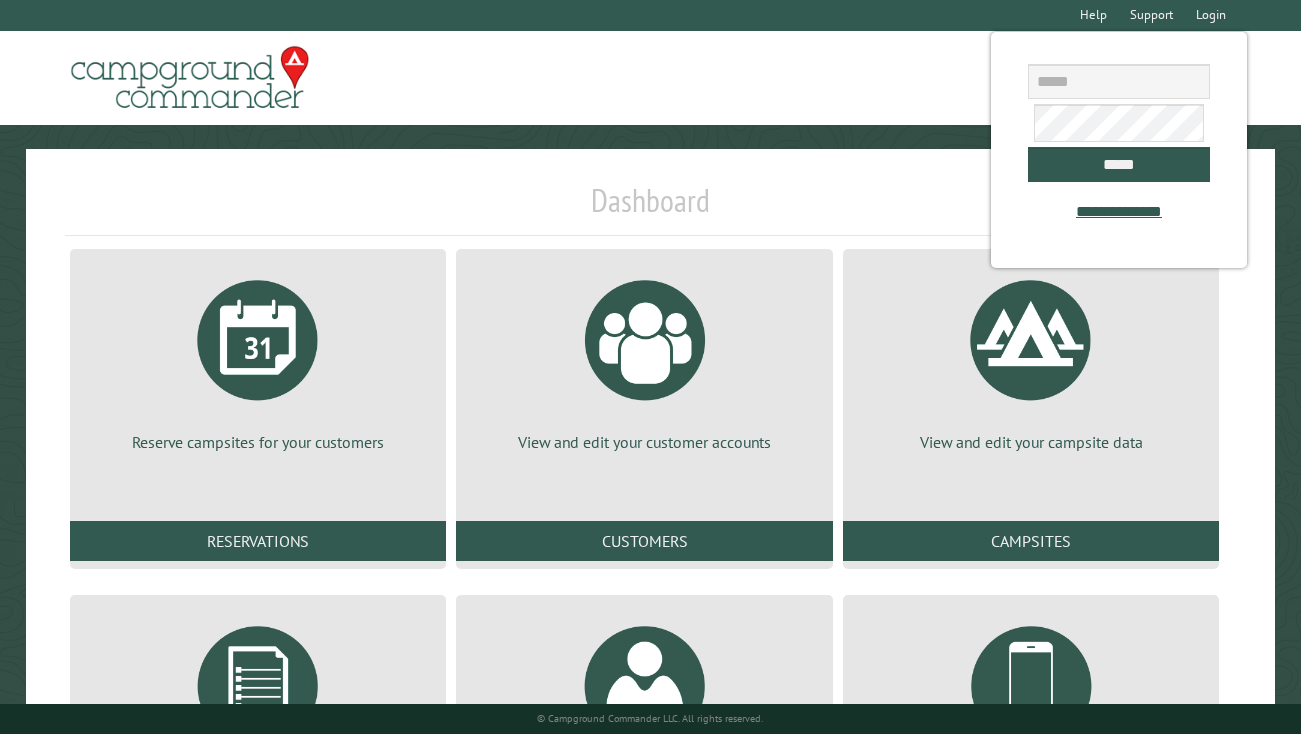 scroll, scrollTop: 0, scrollLeft: 0, axis: both 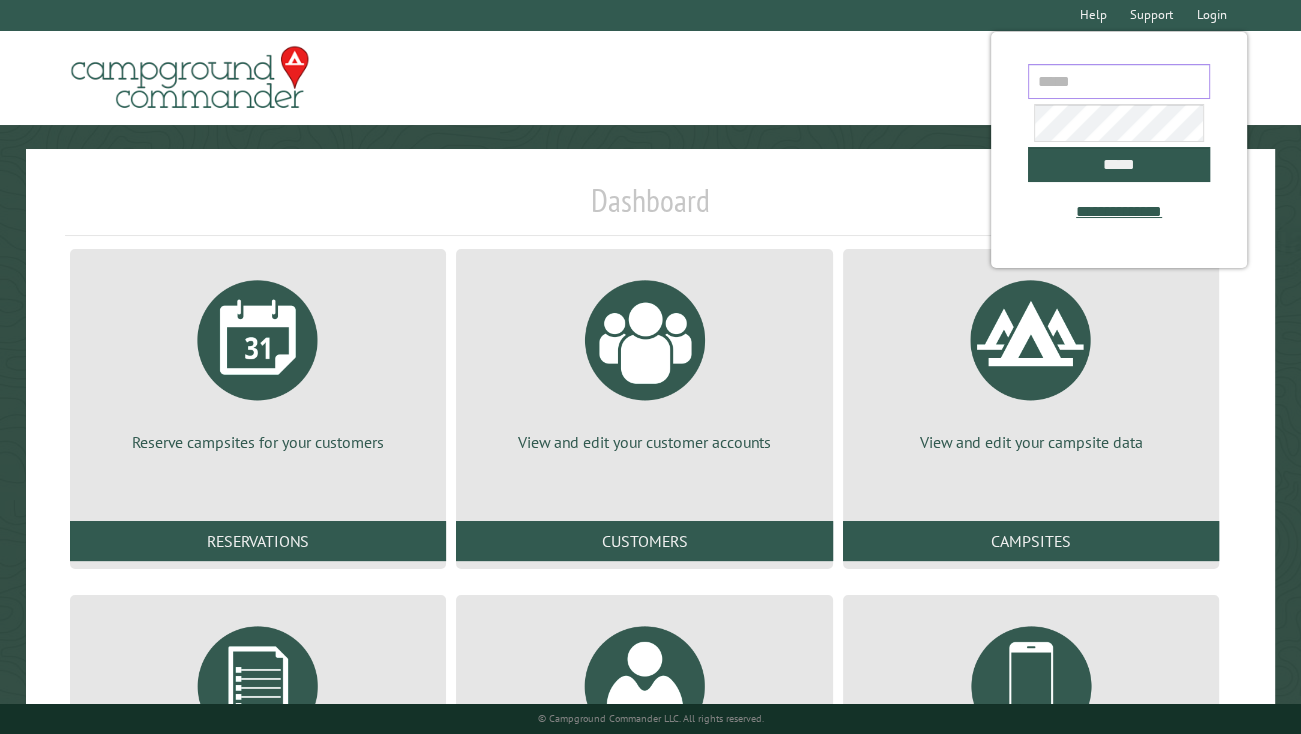 drag, startPoint x: 1047, startPoint y: 88, endPoint x: 1050, endPoint y: 68, distance: 20.22375 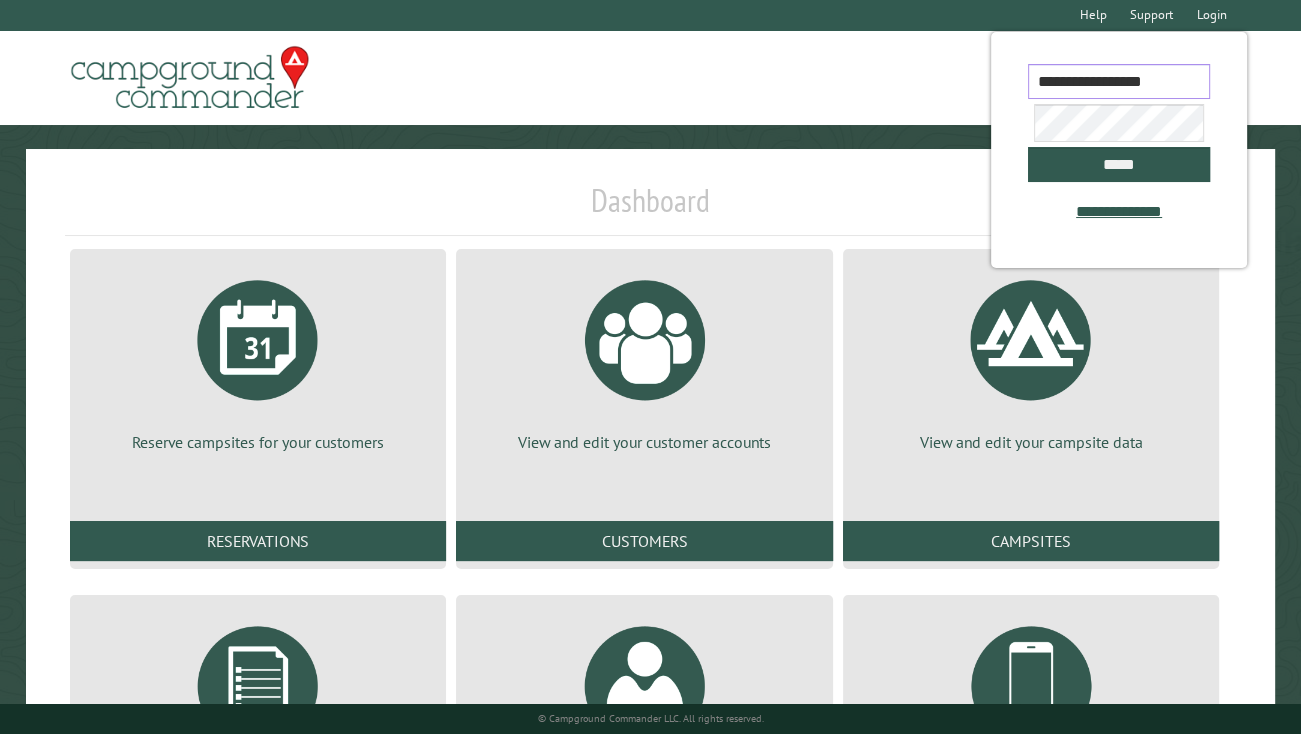 click on "**********" at bounding box center (1118, 81) 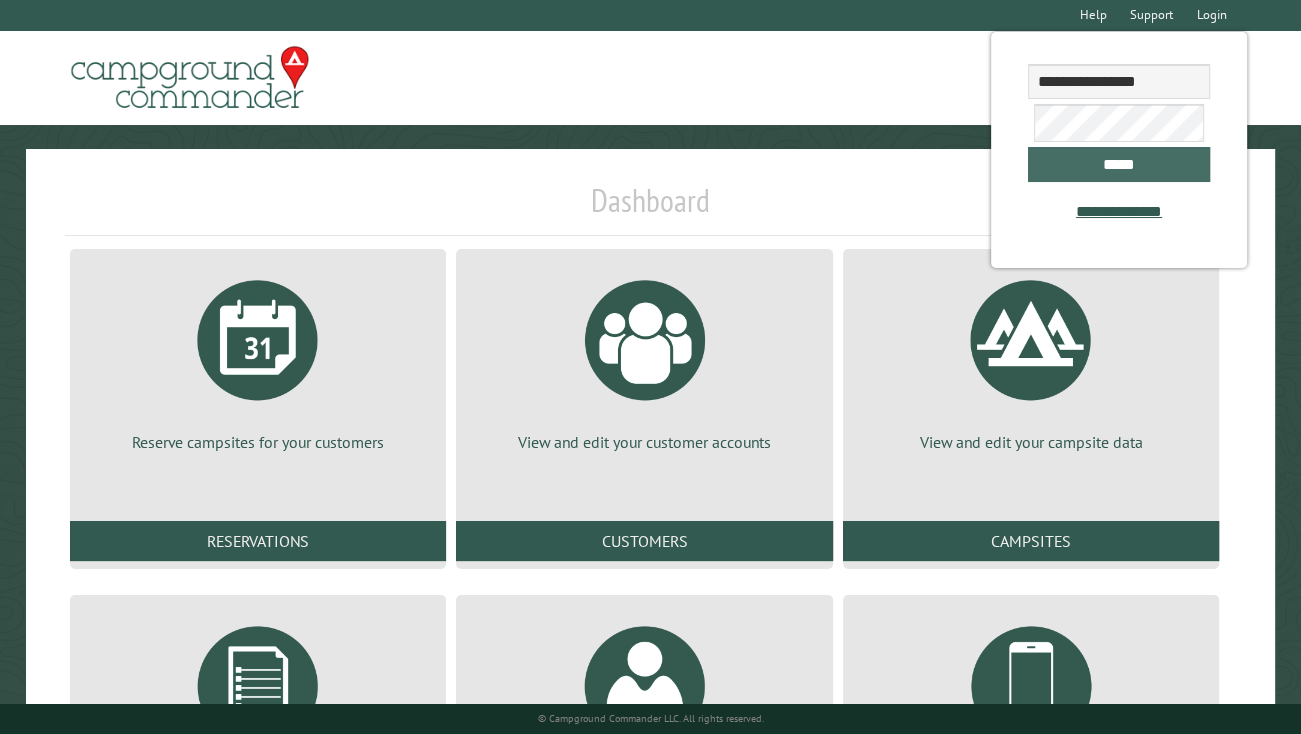 click on "*****" at bounding box center [1118, 164] 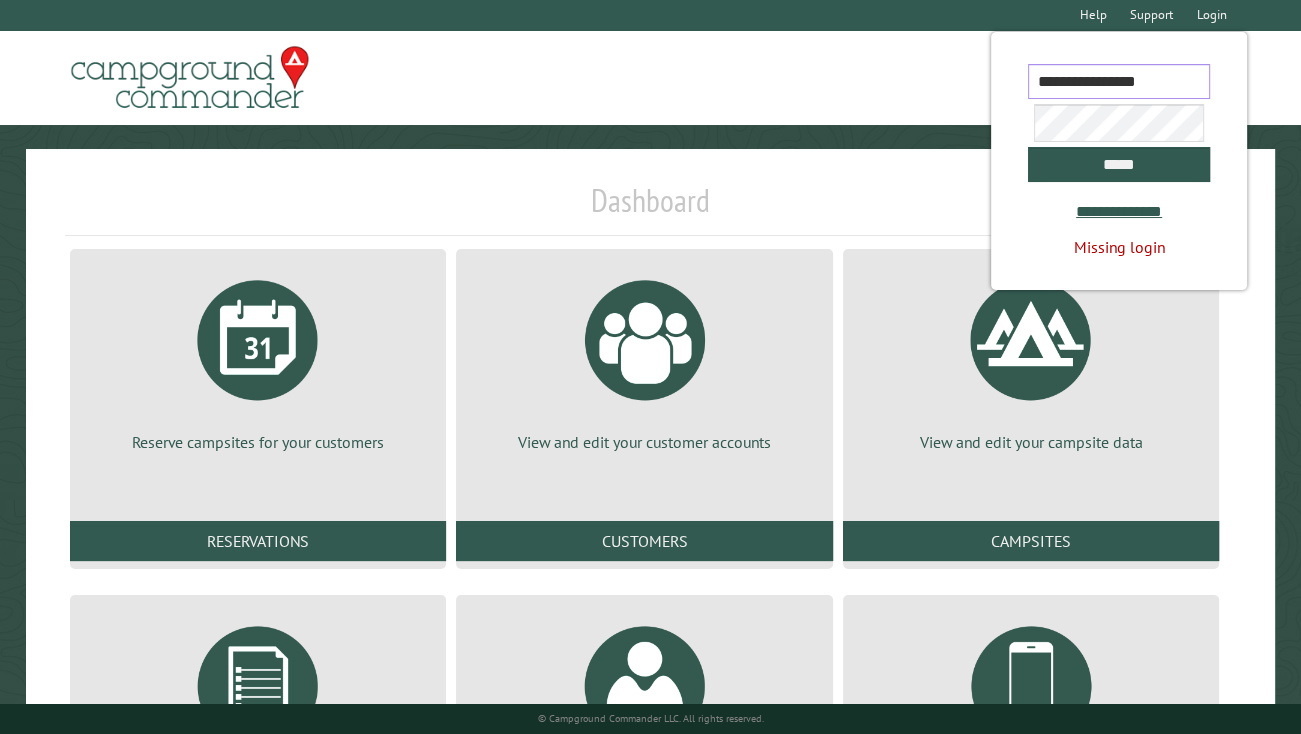 click on "**********" at bounding box center [1118, 81] 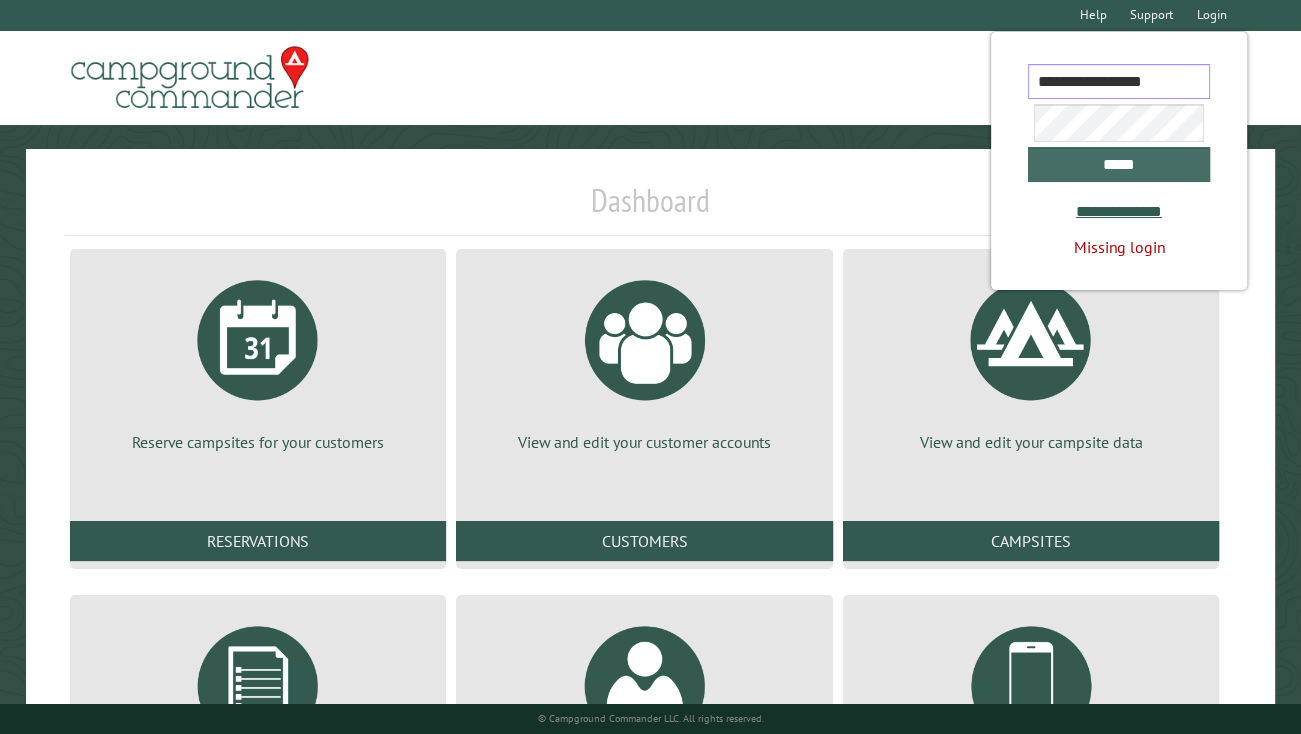 type on "**********" 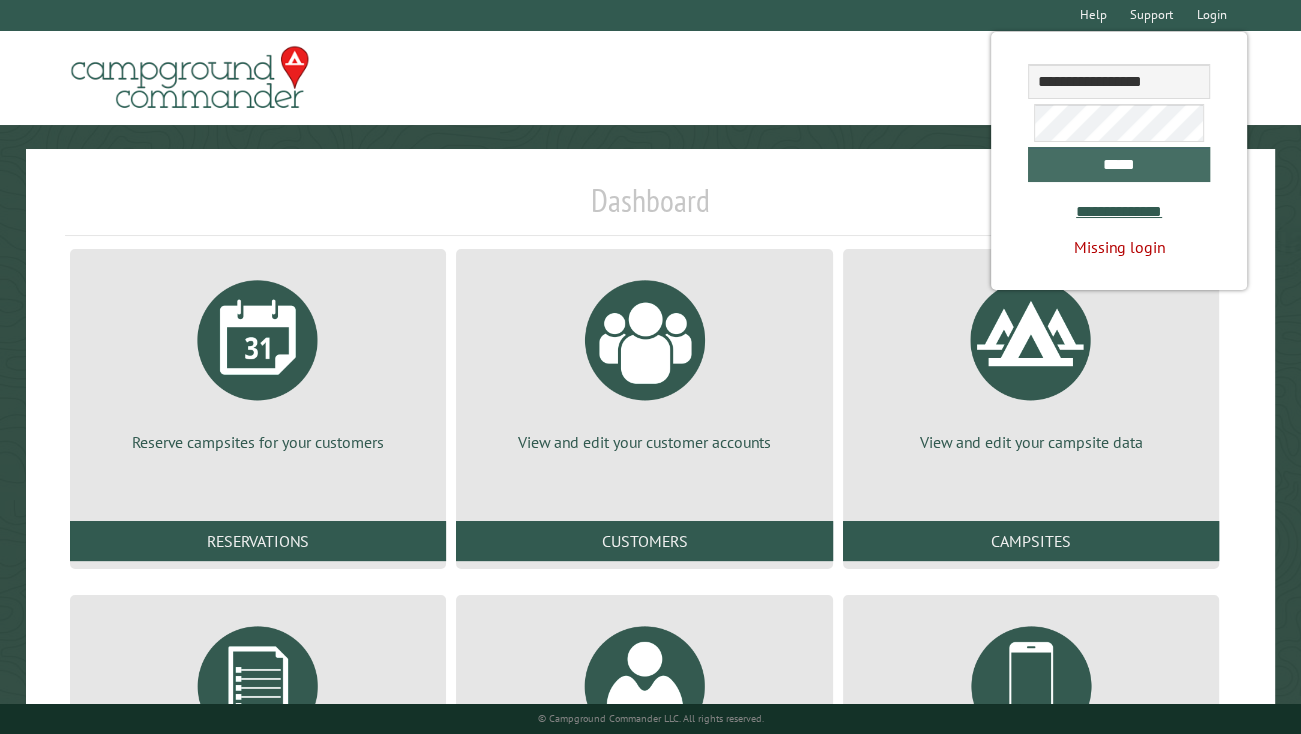 click on "*****" at bounding box center (1118, 164) 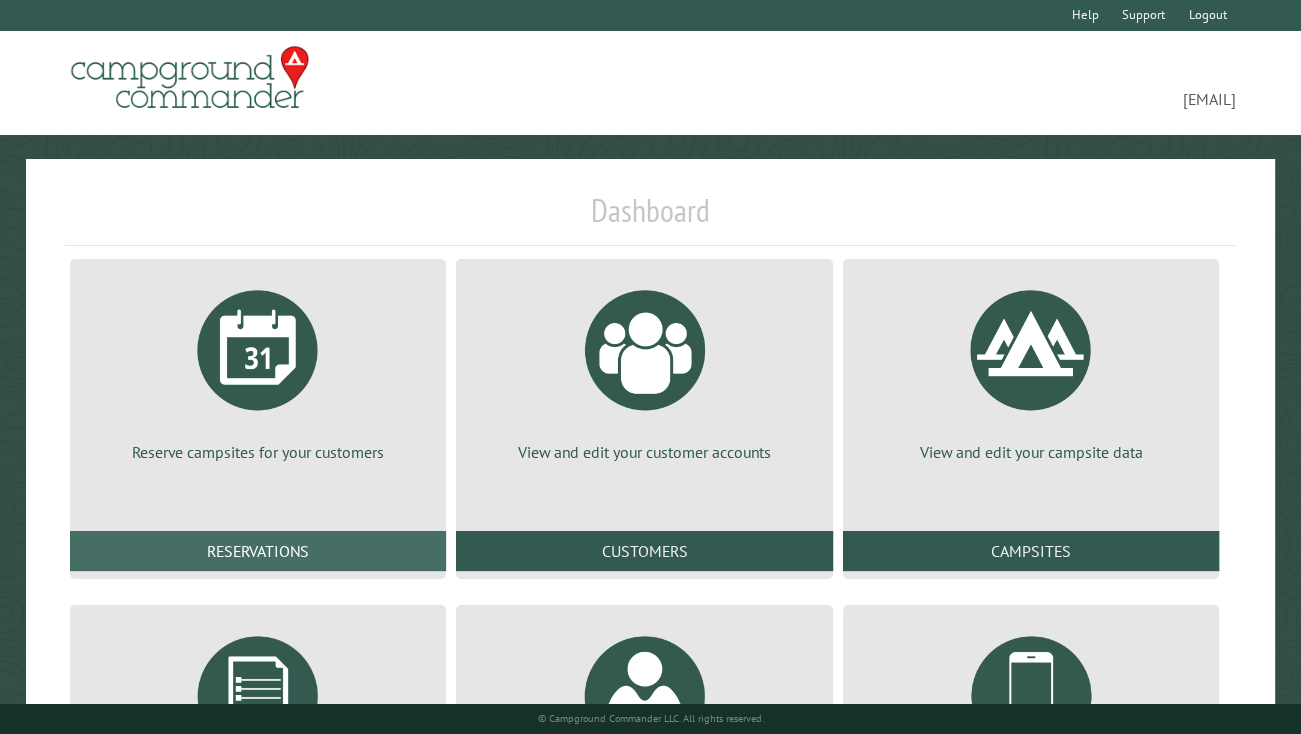 click on "Reservations" at bounding box center (258, 551) 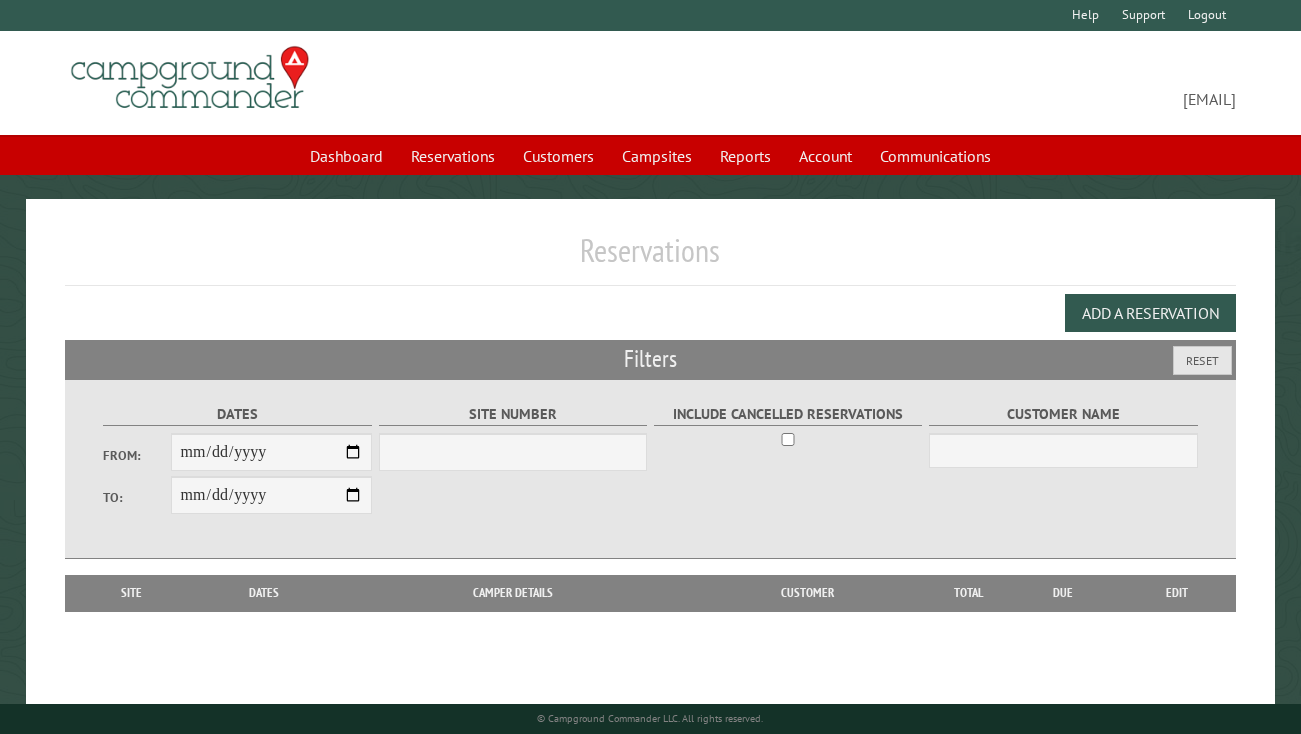 scroll, scrollTop: 0, scrollLeft: 0, axis: both 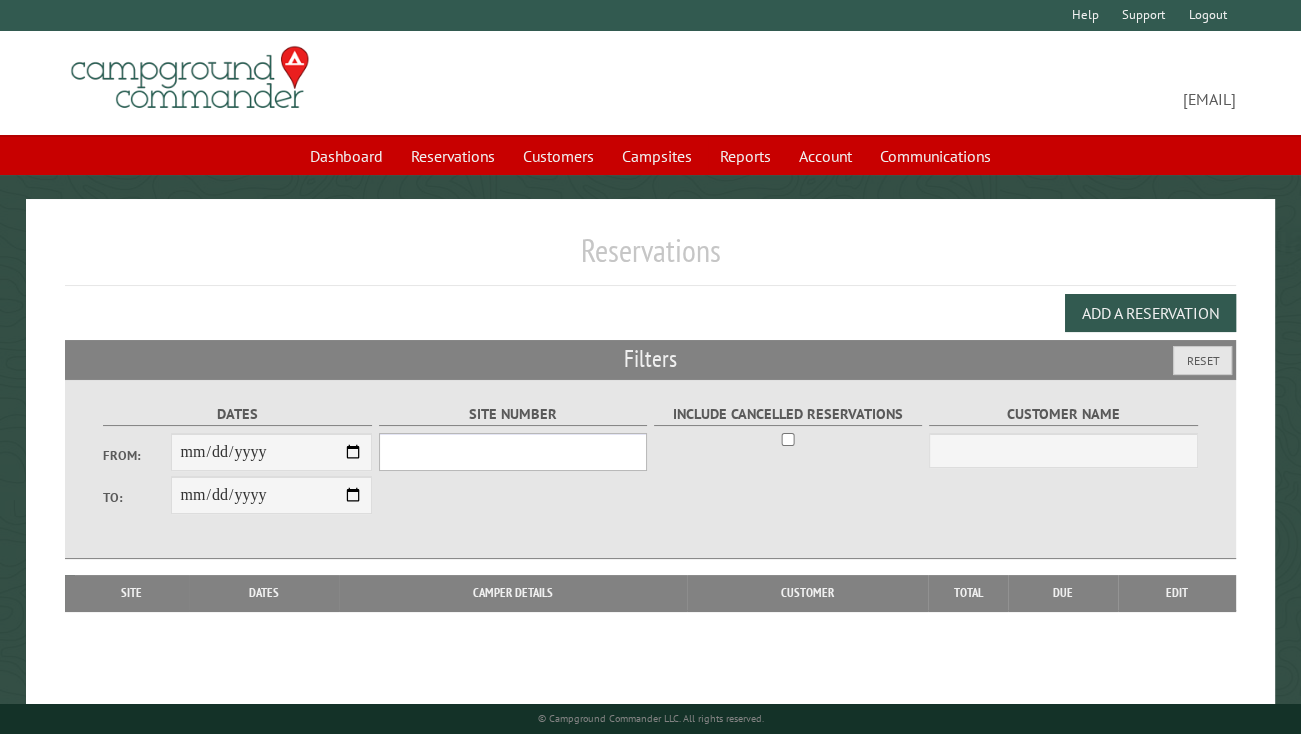 click on "Site Number" at bounding box center (513, 452) 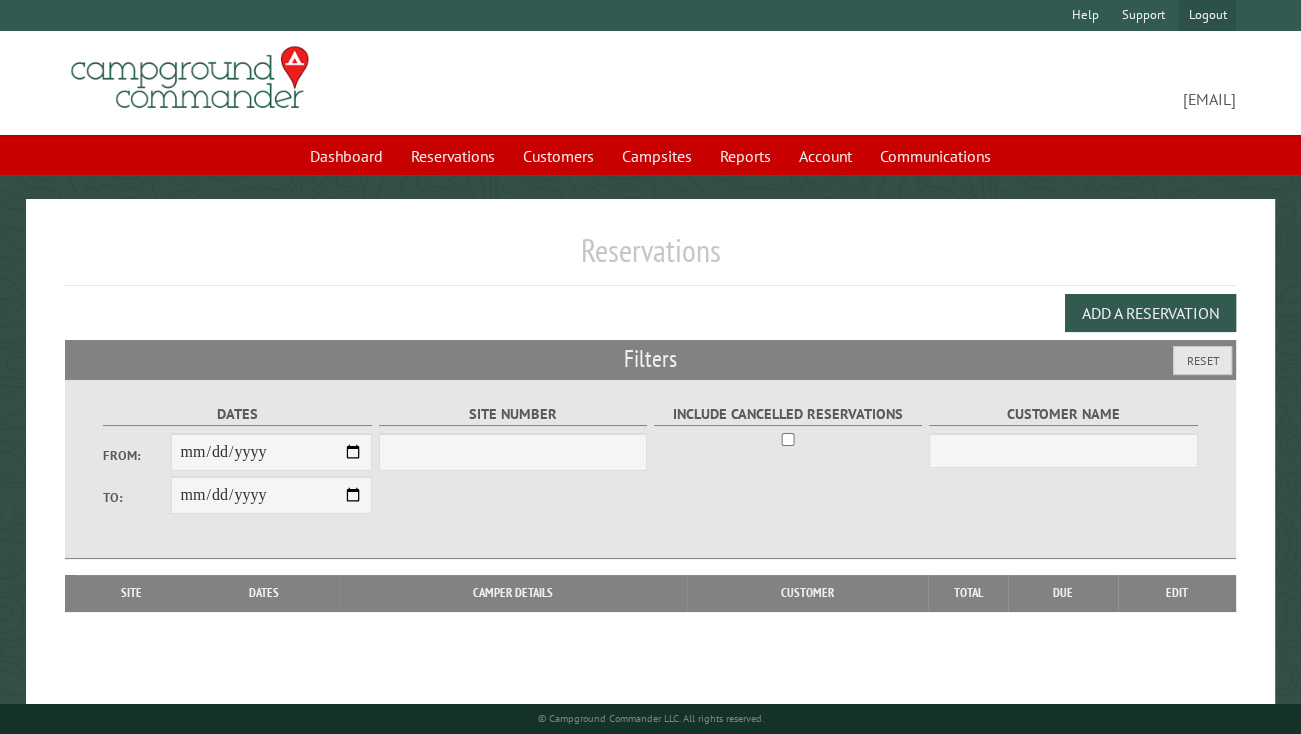 click on "Logout" at bounding box center (1207, 15) 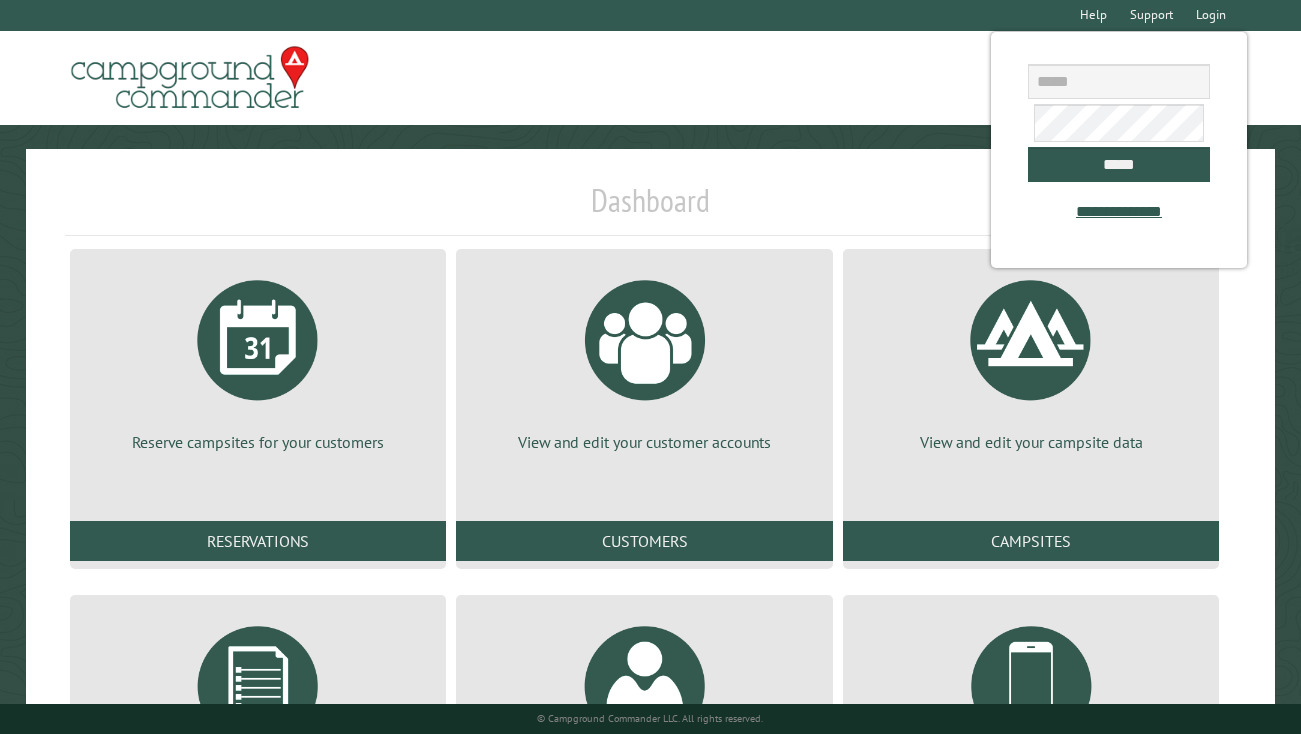 scroll, scrollTop: 0, scrollLeft: 0, axis: both 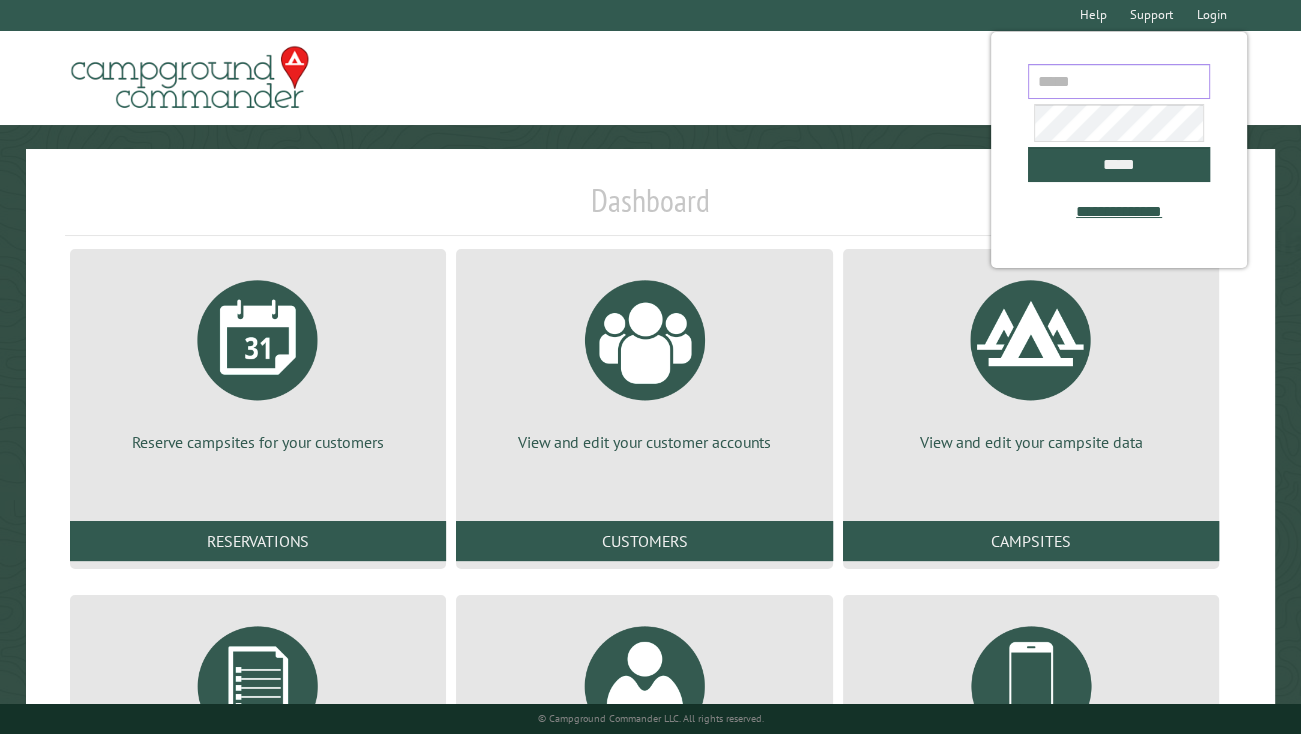 click at bounding box center [1118, 81] 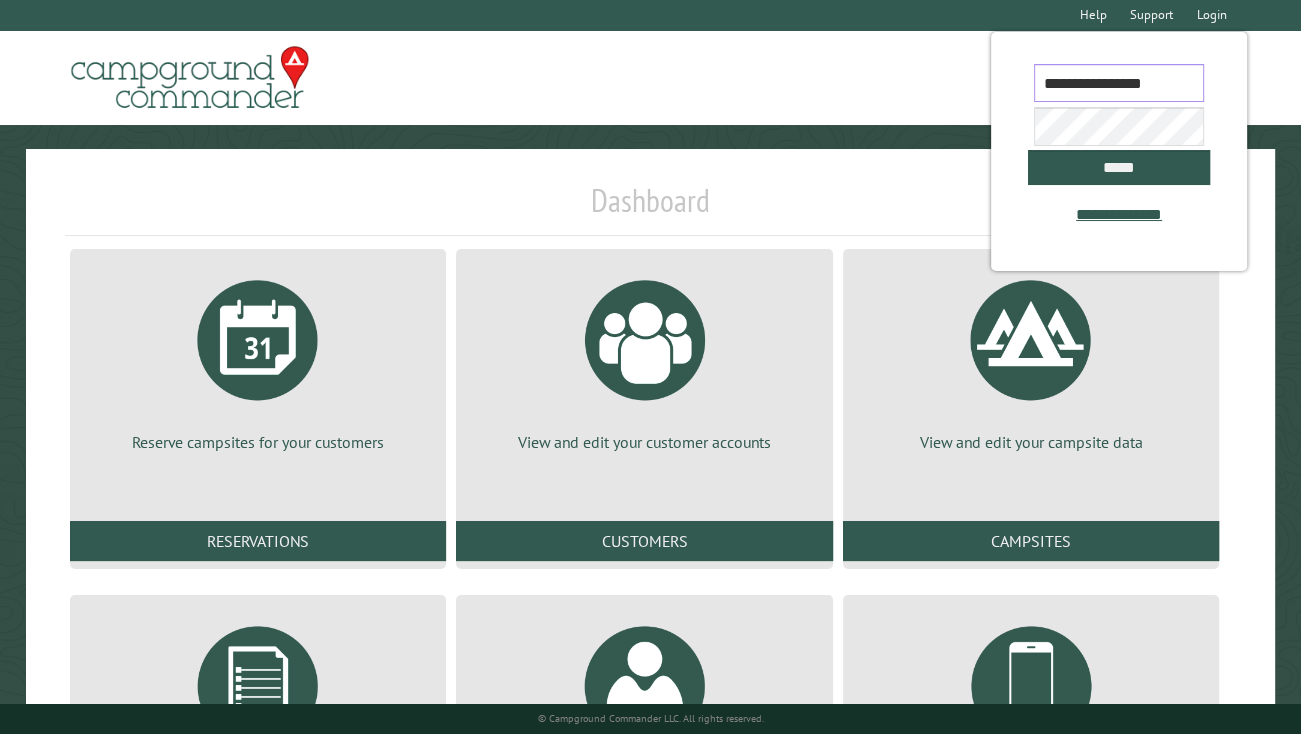 scroll, scrollTop: 0, scrollLeft: 0, axis: both 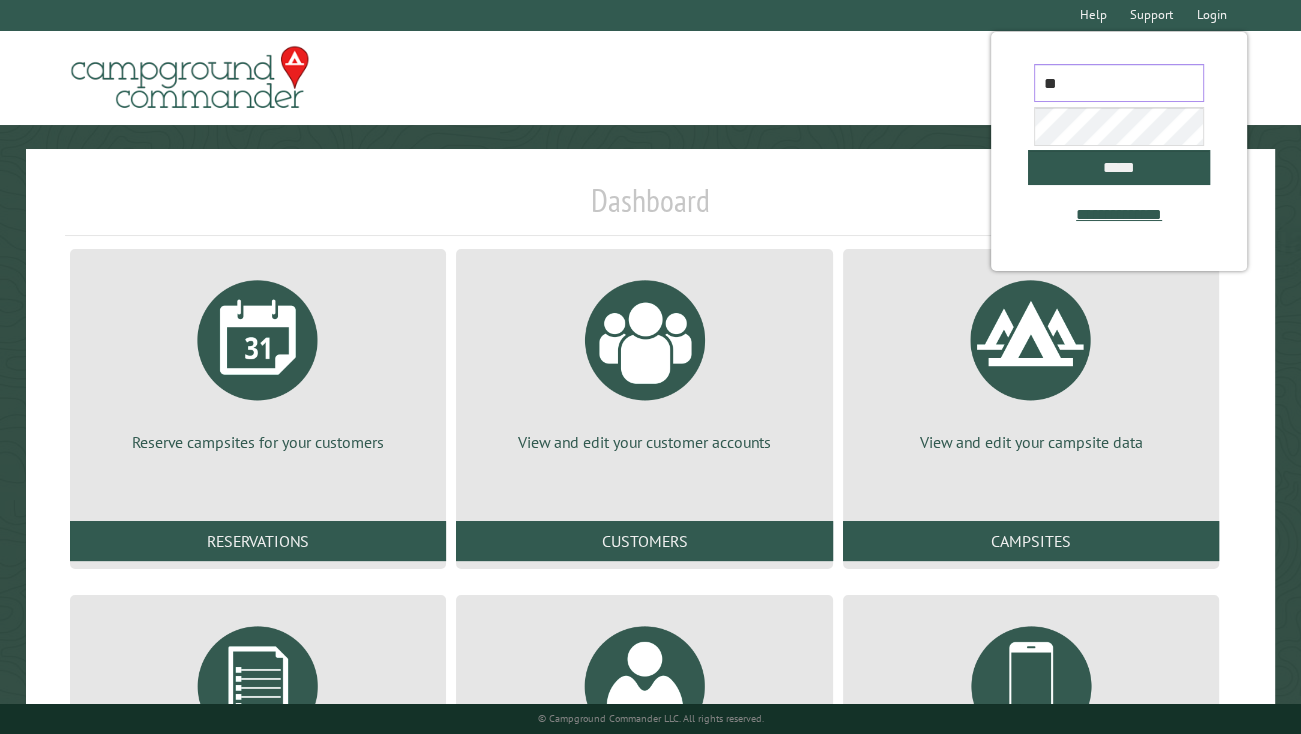 type on "*" 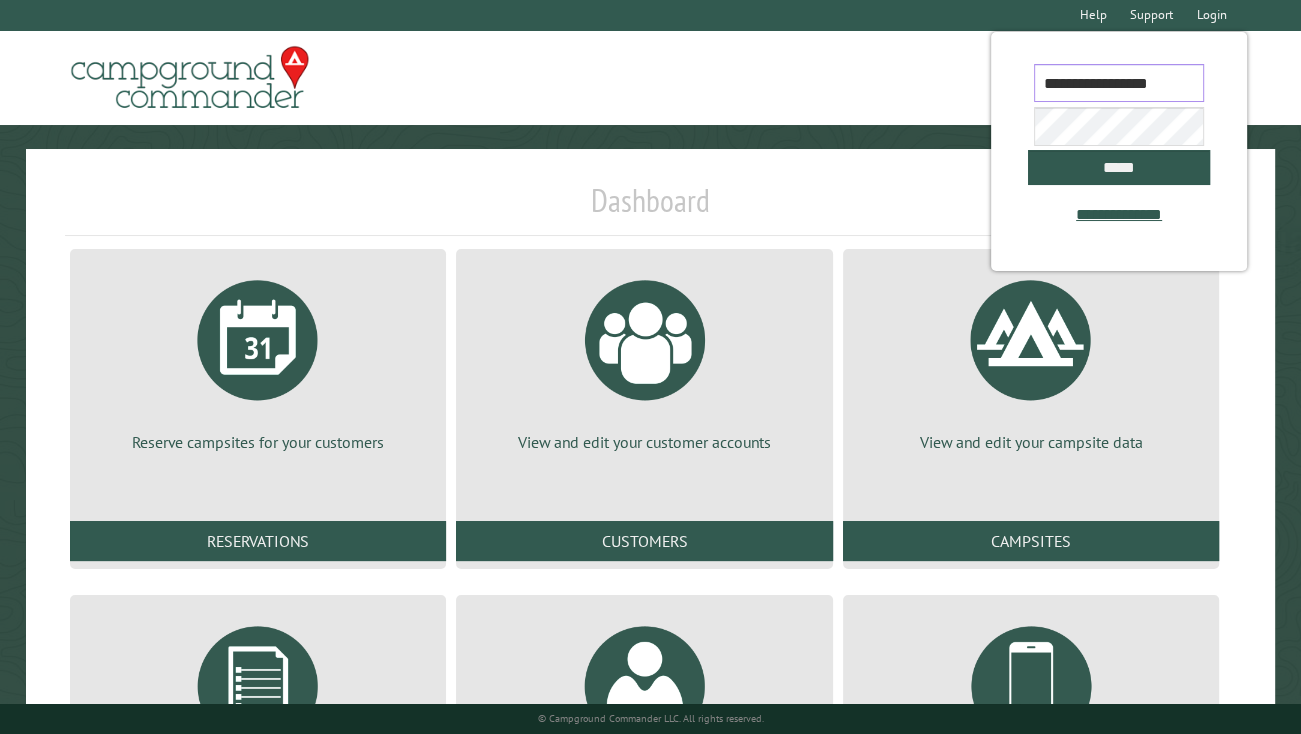 type on "**********" 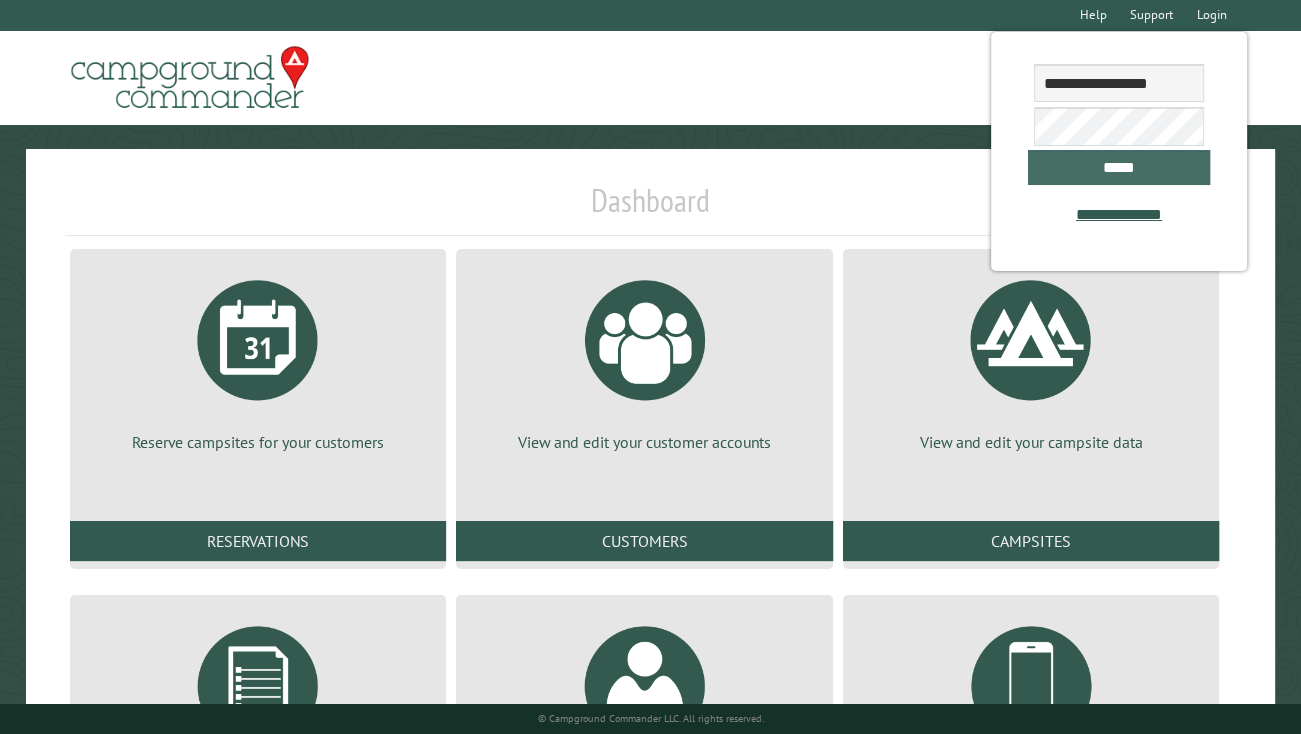 click on "*****" at bounding box center [1118, 167] 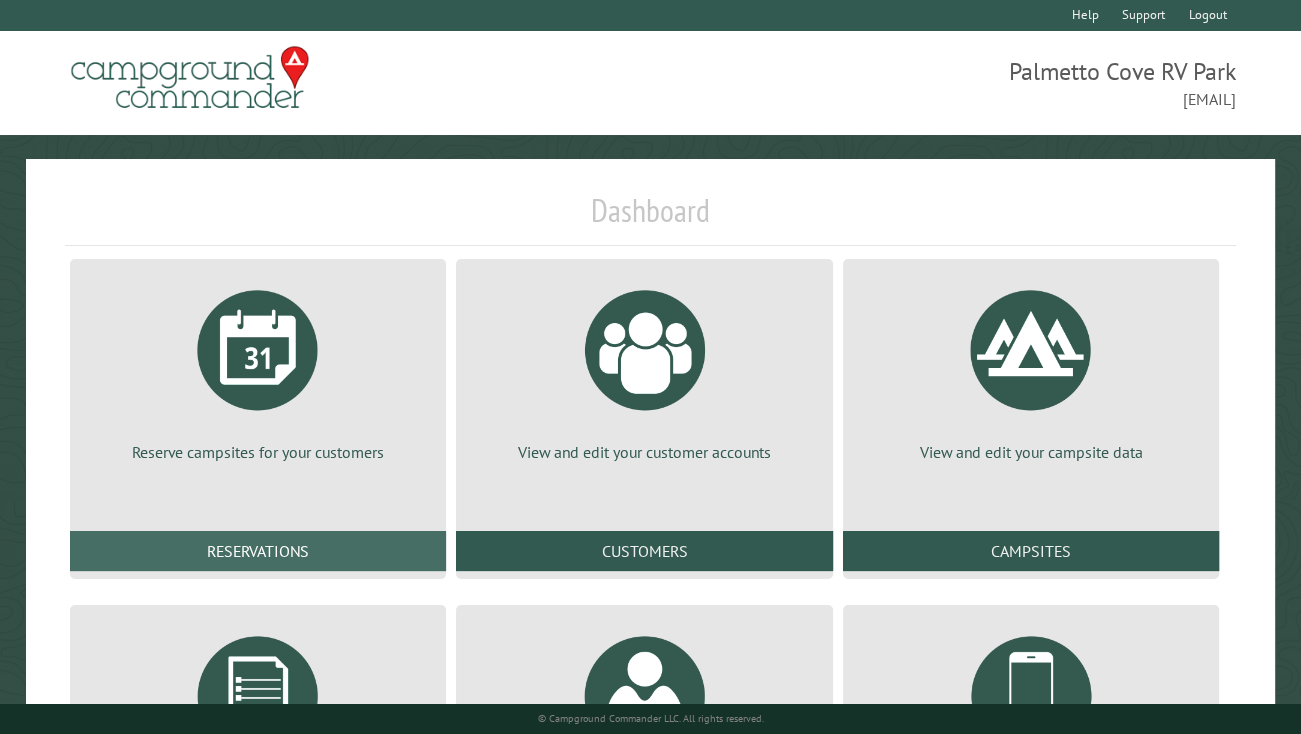click on "Reservations" at bounding box center (258, 551) 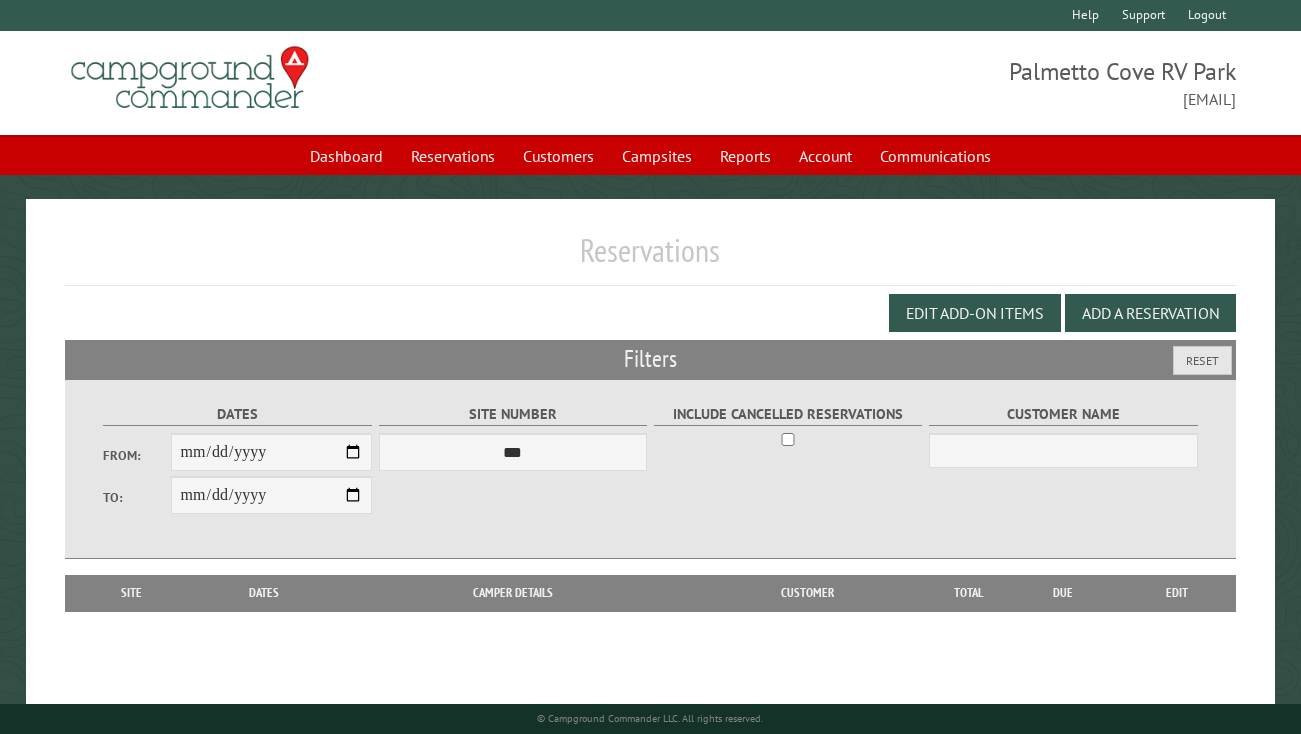 scroll, scrollTop: 0, scrollLeft: 0, axis: both 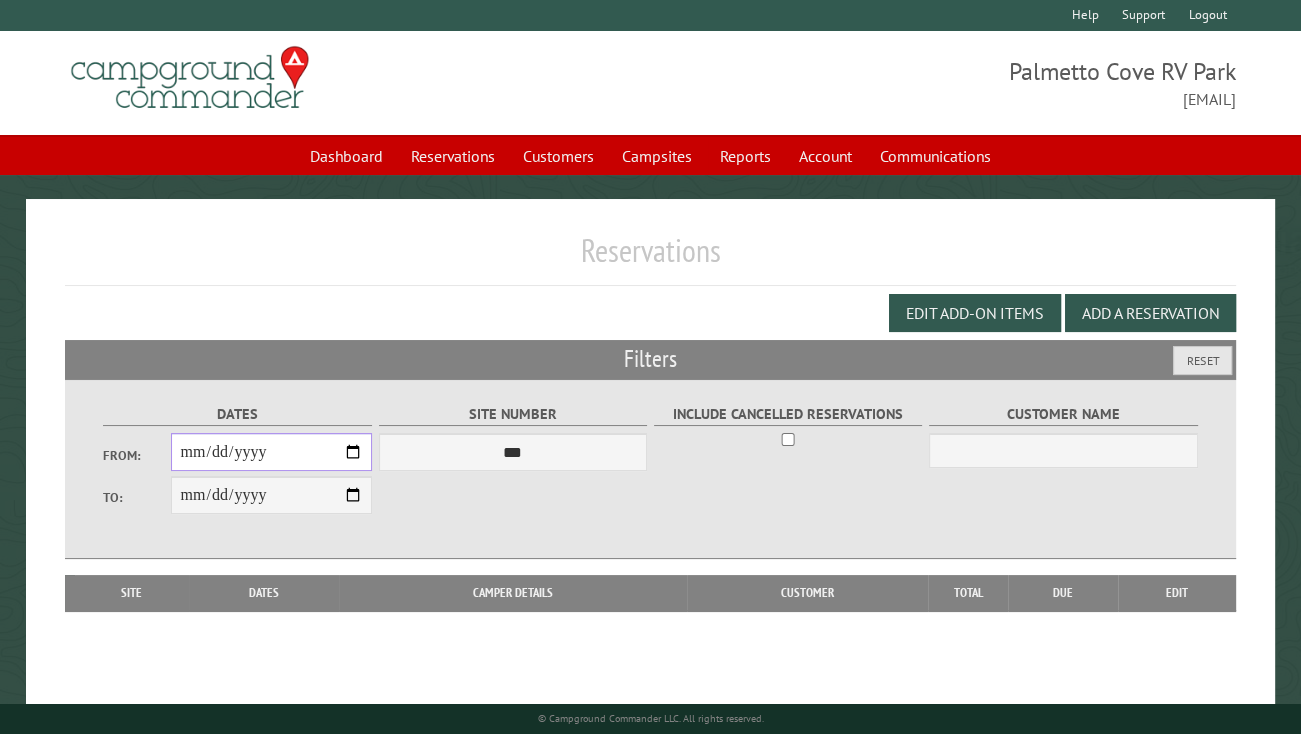 click on "From:" at bounding box center (272, 452) 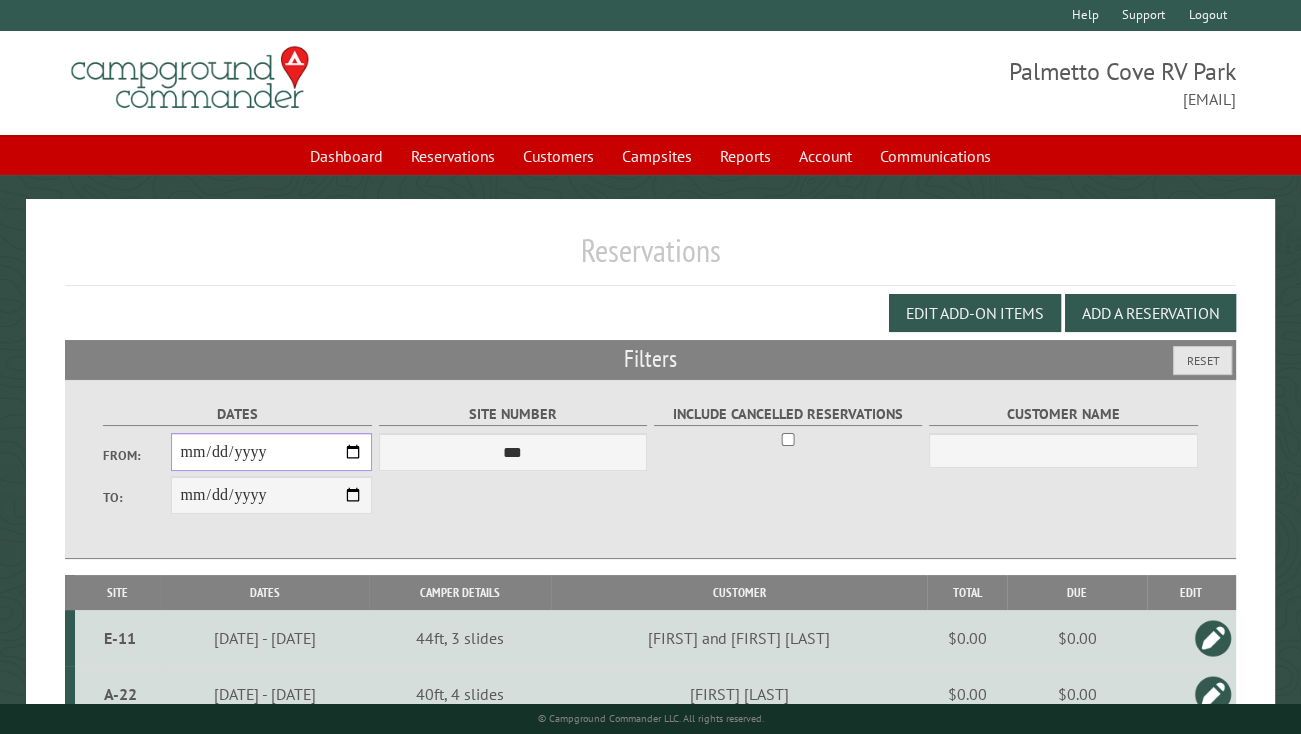 type on "**********" 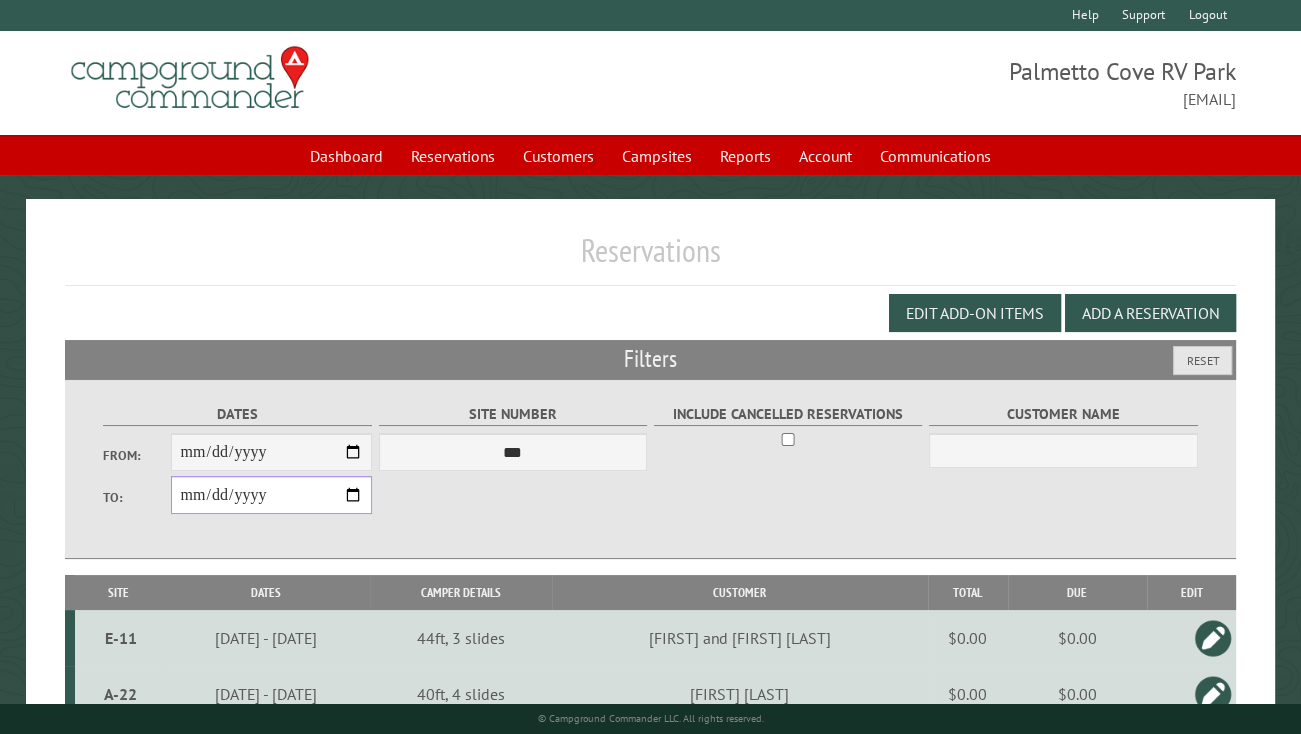 click on "**********" at bounding box center [272, 495] 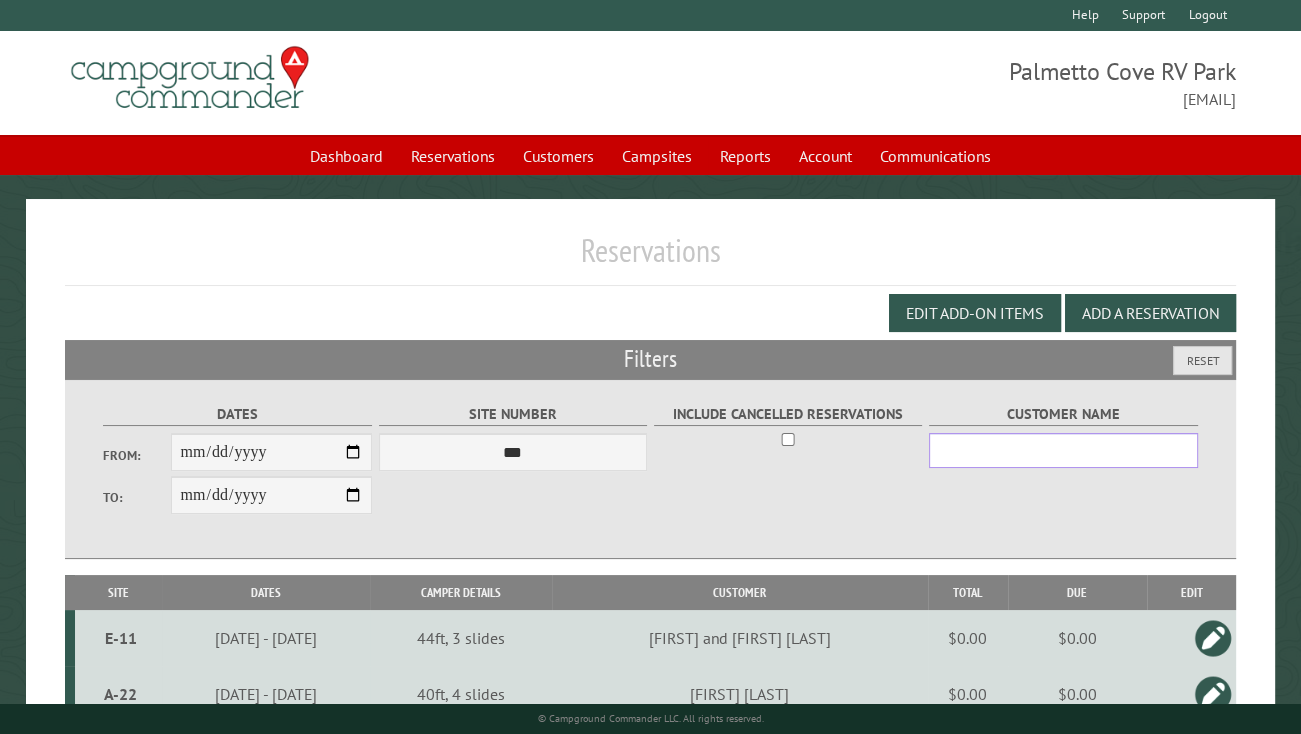 click on "Customer Name" at bounding box center (1063, 450) 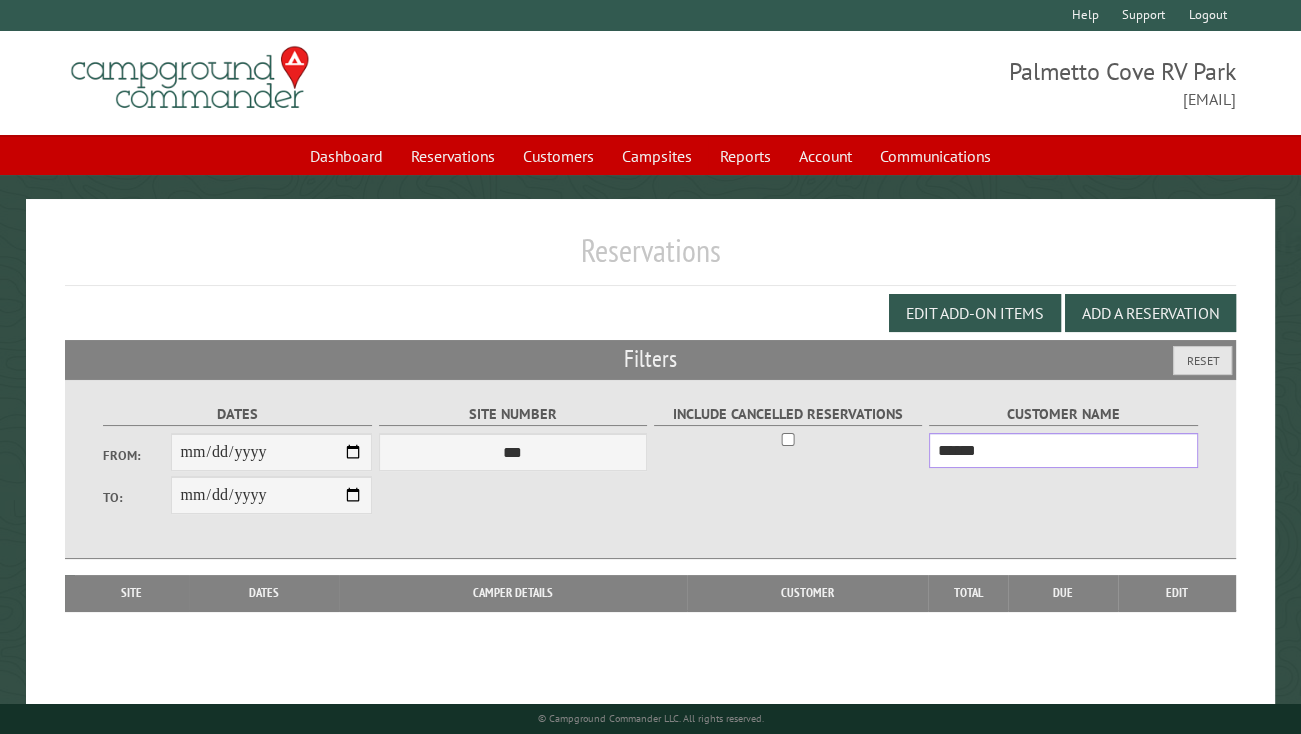 type on "******" 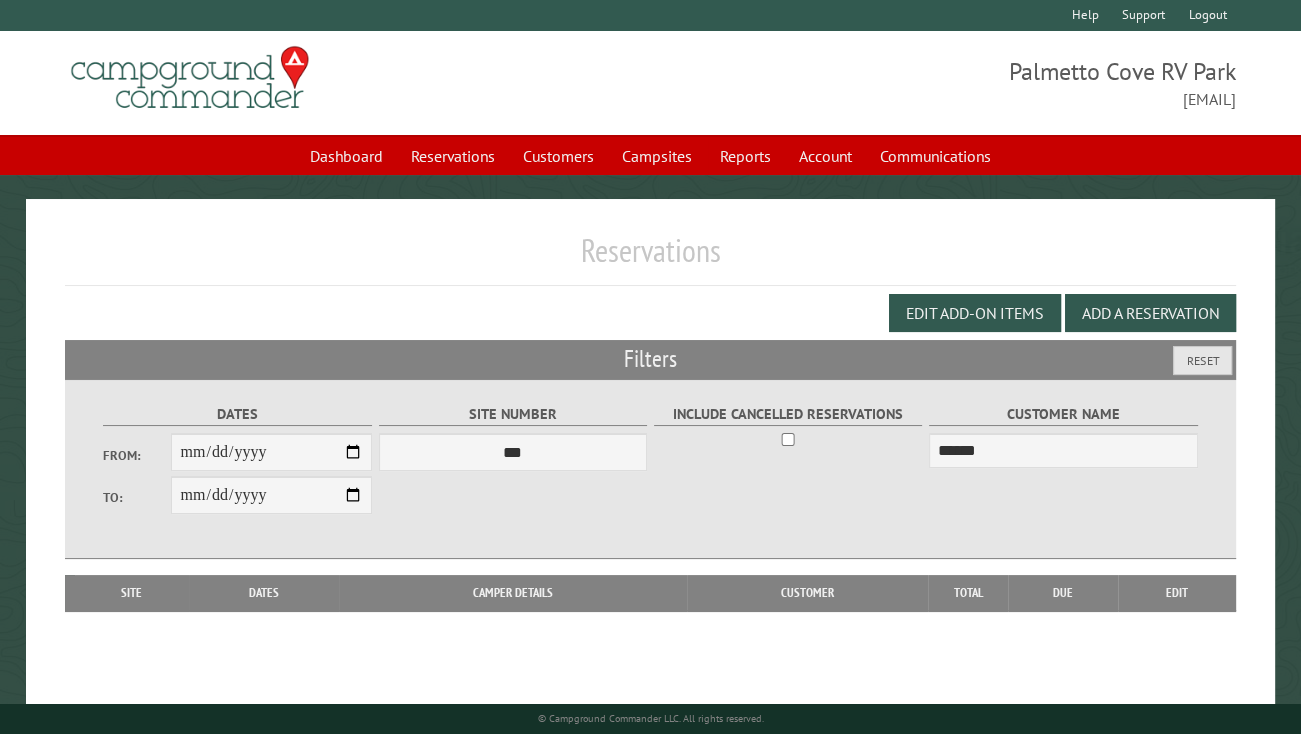 click on "**********" at bounding box center (650, 469) 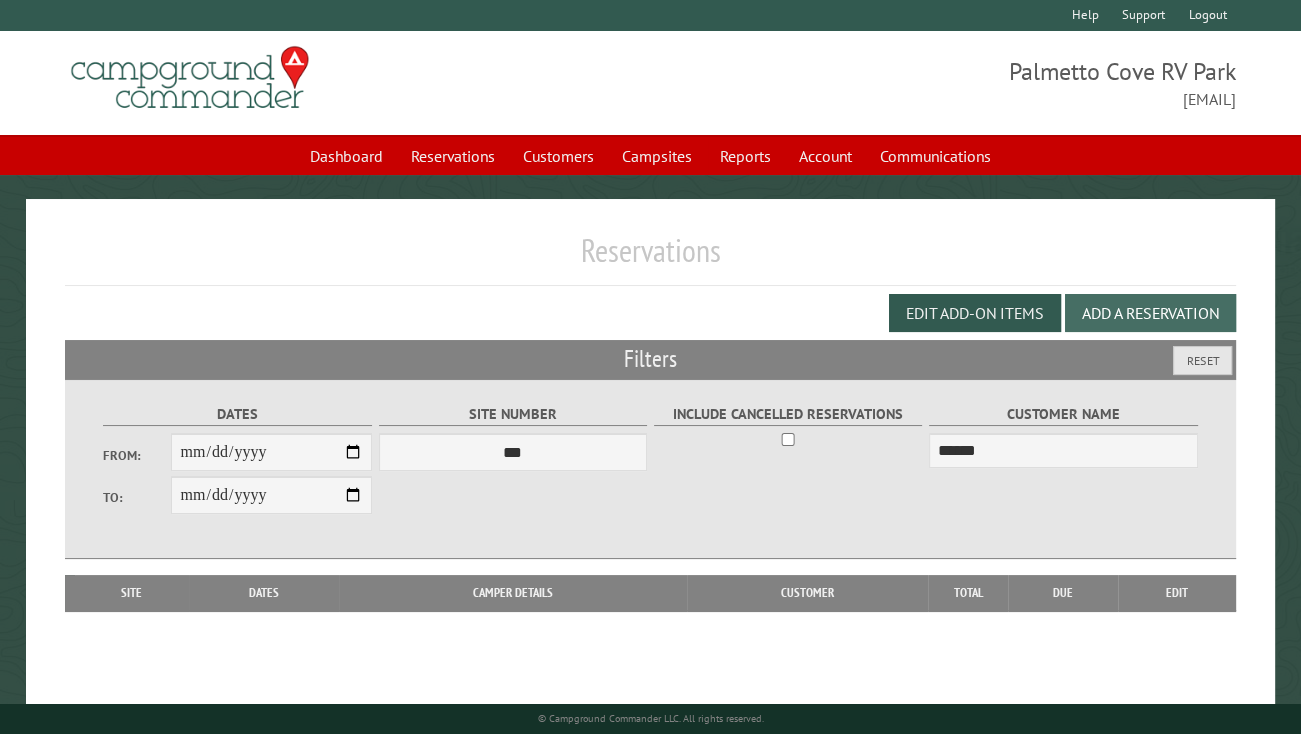 click on "Add a Reservation" at bounding box center [1150, 313] 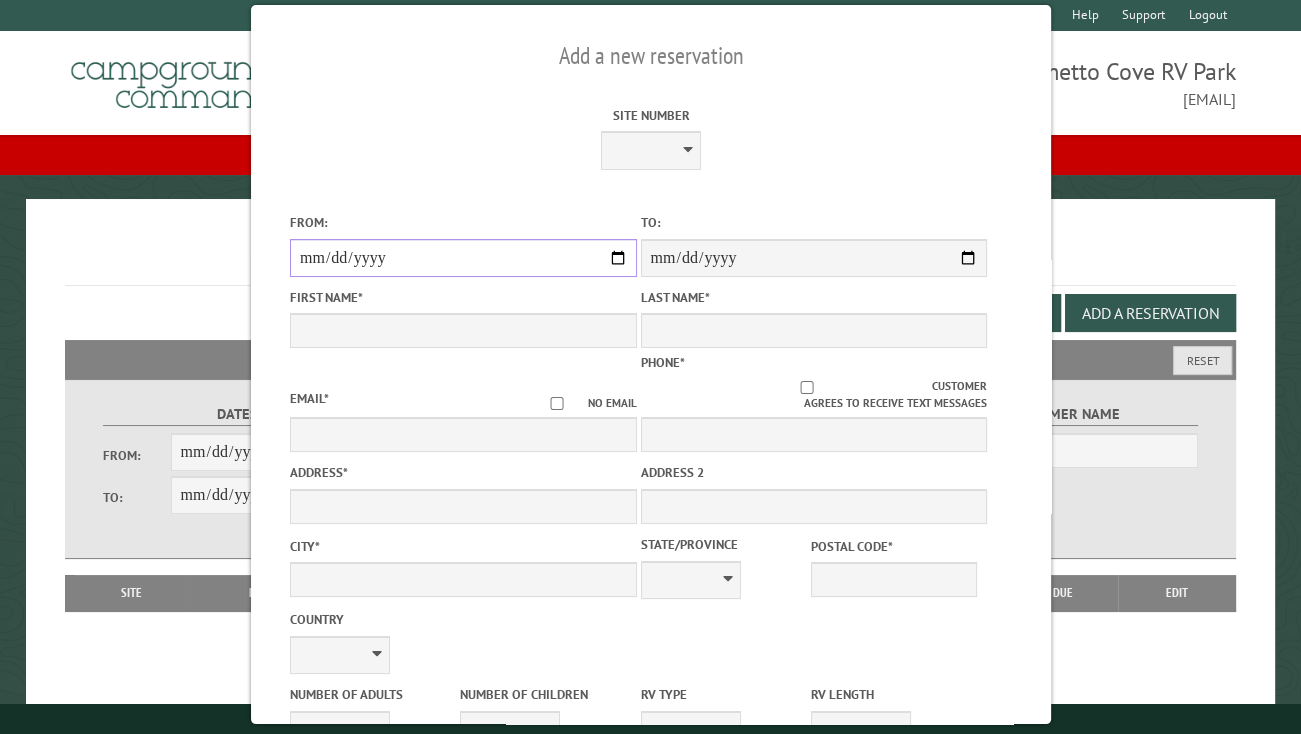 click on "From:" at bounding box center [463, 258] 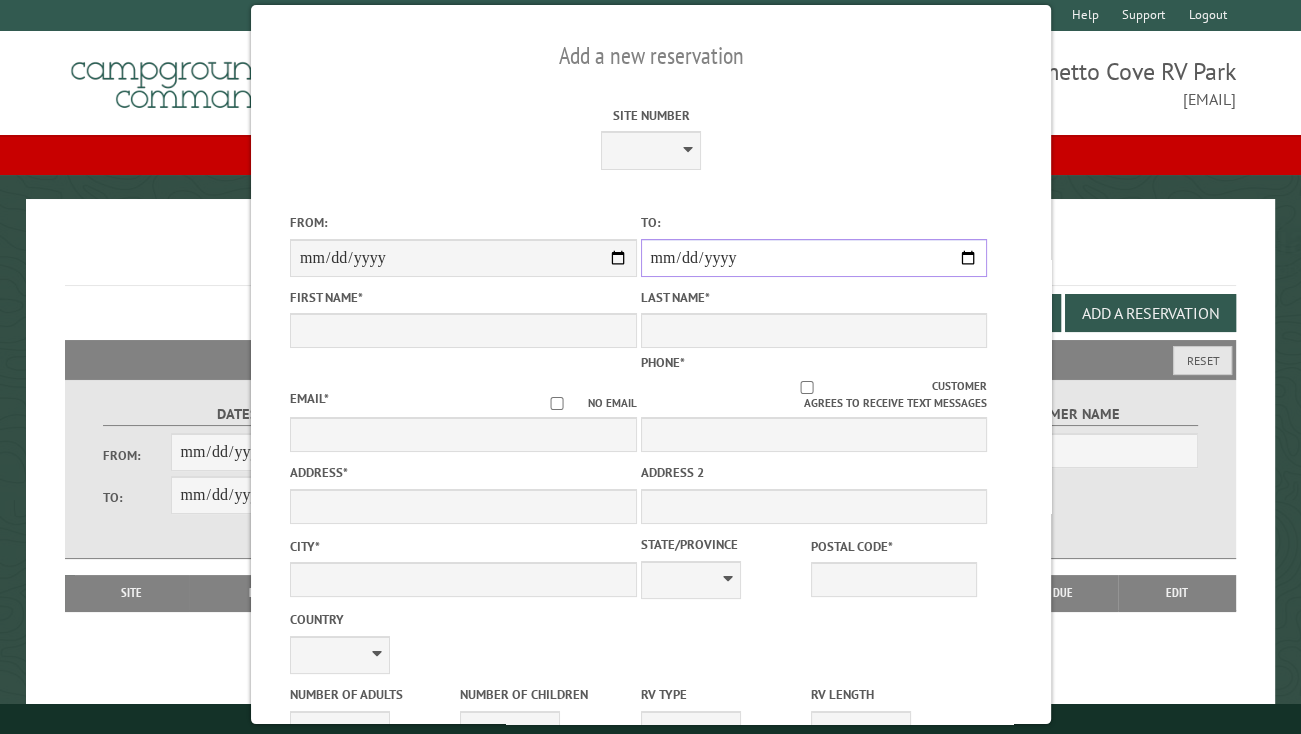 click on "**********" at bounding box center (813, 258) 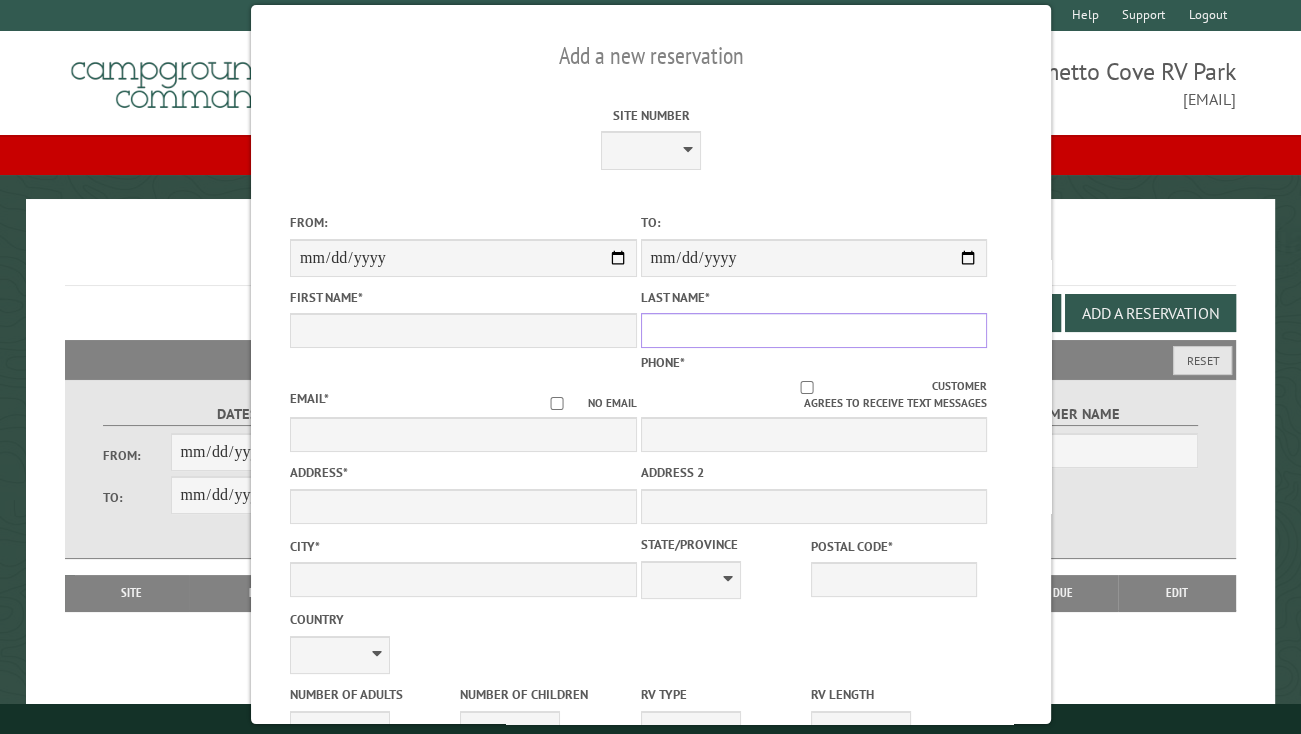 click on "Last Name *" at bounding box center [813, 330] 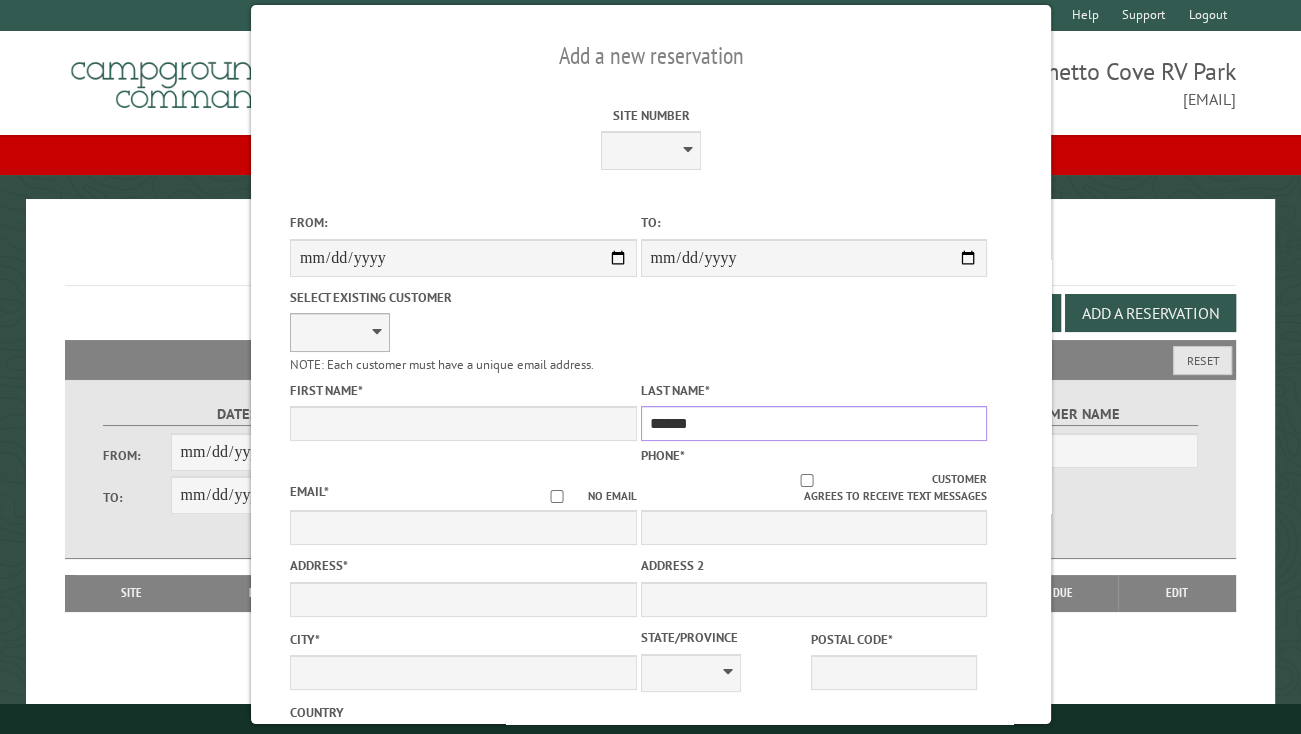 type on "******" 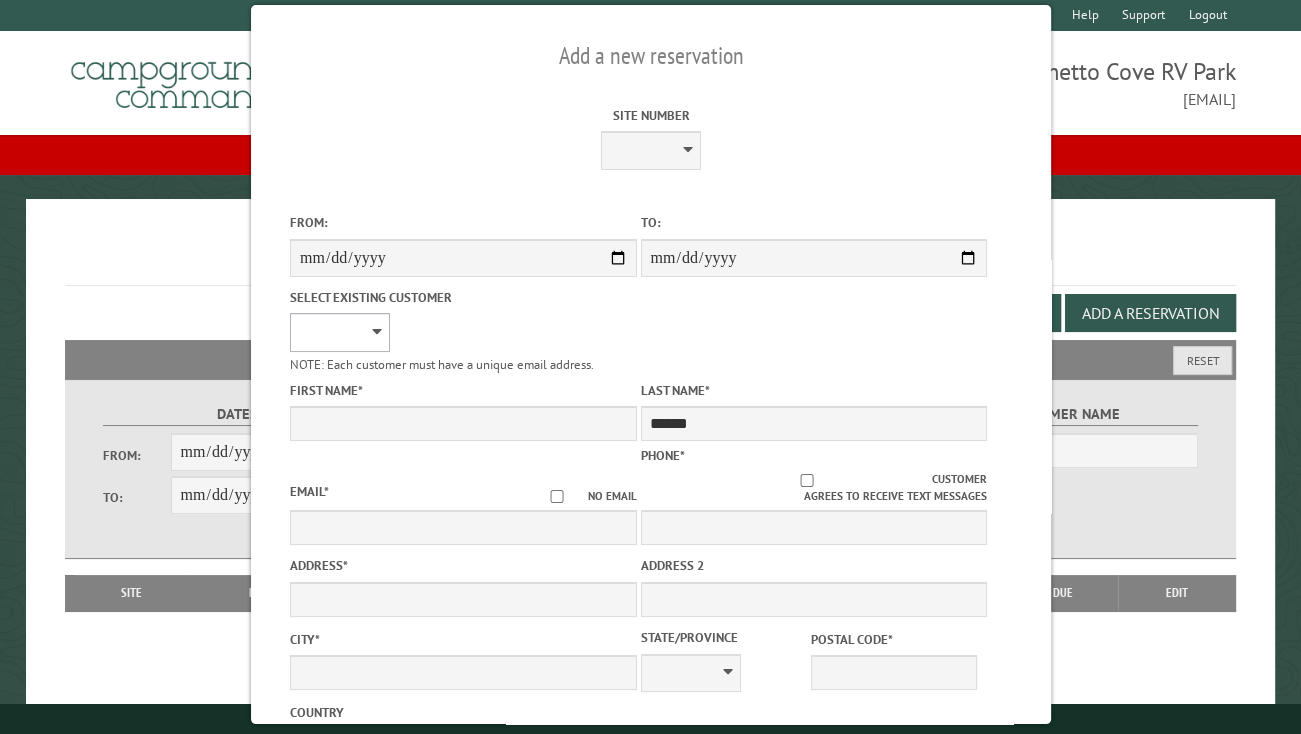 click on "**********" at bounding box center (340, 332) 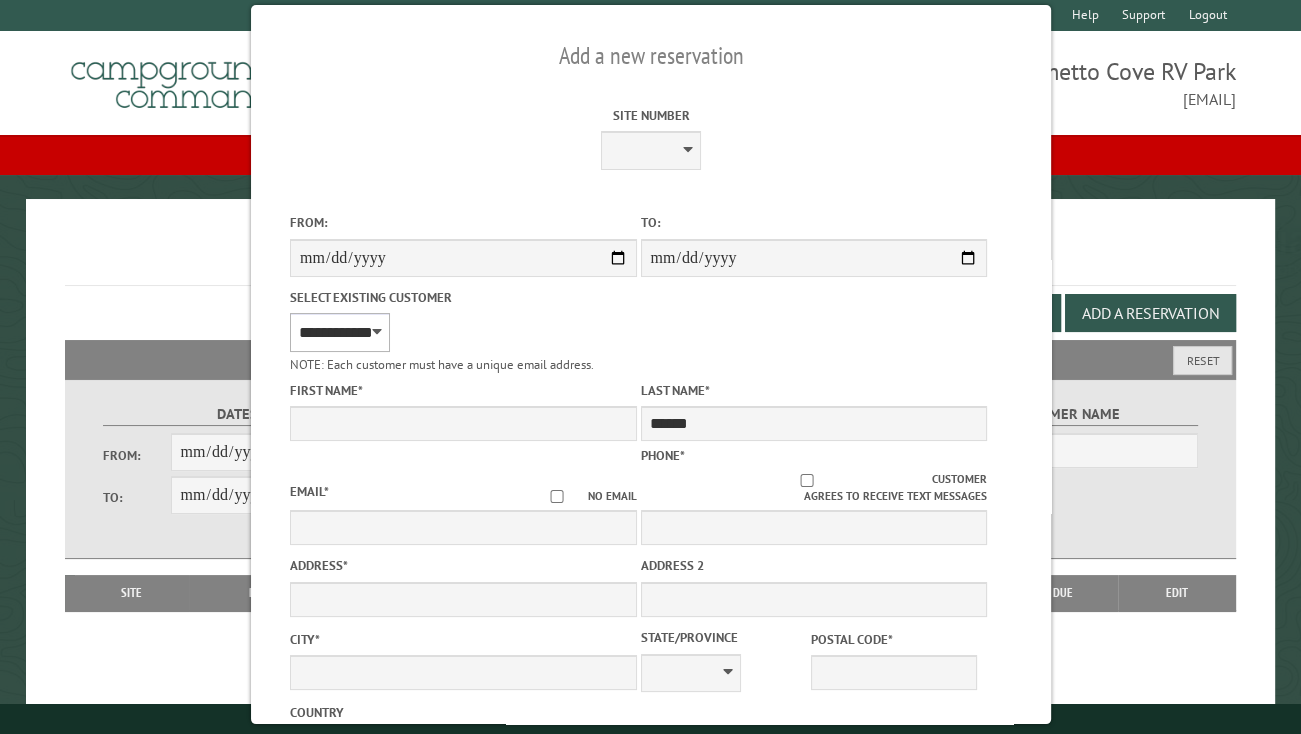 click on "**********" at bounding box center (340, 332) 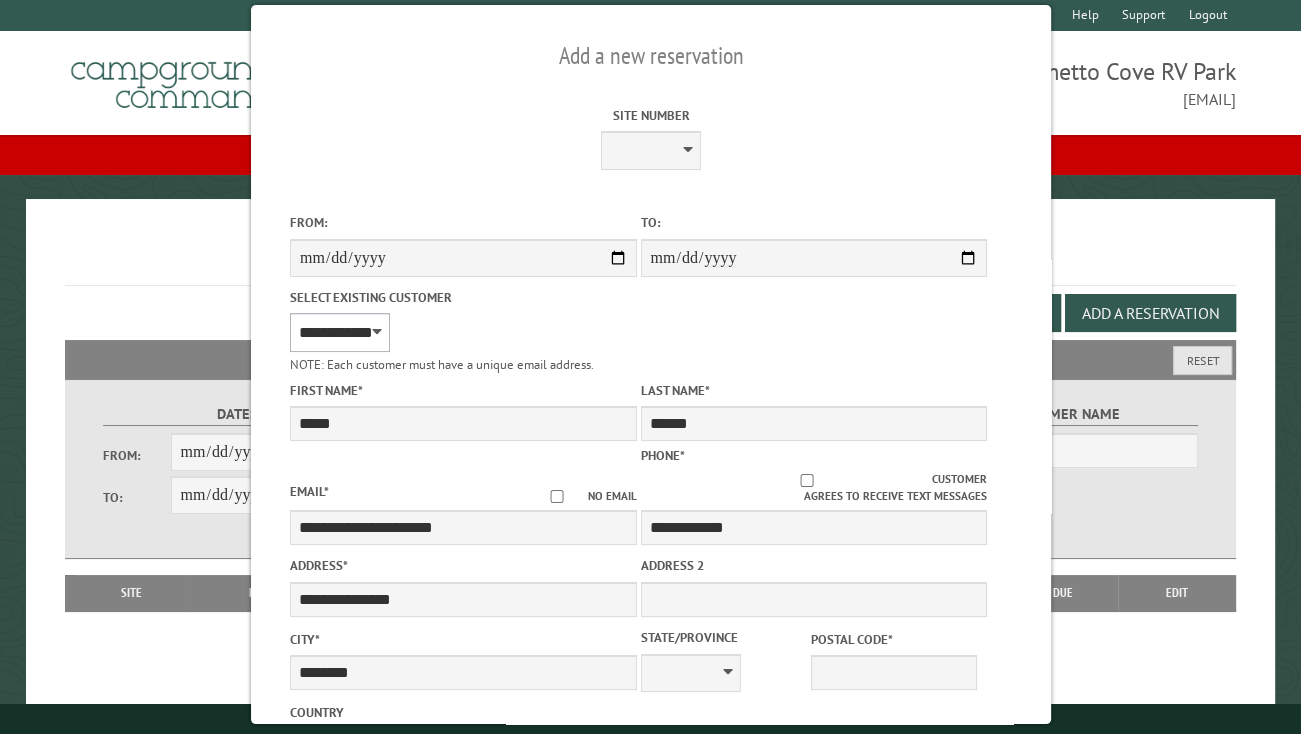select on "**" 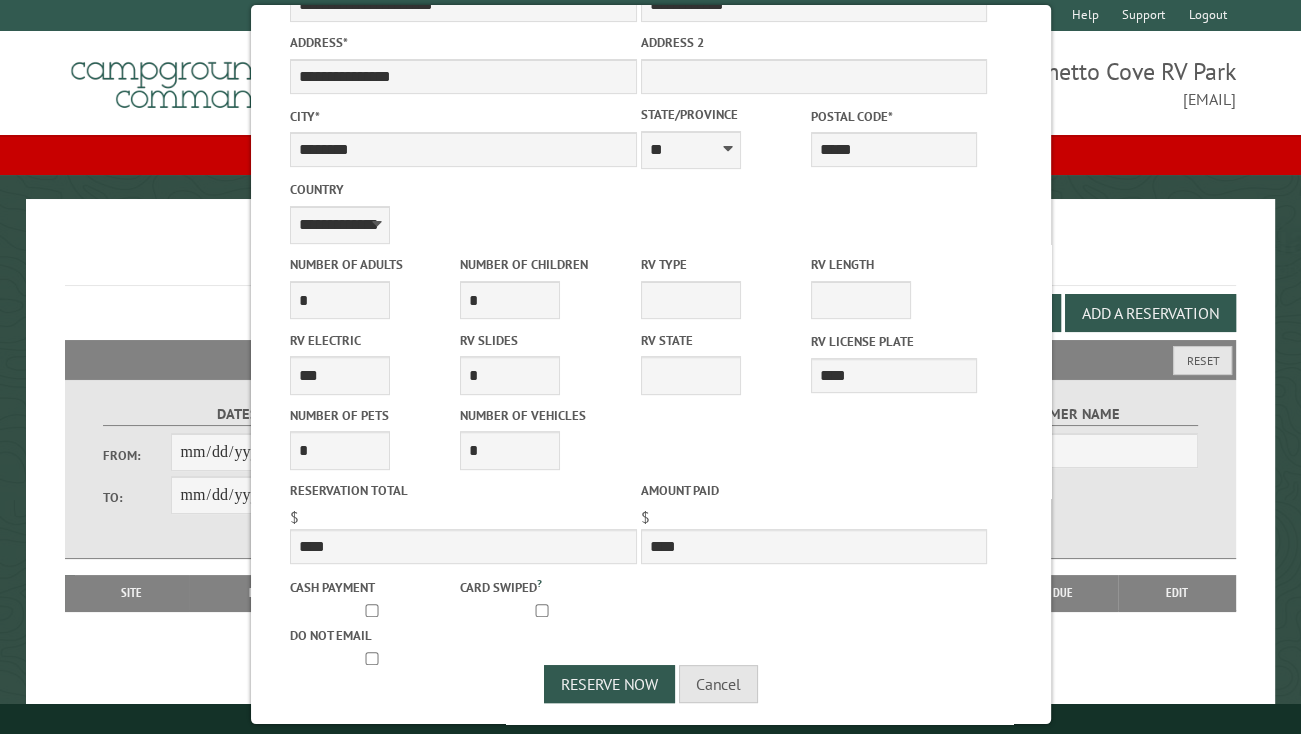 scroll, scrollTop: 525, scrollLeft: 0, axis: vertical 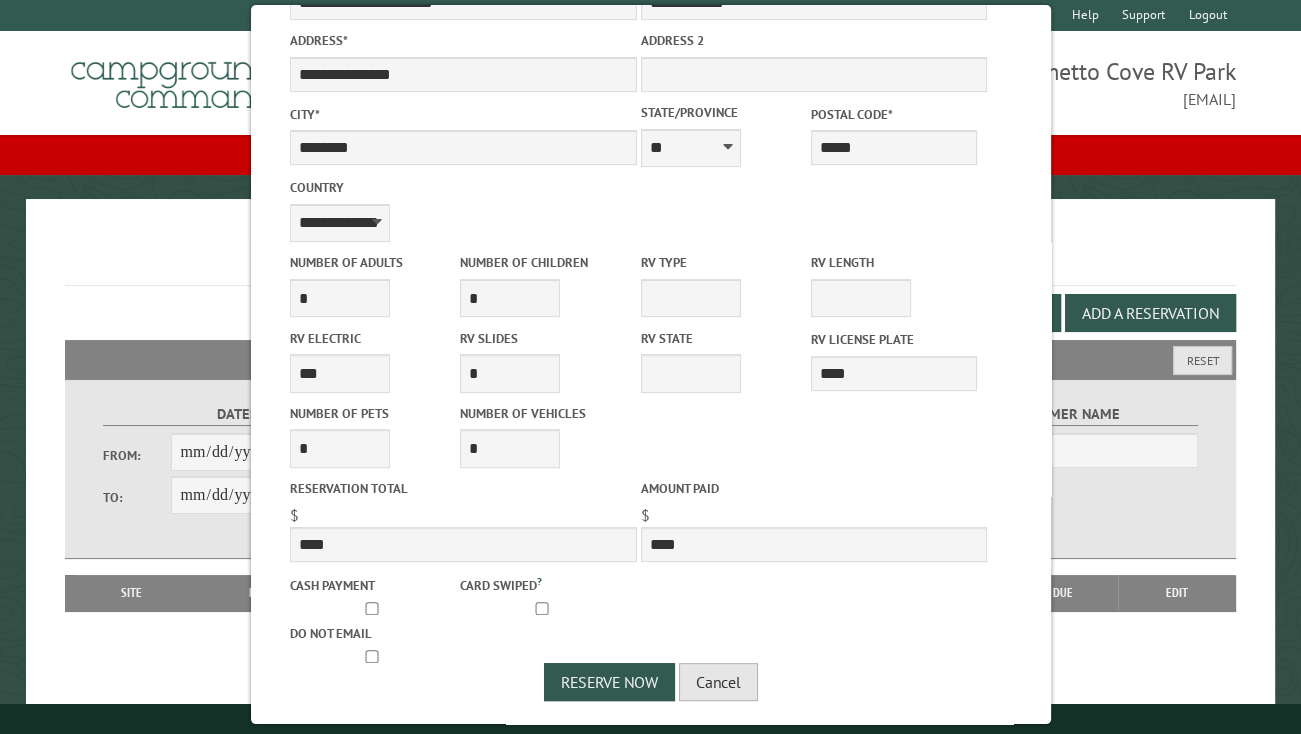 click on "Cancel" at bounding box center (718, 682) 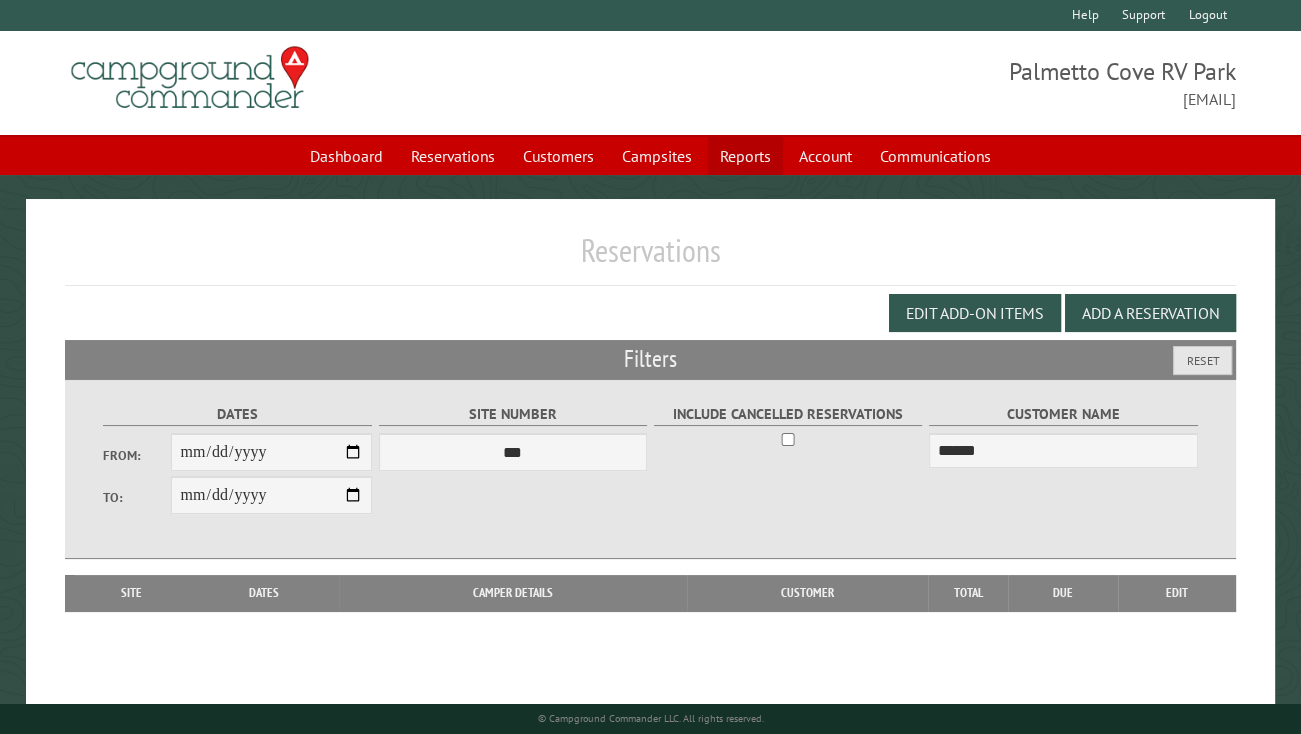 click on "Reports" at bounding box center (745, 156) 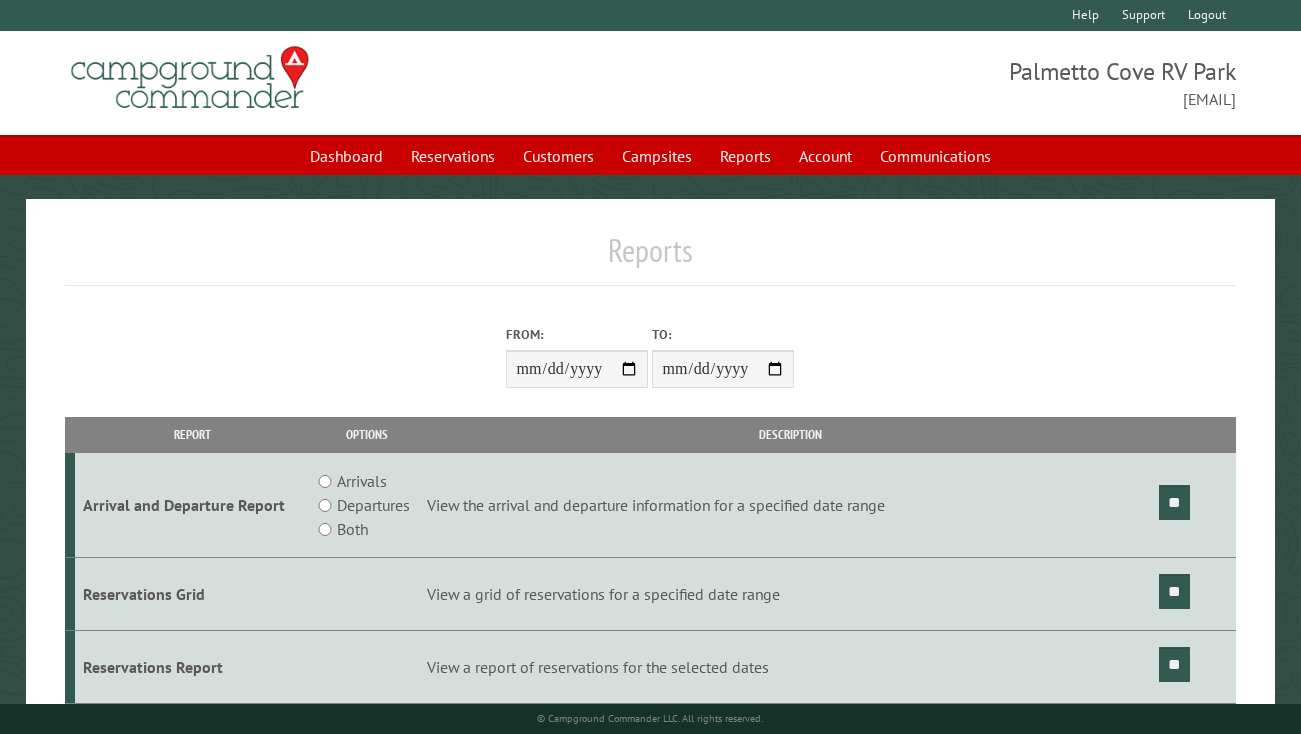 scroll, scrollTop: 0, scrollLeft: 0, axis: both 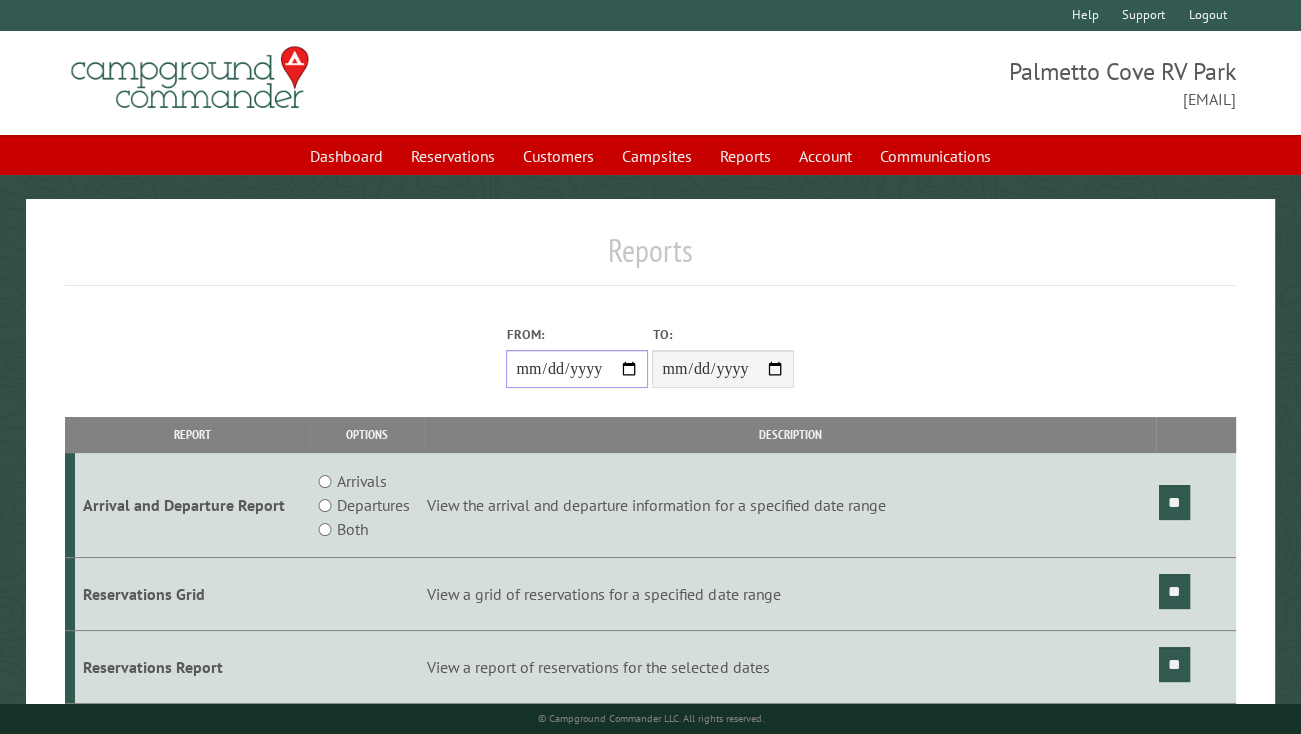 click on "From:" at bounding box center [577, 369] 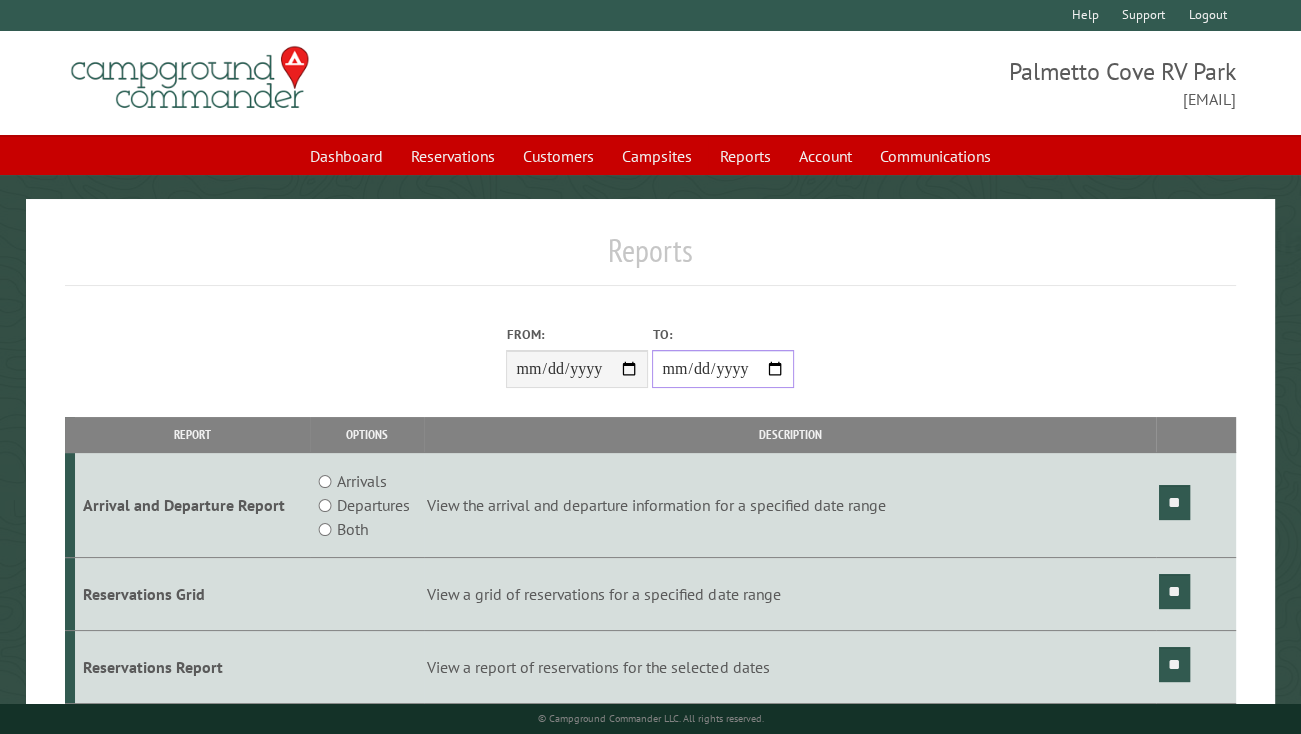 click on "**********" at bounding box center [723, 369] 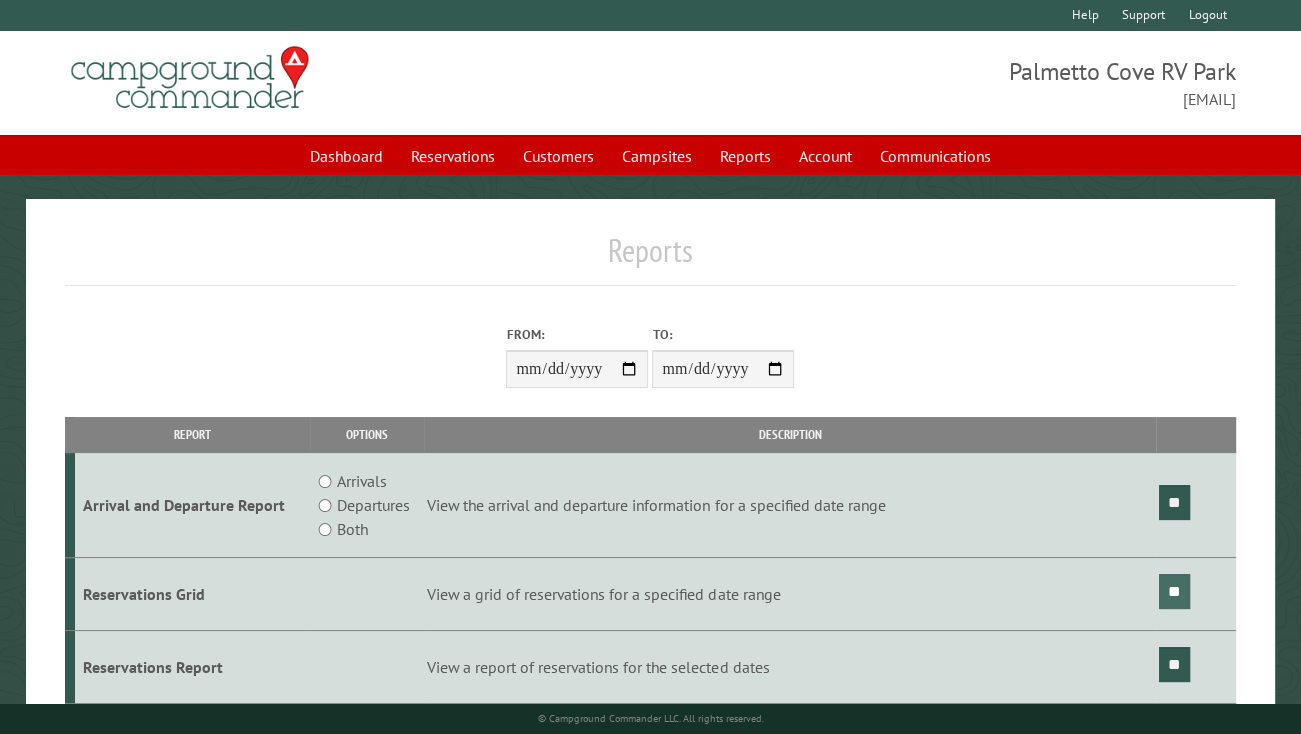 click on "**" at bounding box center [1174, 591] 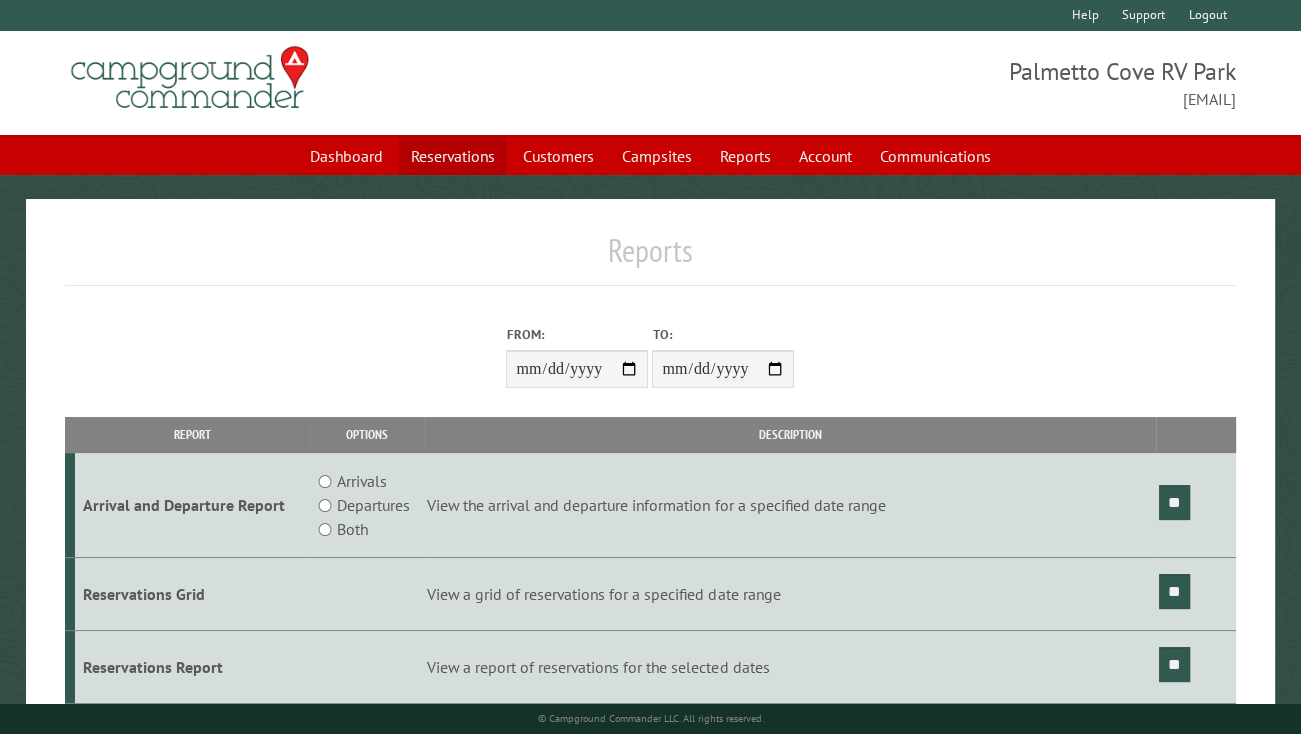 click on "Reservations" at bounding box center (453, 156) 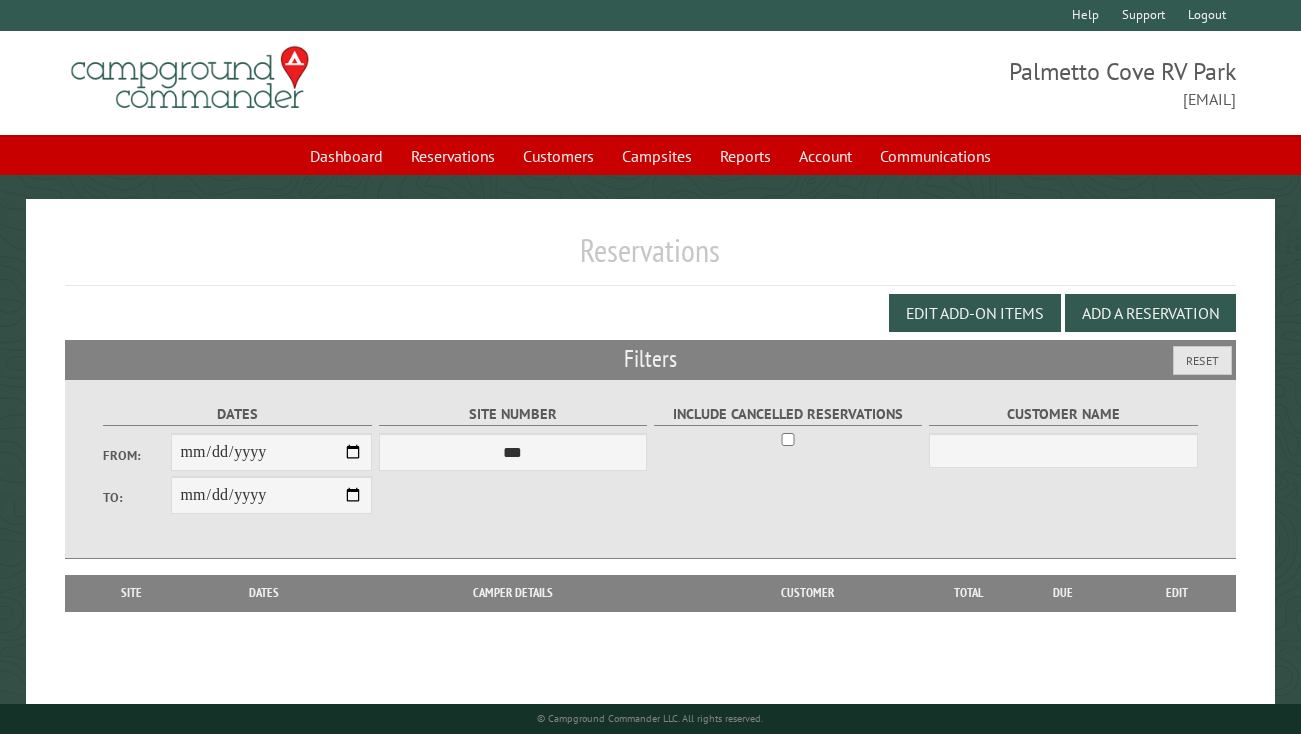 scroll, scrollTop: 0, scrollLeft: 0, axis: both 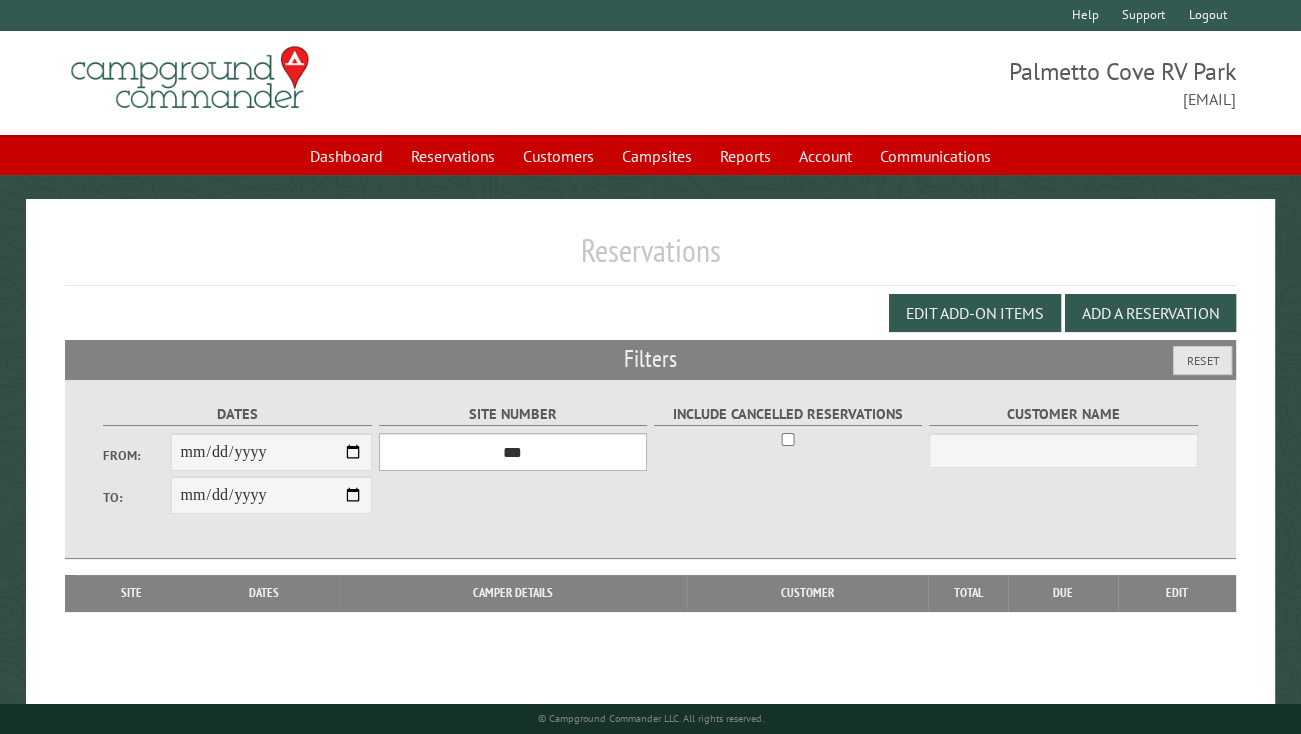 click on "*** **** **** **** **** **** **** **** **** **** **** **** **** **** **** **** **** **** **** **** **** **** **** **** **** **** **** **** **** **** **** **** **** **** **** **** **** **** **** **** **** **** **** **** **** **** **** **** **** **** **** **** **** **** **** **** **** **** **** **** **** **** **** **** **** **** **** **** **** **** **** **** **** **** **** **** **** **** **** **** **** **** **** **** **** **** **** **** **** **** **** **** **** **** **** **** **** **** **** **** **** **** **** **** **** **** **** **** **** **** **** **** **** **** **** **** **** **** **** **** **** **** **** **** **** **** **** **** **** **** **** **** **** **** **** **** **** **** **** **** **** **** **** **** **** **** ****" at bounding box center [513, 452] 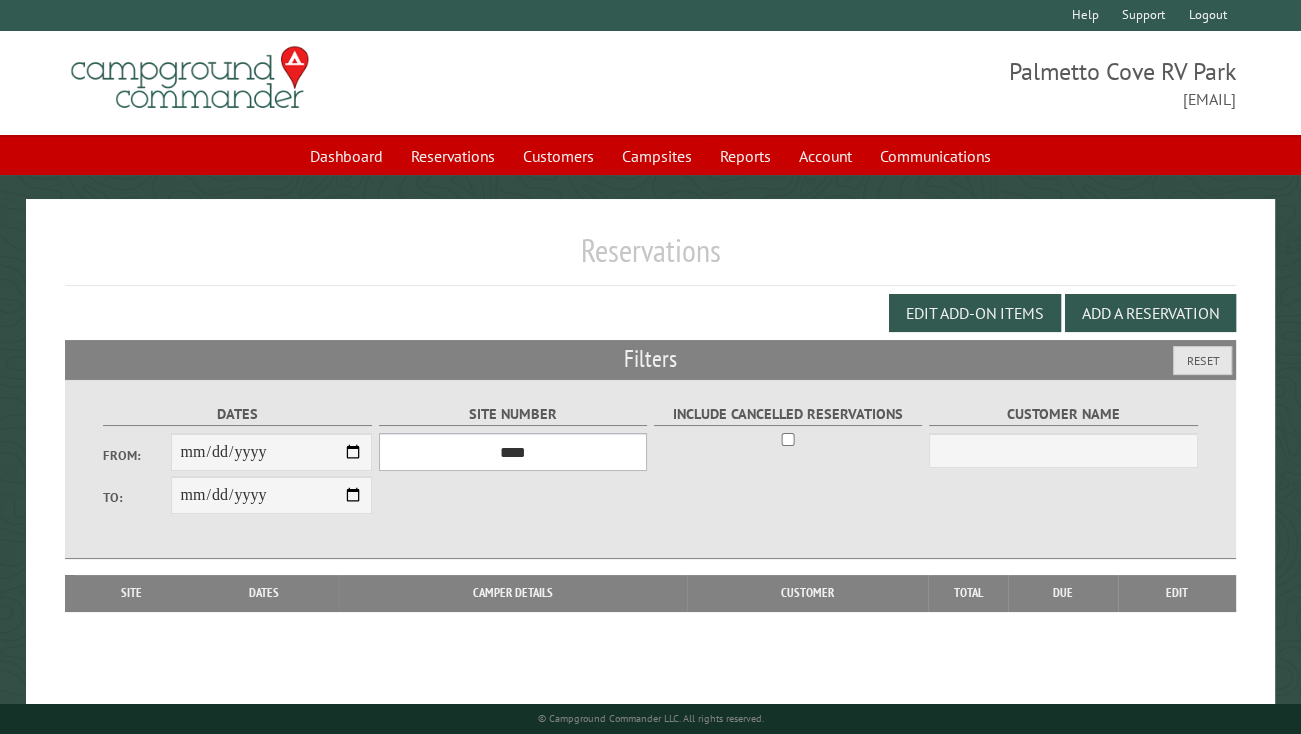 click on "*** **** **** **** **** **** **** **** **** **** **** **** **** **** **** **** **** **** **** **** **** **** **** **** **** **** **** **** **** **** **** **** **** **** **** **** **** **** **** **** **** **** **** **** **** **** **** **** **** **** **** **** **** **** **** **** **** **** **** **** **** **** **** **** **** **** **** **** **** **** **** **** **** **** **** **** **** **** **** **** **** **** **** **** **** **** **** **** **** **** **** **** **** **** **** **** **** **** **** **** **** **** **** **** **** **** **** **** **** **** **** **** **** **** **** **** **** **** **** **** **** **** **** **** **** **** **** **** **** **** **** **** **** **** **** **** **** **** **** **** **** **** **** **** **** **** ****" at bounding box center [513, 452] 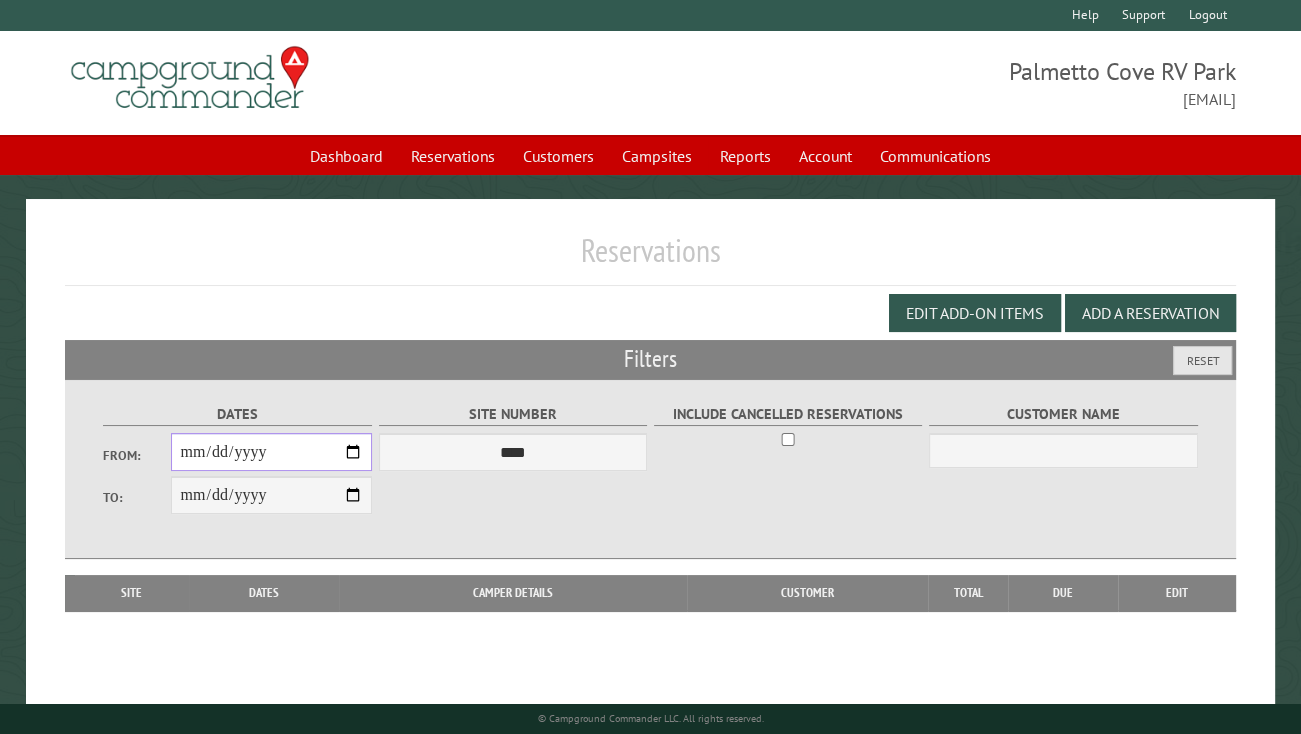 click on "From:" at bounding box center [272, 452] 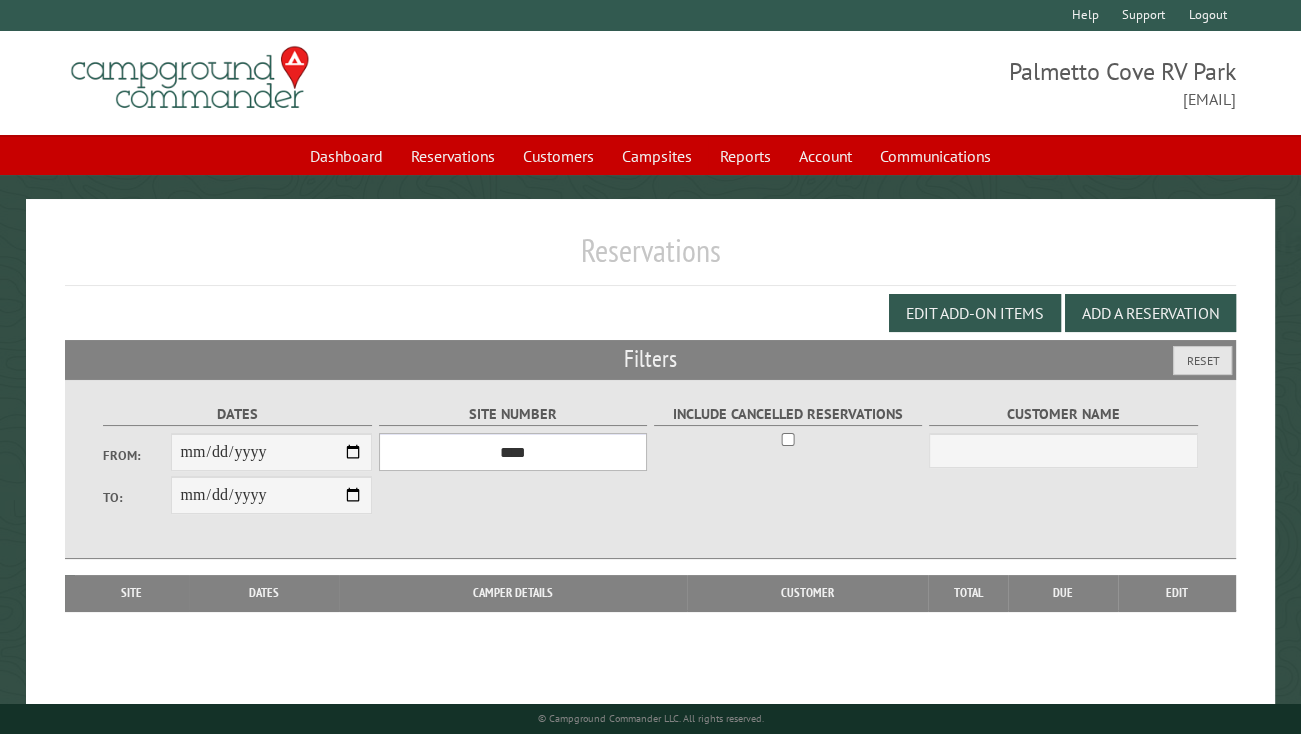 click on "*** **** **** **** **** **** **** **** **** **** **** **** **** **** **** **** **** **** **** **** **** **** **** **** **** **** **** **** **** **** **** **** **** **** **** **** **** **** **** **** **** **** **** **** **** **** **** **** **** **** **** **** **** **** **** **** **** **** **** **** **** **** **** **** **** **** **** **** **** **** **** **** **** **** **** **** **** **** **** **** **** **** **** **** **** **** **** **** **** **** **** **** **** **** **** **** **** **** **** **** **** **** **** **** **** **** **** **** **** **** **** **** **** **** **** **** **** **** **** **** **** **** **** **** **** **** **** **** **** **** **** **** **** **** **** **** **** **** **** **** **** **** **** **** **** **** ****" at bounding box center (513, 452) 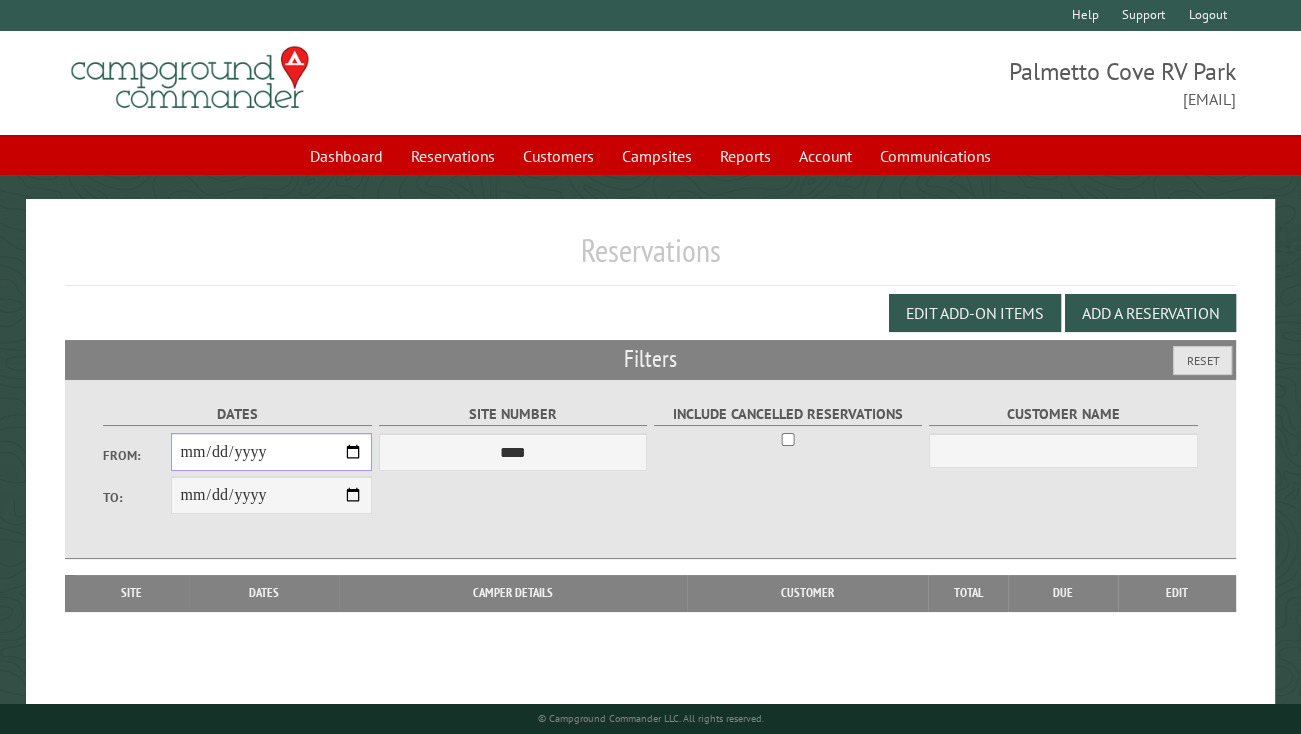 click on "From:" at bounding box center [272, 452] 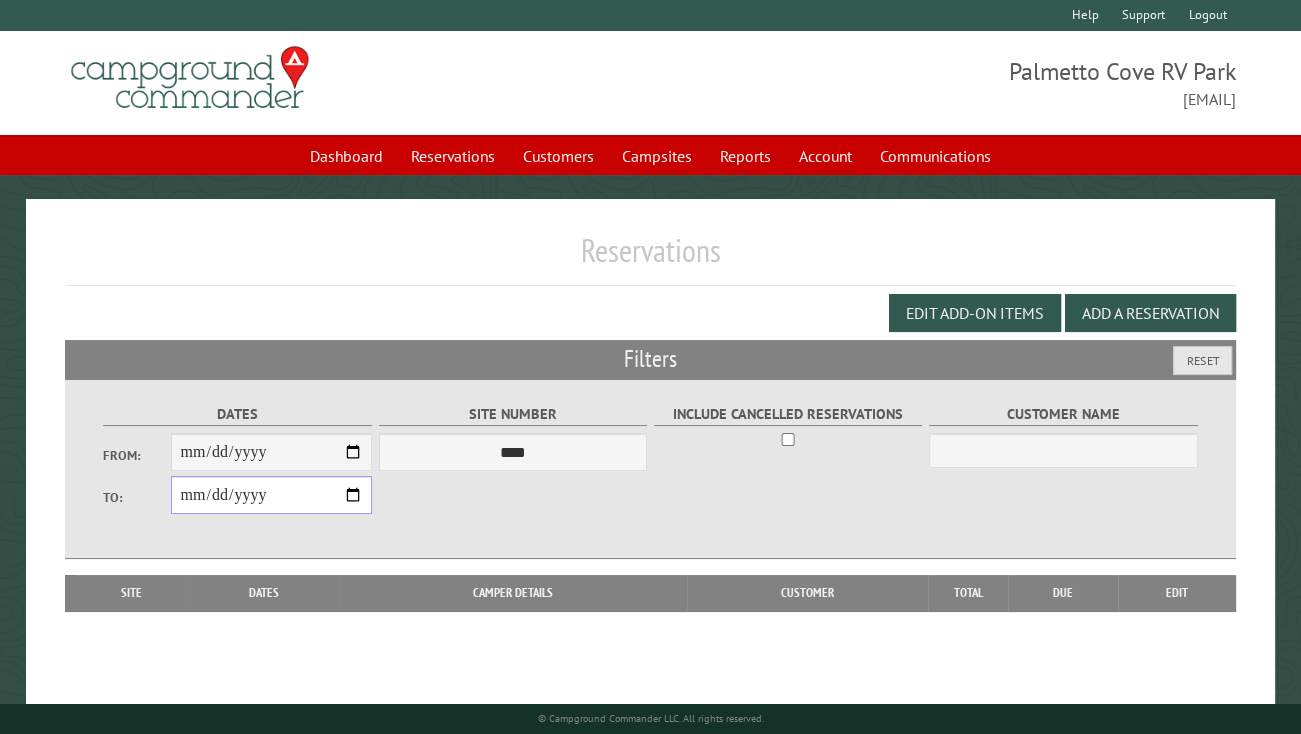 click on "**********" at bounding box center (272, 495) 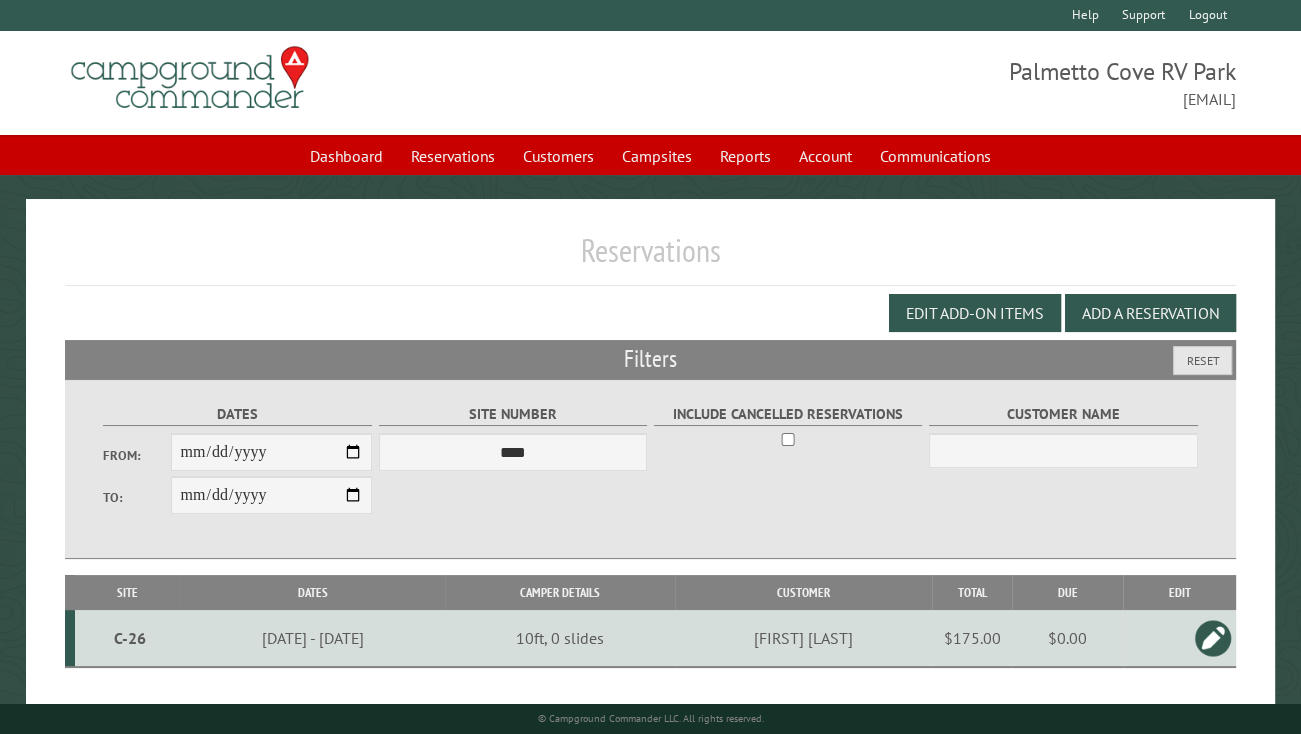 drag, startPoint x: 1217, startPoint y: 642, endPoint x: 1192, endPoint y: 636, distance: 25.70992 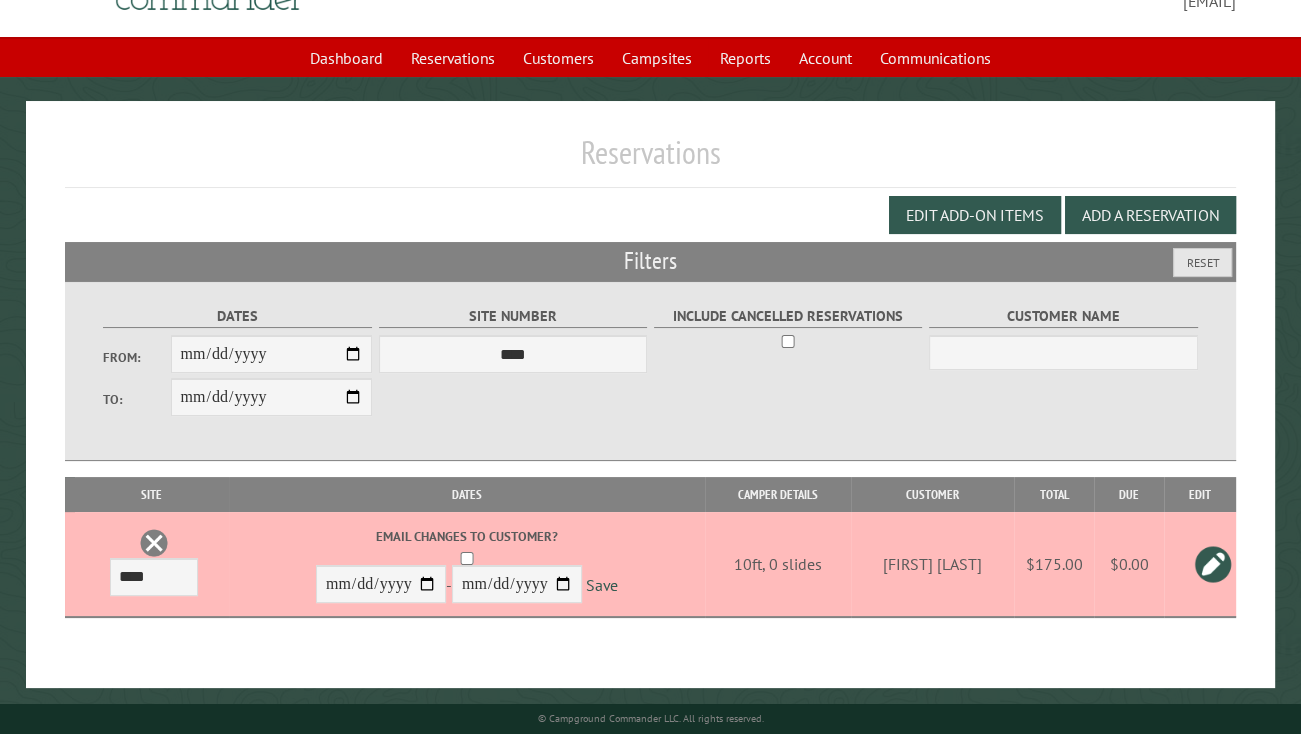scroll, scrollTop: 100, scrollLeft: 0, axis: vertical 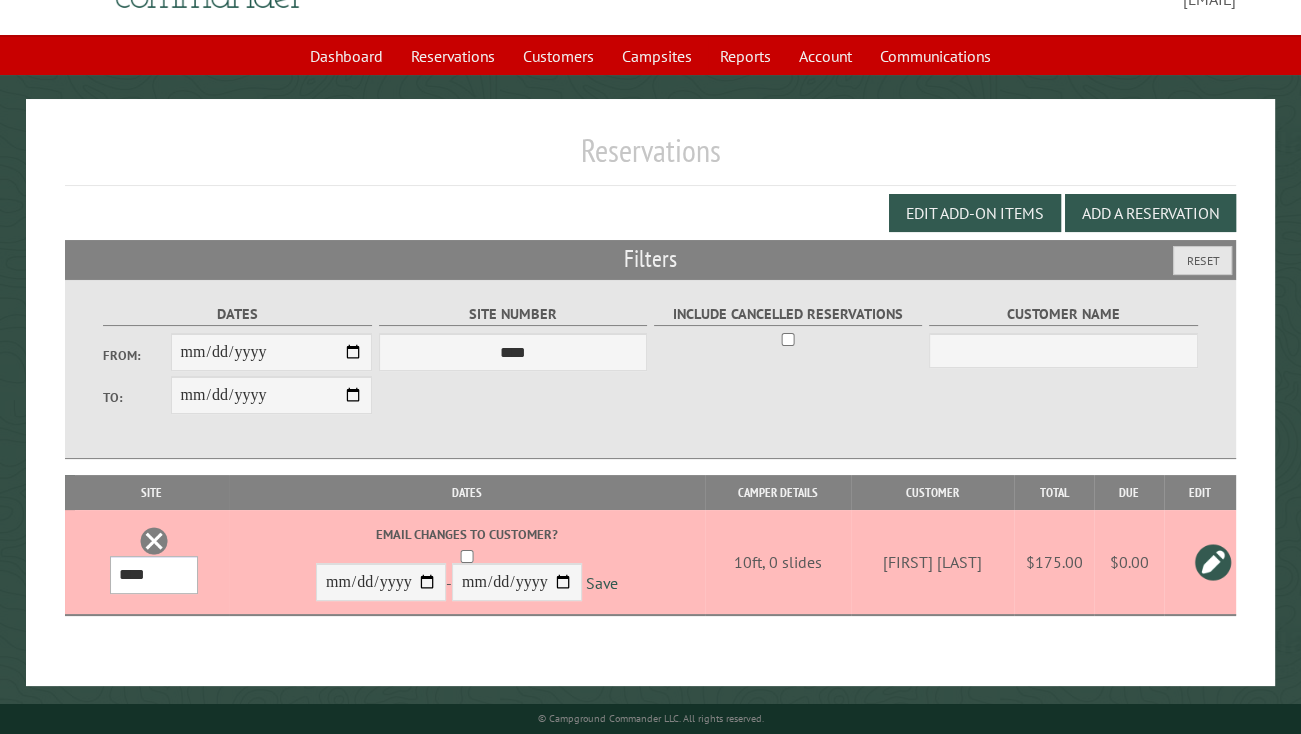 click on "*** **** **** **** **** **** **** **** **** **** **** **** **** **** **** **** **** **** **** **** **** **** **** **** **** **** **** **** **** **** **** **** **** **** **** **** **** **** **** **** **** **** **** **** **** **** **** **** **** **** **** **** **** **** **** **** **** **** **** **** **** **** **** **** **** **** **** **** **** **** **** **** **** **** **** **** **** **** **** **** **** **** **** **** **** **** **** **** **** **** **** **** **** **** **** **** **** **** **** **** **** **** **** **** **** **** **** **** **** **** **** **** **** **** **** **** **** **** **** **** **** **** **** **** **** **** **** **** **** **** **** **** **** **** **** **** **** **** **** **** **** **** **** **** **** **** ****" at bounding box center (154, 575) 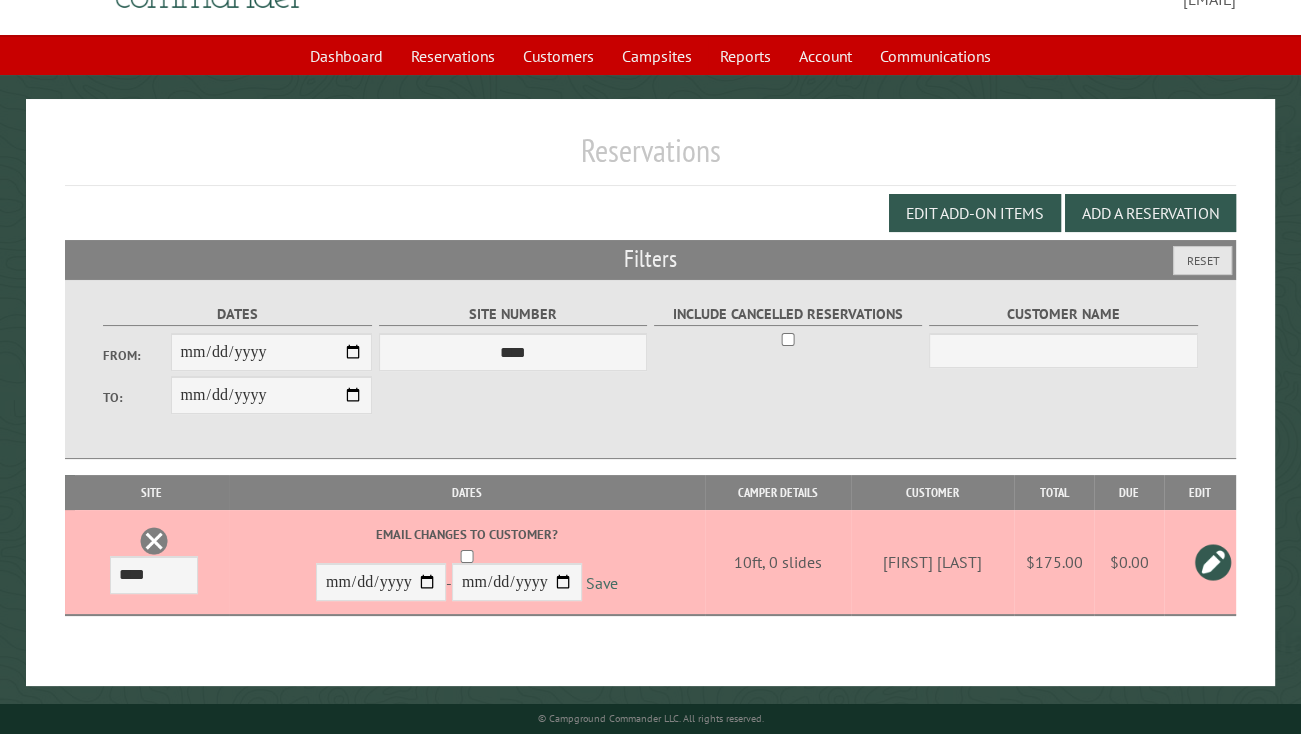 click on "Save" at bounding box center (602, 583) 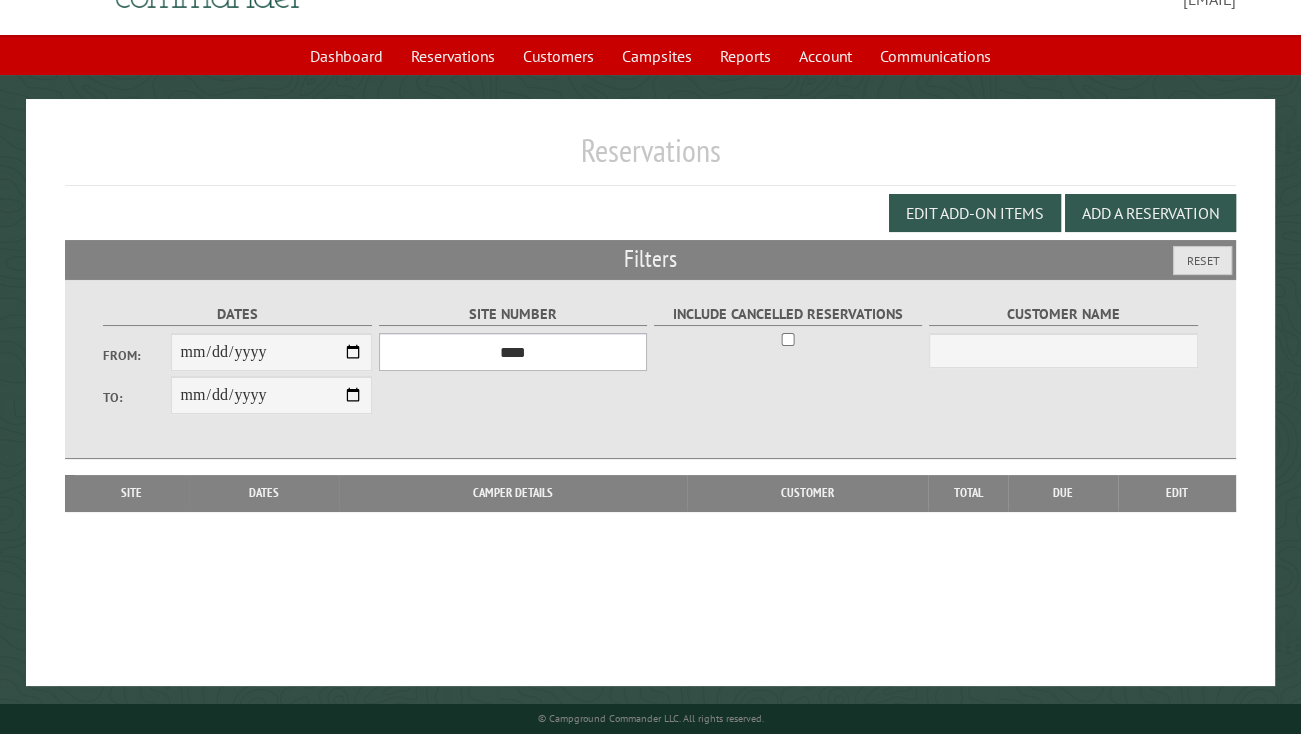click on "*** **** **** **** **** **** **** **** **** **** **** **** **** **** **** **** **** **** **** **** **** **** **** **** **** **** **** **** **** **** **** **** **** **** **** **** **** **** **** **** **** **** **** **** **** **** **** **** **** **** **** **** **** **** **** **** **** **** **** **** **** **** **** **** **** **** **** **** **** **** **** **** **** **** **** **** **** **** **** **** **** **** **** **** **** **** **** **** **** **** **** **** **** **** **** **** **** **** **** **** **** **** **** **** **** **** **** **** **** **** **** **** **** **** **** **** **** **** **** **** **** **** **** **** **** **** **** **** **** **** **** **** **** **** **** **** **** **** **** **** **** **** **** **** **** **** ****" at bounding box center (513, 352) 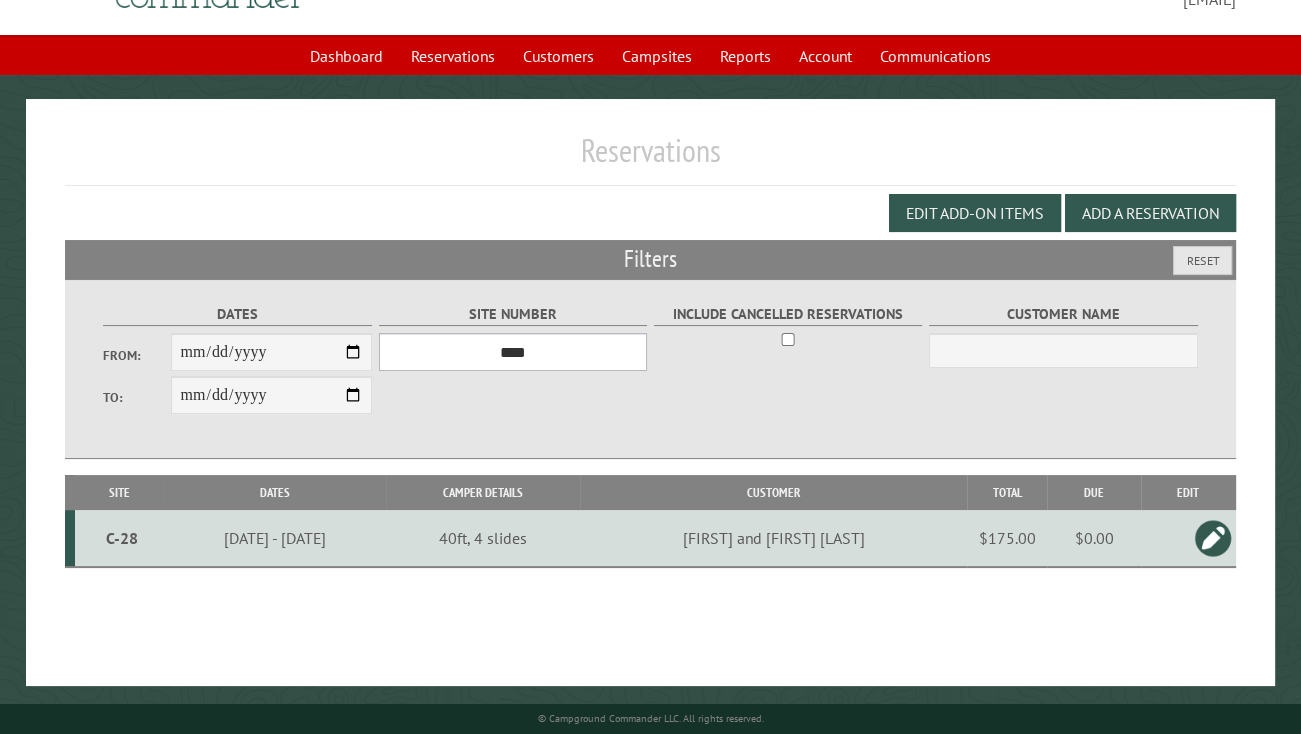 click on "*** **** **** **** **** **** **** **** **** **** **** **** **** **** **** **** **** **** **** **** **** **** **** **** **** **** **** **** **** **** **** **** **** **** **** **** **** **** **** **** **** **** **** **** **** **** **** **** **** **** **** **** **** **** **** **** **** **** **** **** **** **** **** **** **** **** **** **** **** **** **** **** **** **** **** **** **** **** **** **** **** **** **** **** **** **** **** **** **** **** **** **** **** **** **** **** **** **** **** **** **** **** **** **** **** **** **** **** **** **** **** **** **** **** **** **** **** **** **** **** **** **** **** **** **** **** **** **** **** **** **** **** **** **** **** **** **** **** **** **** **** **** **** **** **** **** ****" at bounding box center [513, 352] 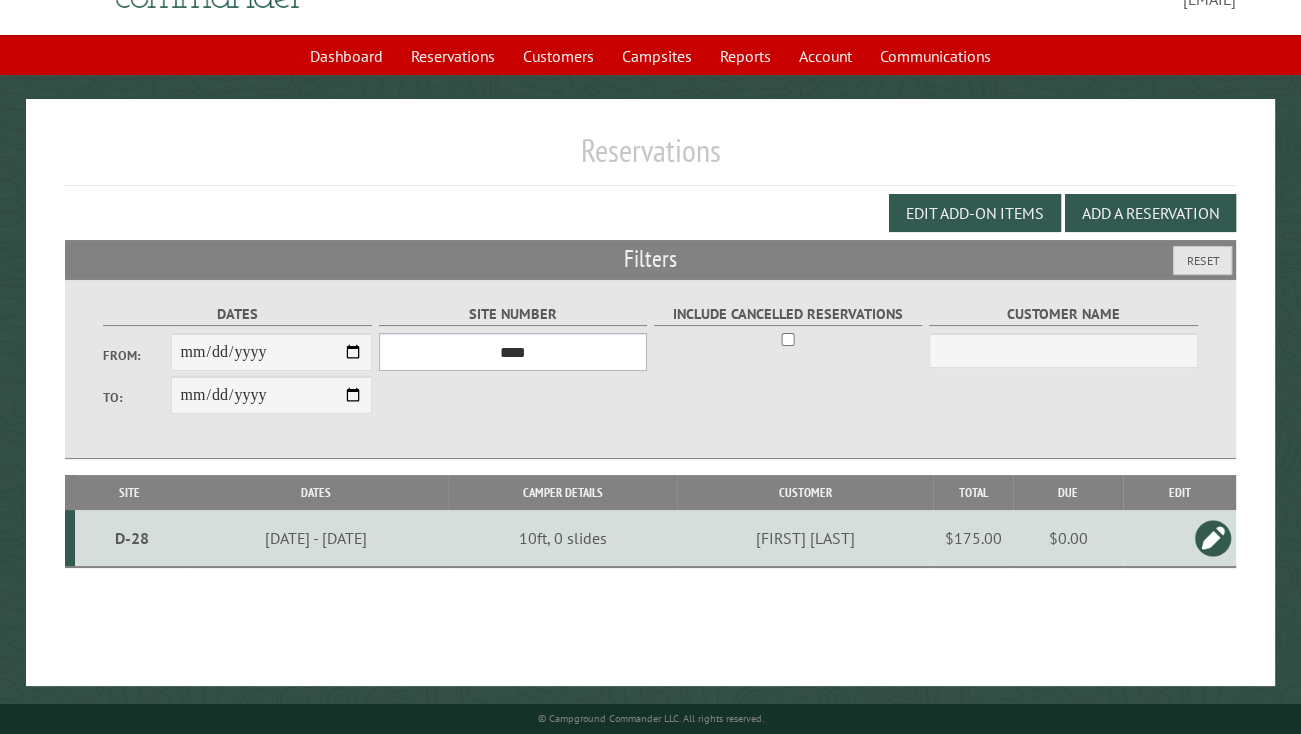 click on "*** **** **** **** **** **** **** **** **** **** **** **** **** **** **** **** **** **** **** **** **** **** **** **** **** **** **** **** **** **** **** **** **** **** **** **** **** **** **** **** **** **** **** **** **** **** **** **** **** **** **** **** **** **** **** **** **** **** **** **** **** **** **** **** **** **** **** **** **** **** **** **** **** **** **** **** **** **** **** **** **** **** **** **** **** **** **** **** **** **** **** **** **** **** **** **** **** **** **** **** **** **** **** **** **** **** **** **** **** **** **** **** **** **** **** **** **** **** **** **** **** **** **** **** **** **** **** **** **** **** **** **** **** **** **** **** **** **** **** **** **** **** **** **** **** **** ****" at bounding box center (513, 352) 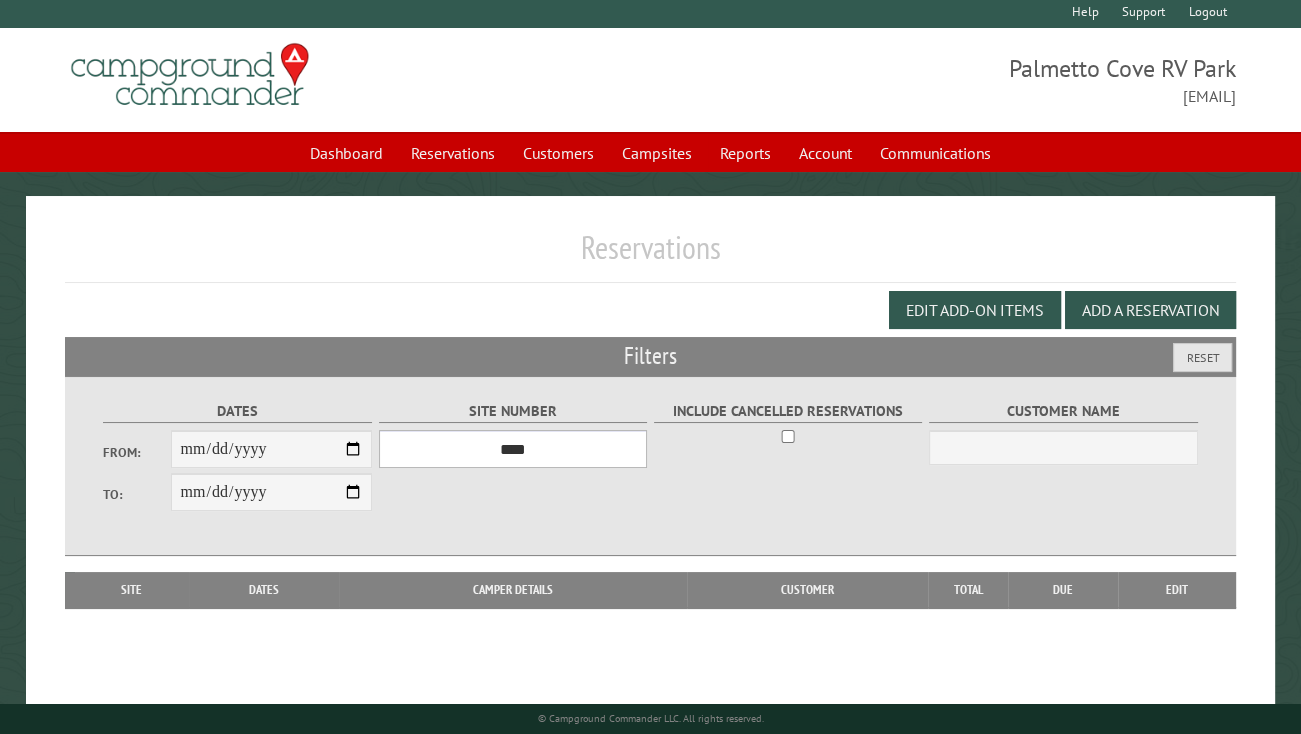 scroll, scrollTop: 0, scrollLeft: 0, axis: both 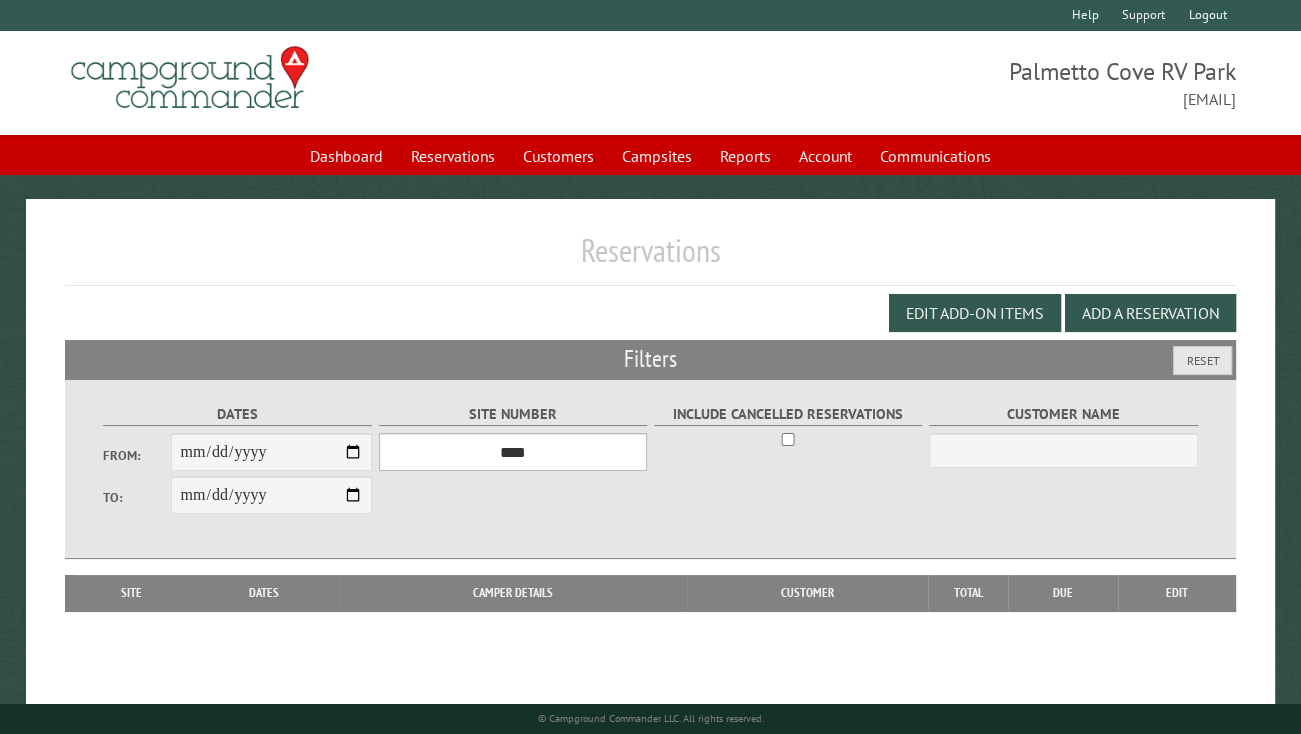 click on "*** **** **** **** **** **** **** **** **** **** **** **** **** **** **** **** **** **** **** **** **** **** **** **** **** **** **** **** **** **** **** **** **** **** **** **** **** **** **** **** **** **** **** **** **** **** **** **** **** **** **** **** **** **** **** **** **** **** **** **** **** **** **** **** **** **** **** **** **** **** **** **** **** **** **** **** **** **** **** **** **** **** **** **** **** **** **** **** **** **** **** **** **** **** **** **** **** **** **** **** **** **** **** **** **** **** **** **** **** **** **** **** **** **** **** **** **** **** **** **** **** **** **** **** **** **** **** **** **** **** **** **** **** **** **** **** **** **** **** **** **** **** **** **** **** **** ****" at bounding box center [513, 452] 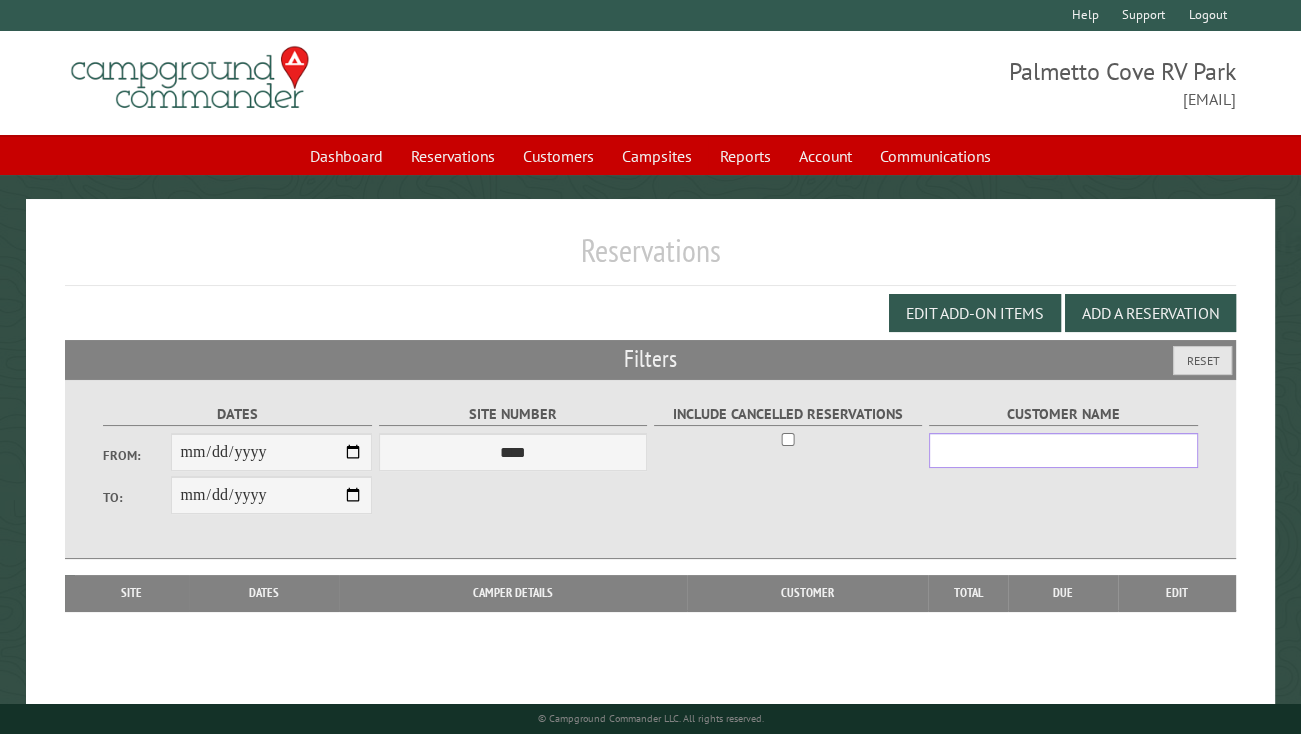 click on "Customer Name" at bounding box center (1063, 450) 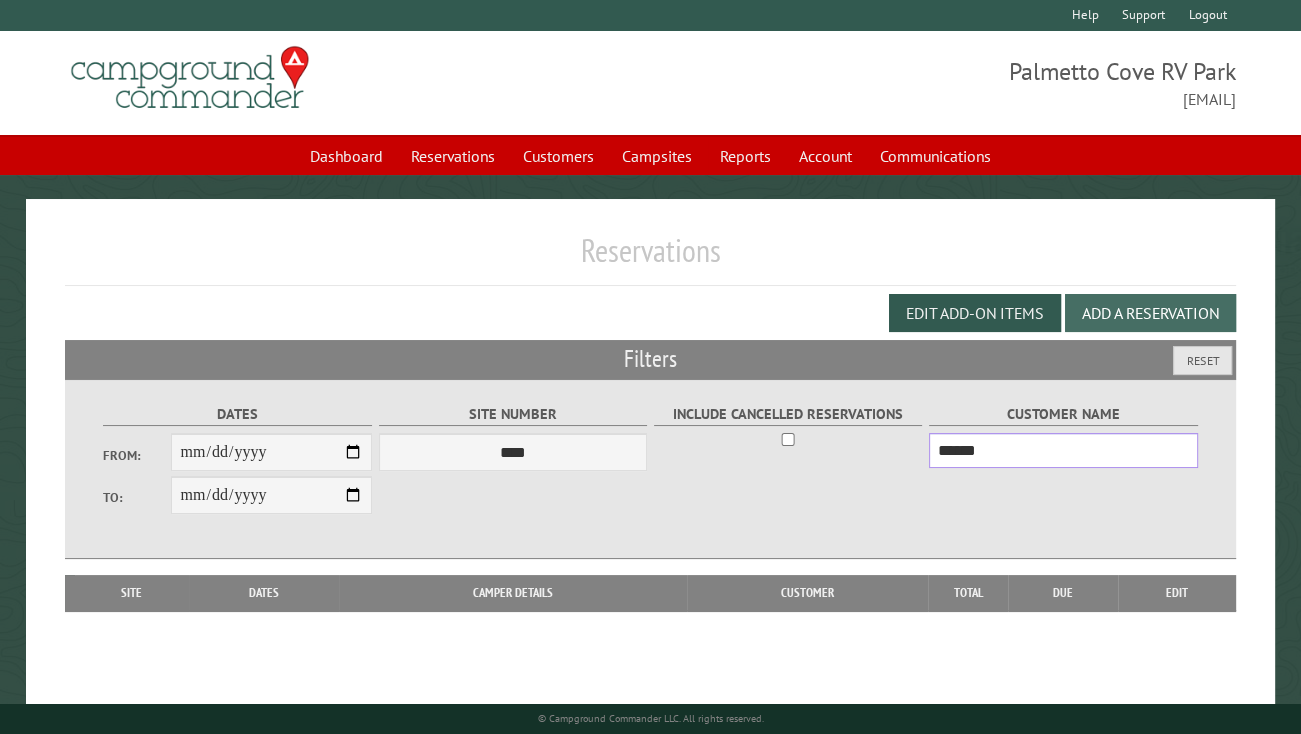 type on "******" 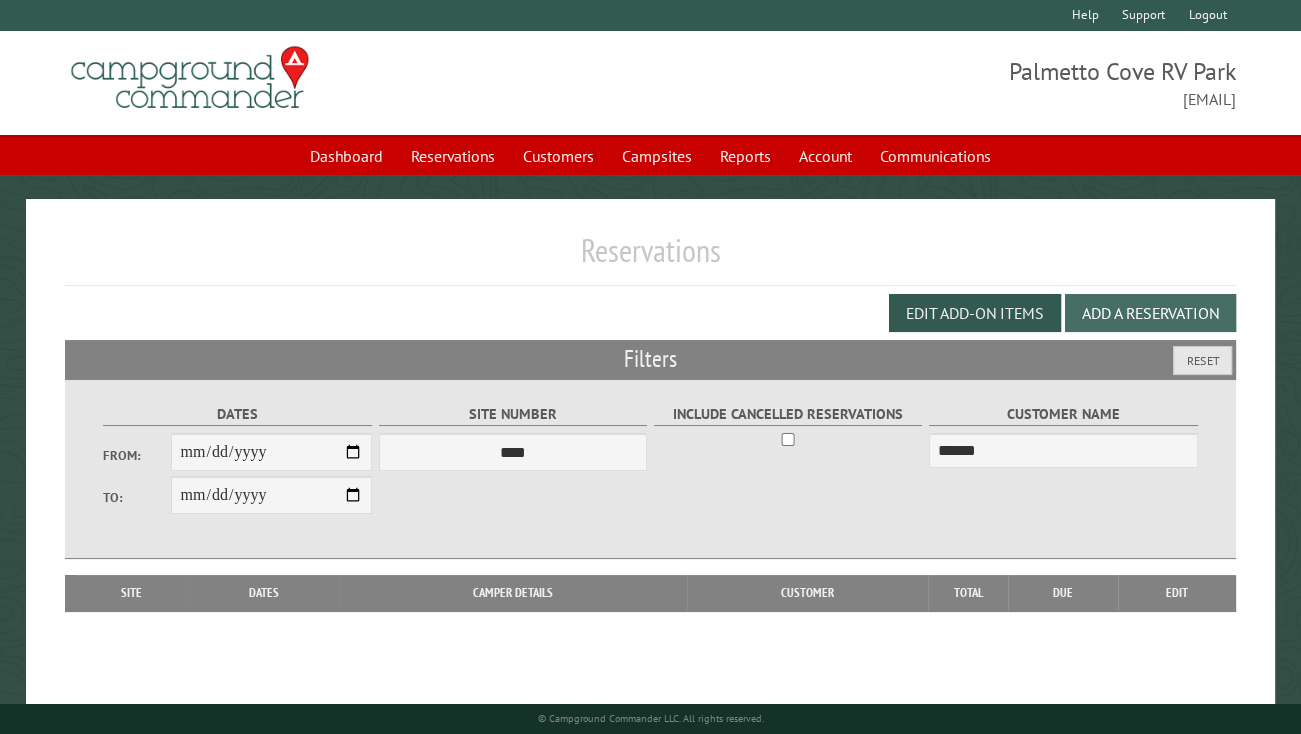 click on "Add a Reservation" at bounding box center (1150, 313) 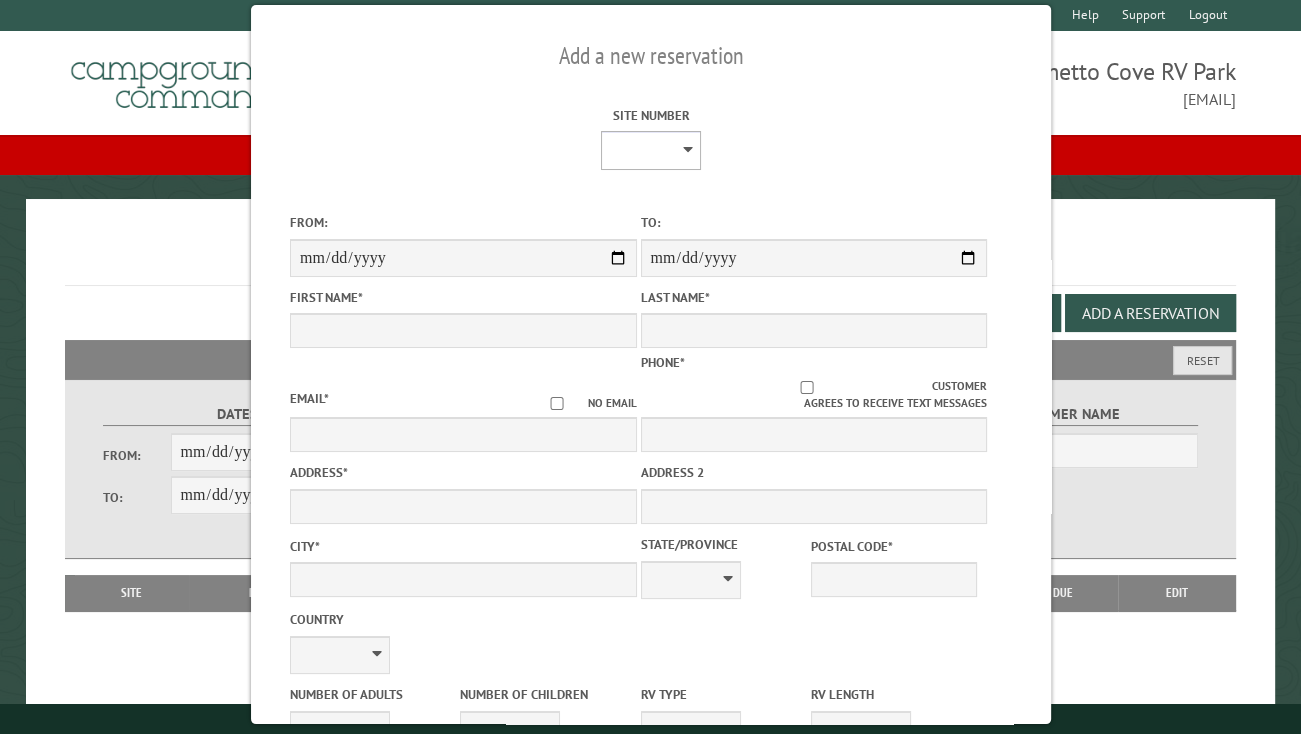 click on "**** **** **** **** **** **** **** **** **** **** **** **** **** **** **** **** **** **** **** **** **** **** **** **** **** **** **** **** **** **** **** **** **** **** **** **** **** **** **** **** **** **** **** **** **** **** **** **** **** **** **** **** **** **** **** **** **** **** **** **** **** **** **** **** **** **** **** **** **** **** **** **** **** **** **** **** **** **** **** **** **** **** **** **** **** **** **** **** **** **** **** **** **** **** **** **** **** **** **** **** **** **** **** **** **** **** **** **** **** **** **** **** **** **** **** **** **** **** **** **** **** **** **** **** **** **** **** **** **** **** **** **** **** **** **** **** **** **** **** **** **** **** **** **** **** ****" at bounding box center (651, 150) 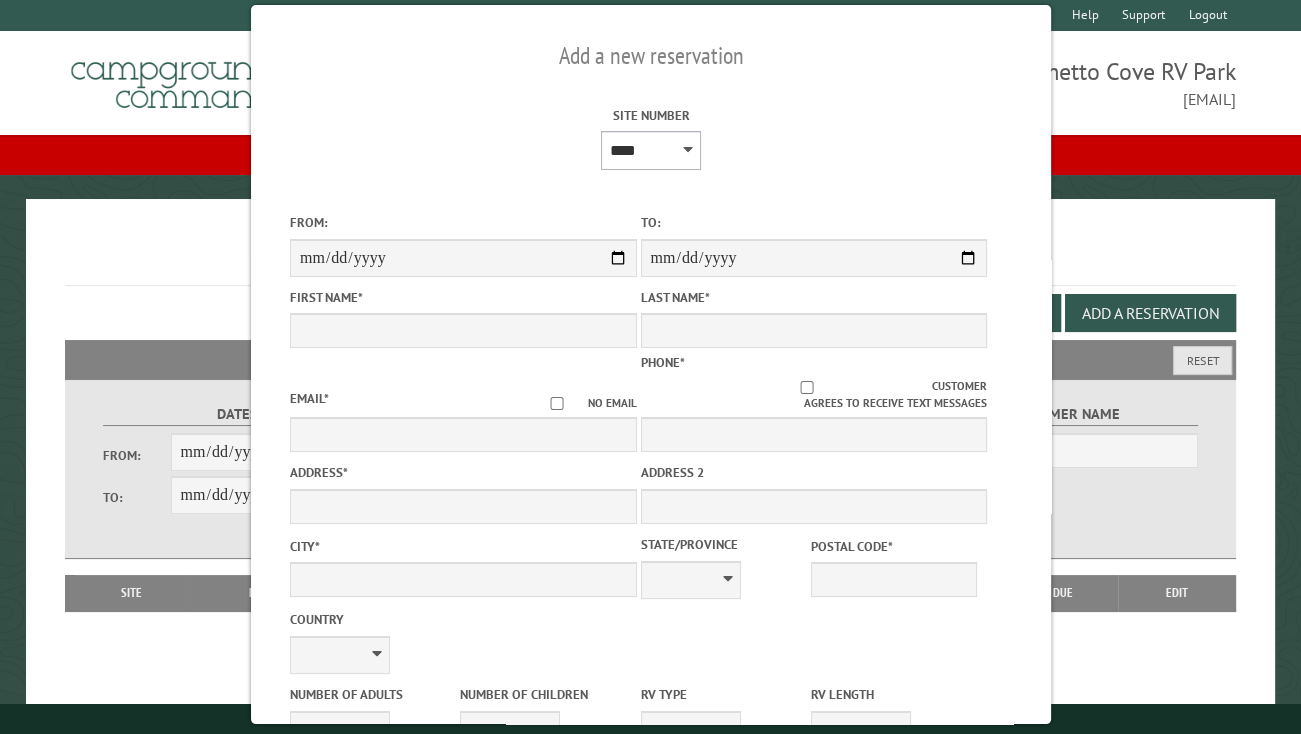 click on "**** **** **** **** **** **** **** **** **** **** **** **** **** **** **** **** **** **** **** **** **** **** **** **** **** **** **** **** **** **** **** **** **** **** **** **** **** **** **** **** **** **** **** **** **** **** **** **** **** **** **** **** **** **** **** **** **** **** **** **** **** **** **** **** **** **** **** **** **** **** **** **** **** **** **** **** **** **** **** **** **** **** **** **** **** **** **** **** **** **** **** **** **** **** **** **** **** **** **** **** **** **** **** **** **** **** **** **** **** **** **** **** **** **** **** **** **** **** **** **** **** **** **** **** **** **** **** **** **** **** **** **** **** **** **** **** **** **** **** **** **** **** **** **** **** ****" at bounding box center (651, 150) 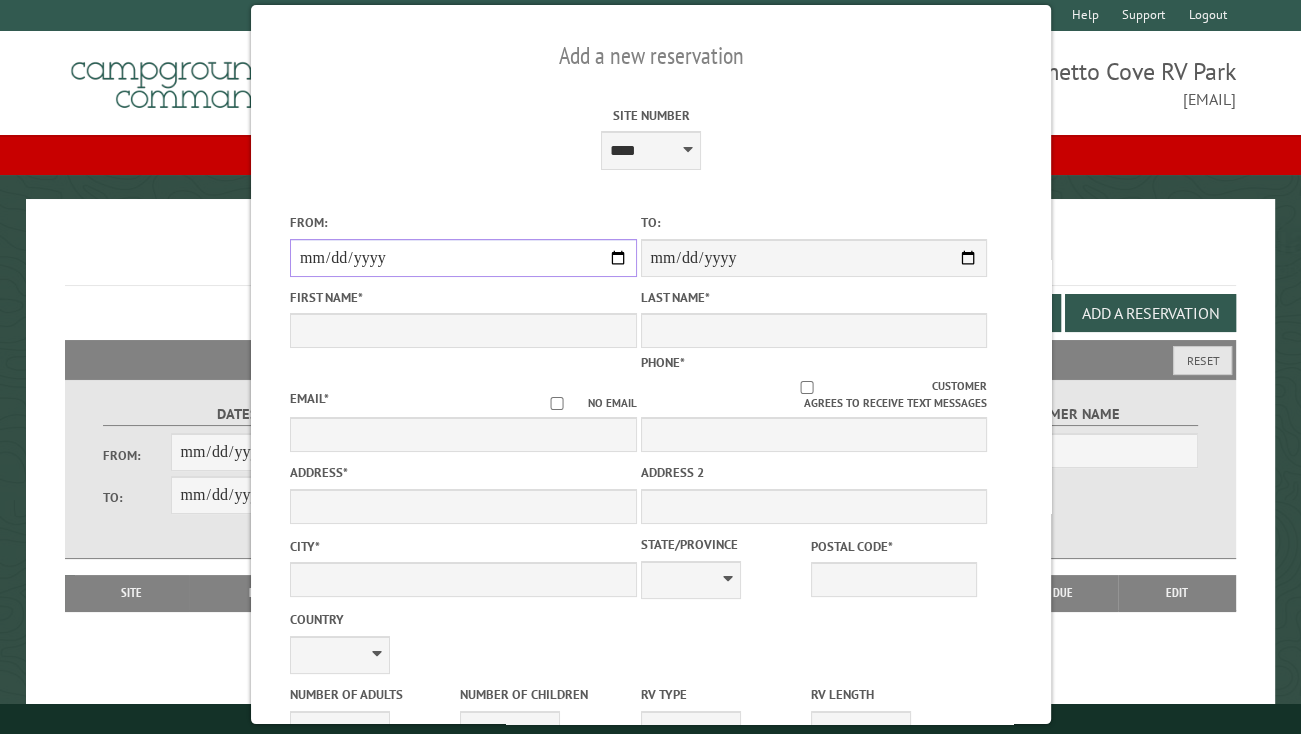 click on "From:" at bounding box center [463, 258] 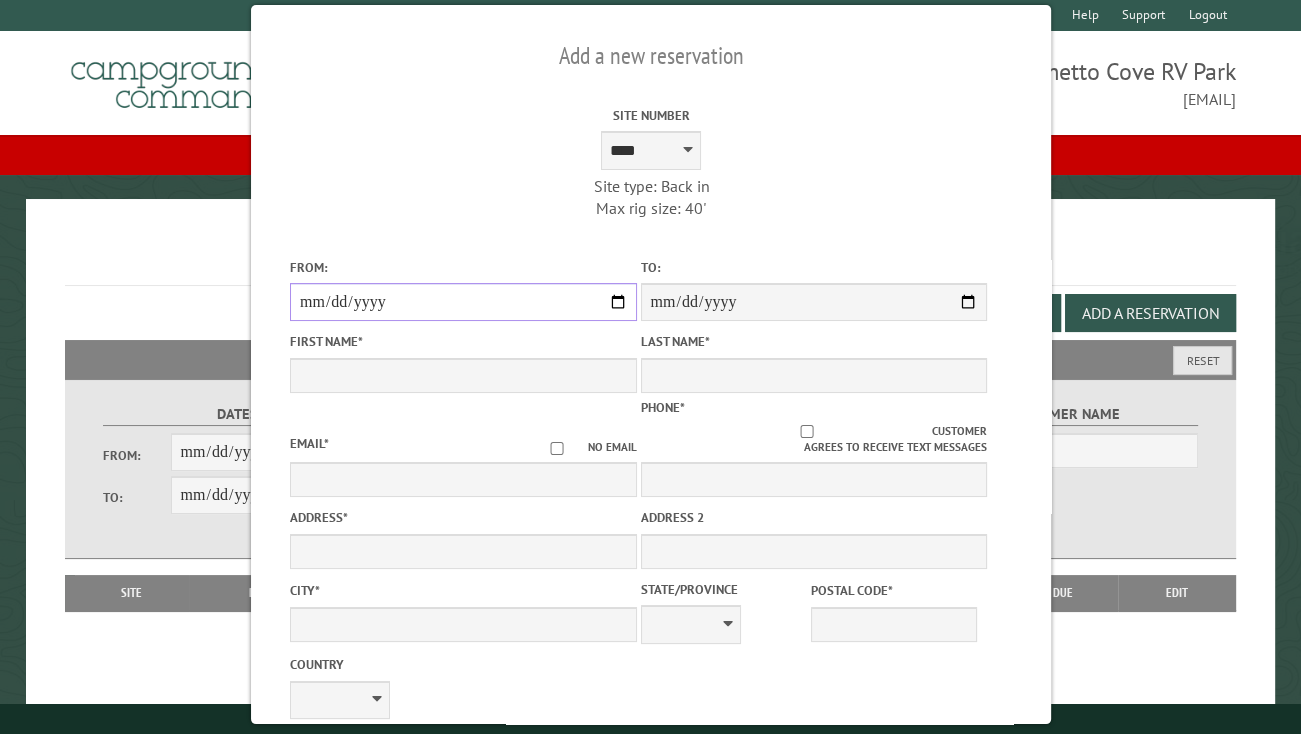 type on "**********" 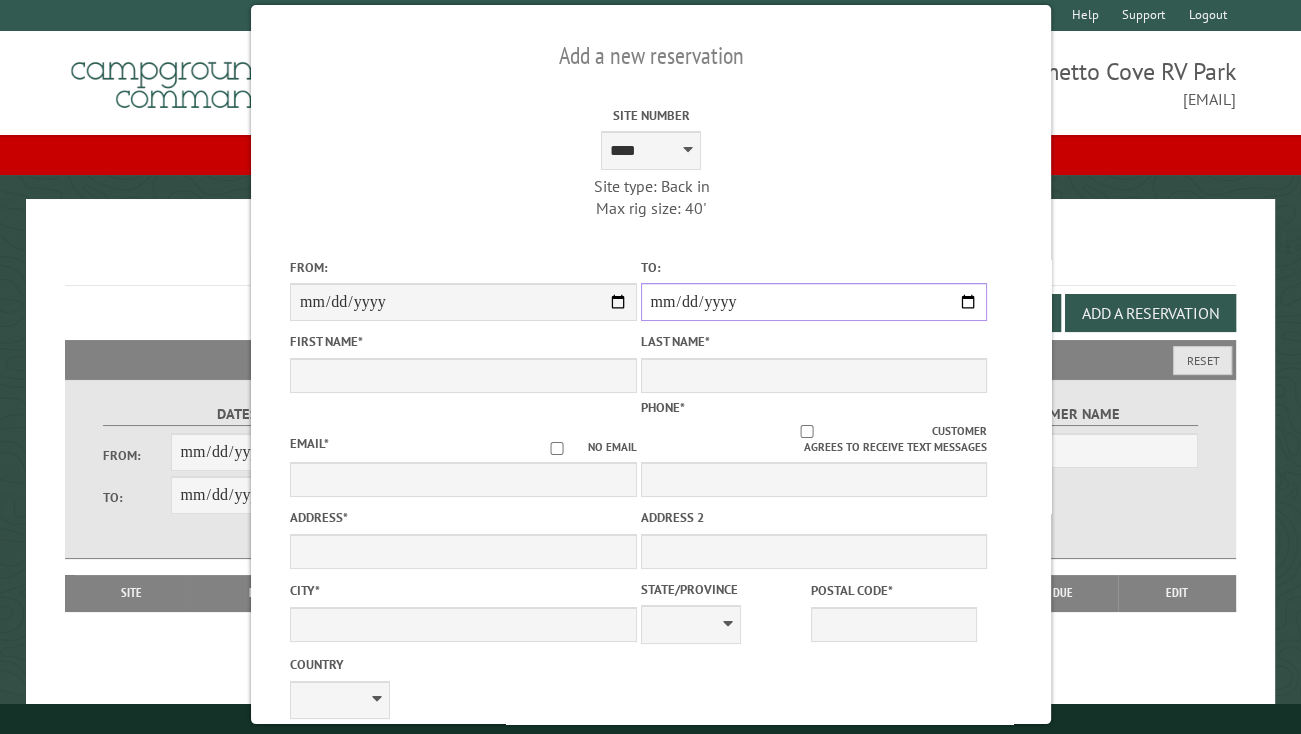 drag, startPoint x: 958, startPoint y: 300, endPoint x: 960, endPoint y: 288, distance: 12.165525 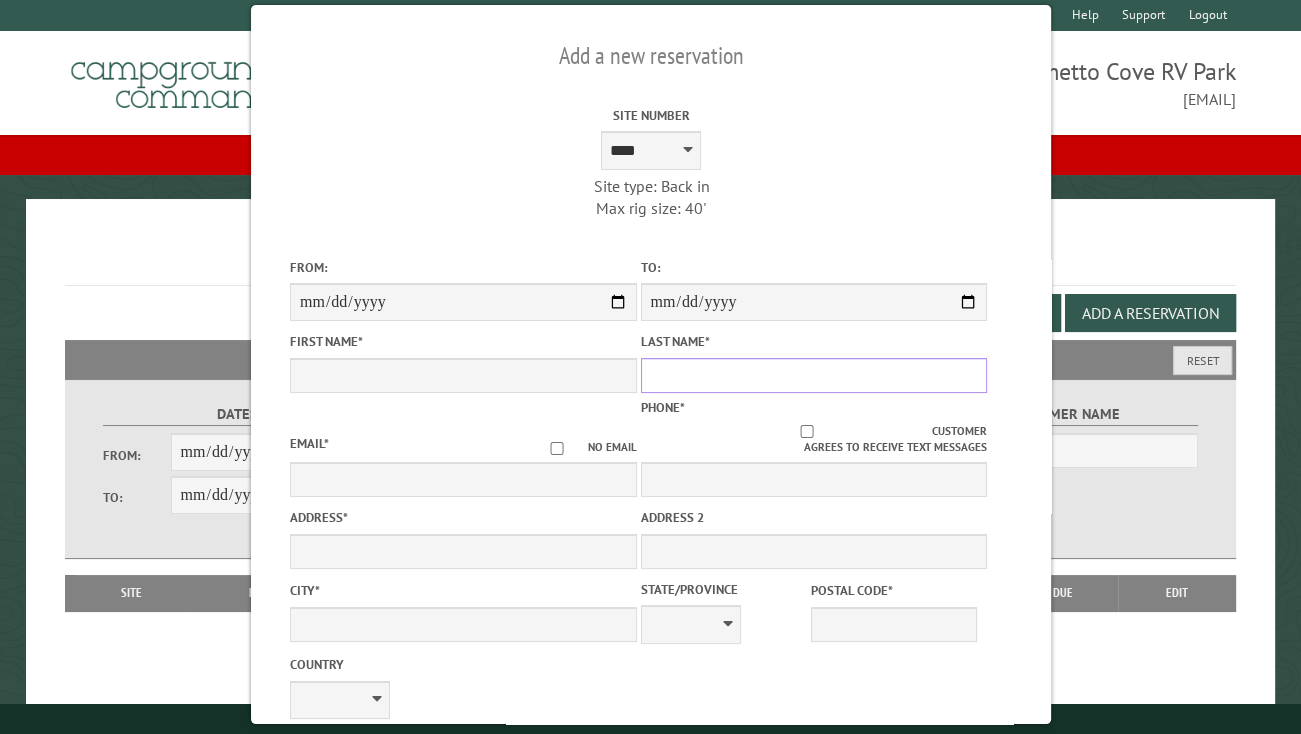 click on "Last Name *" at bounding box center (813, 375) 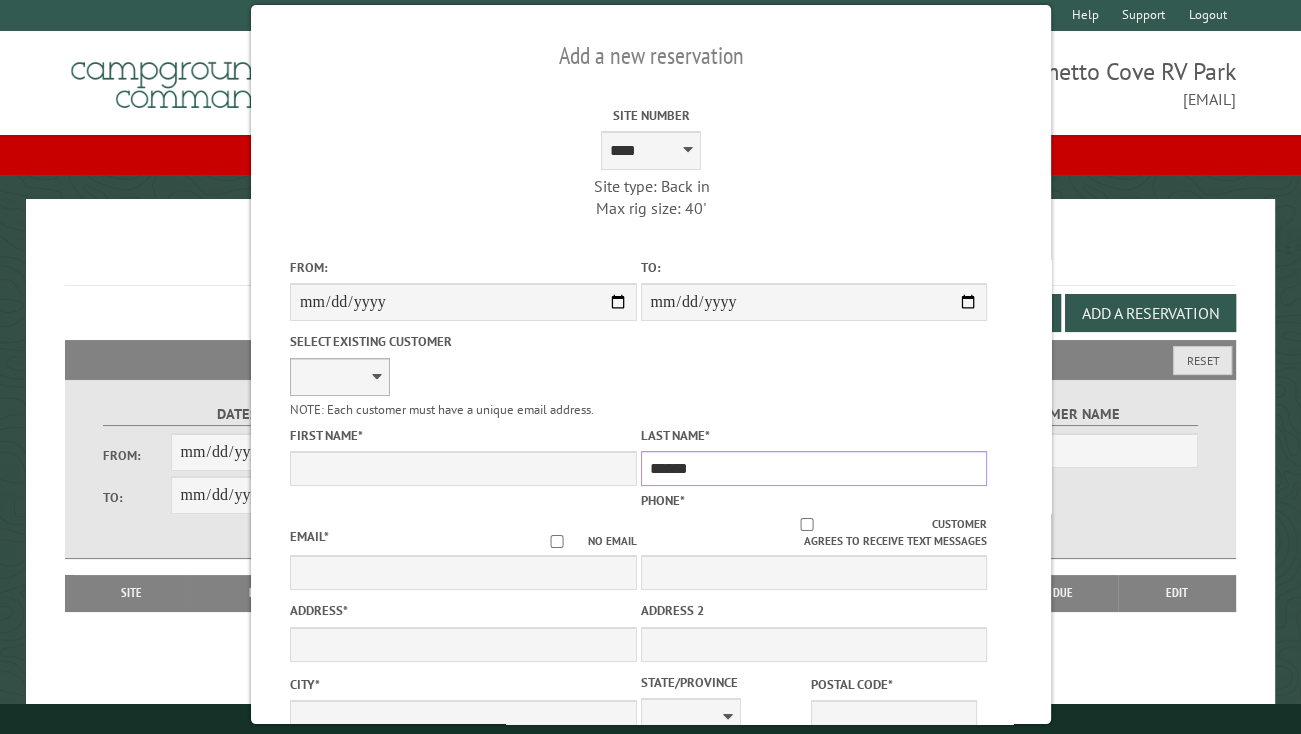 type on "******" 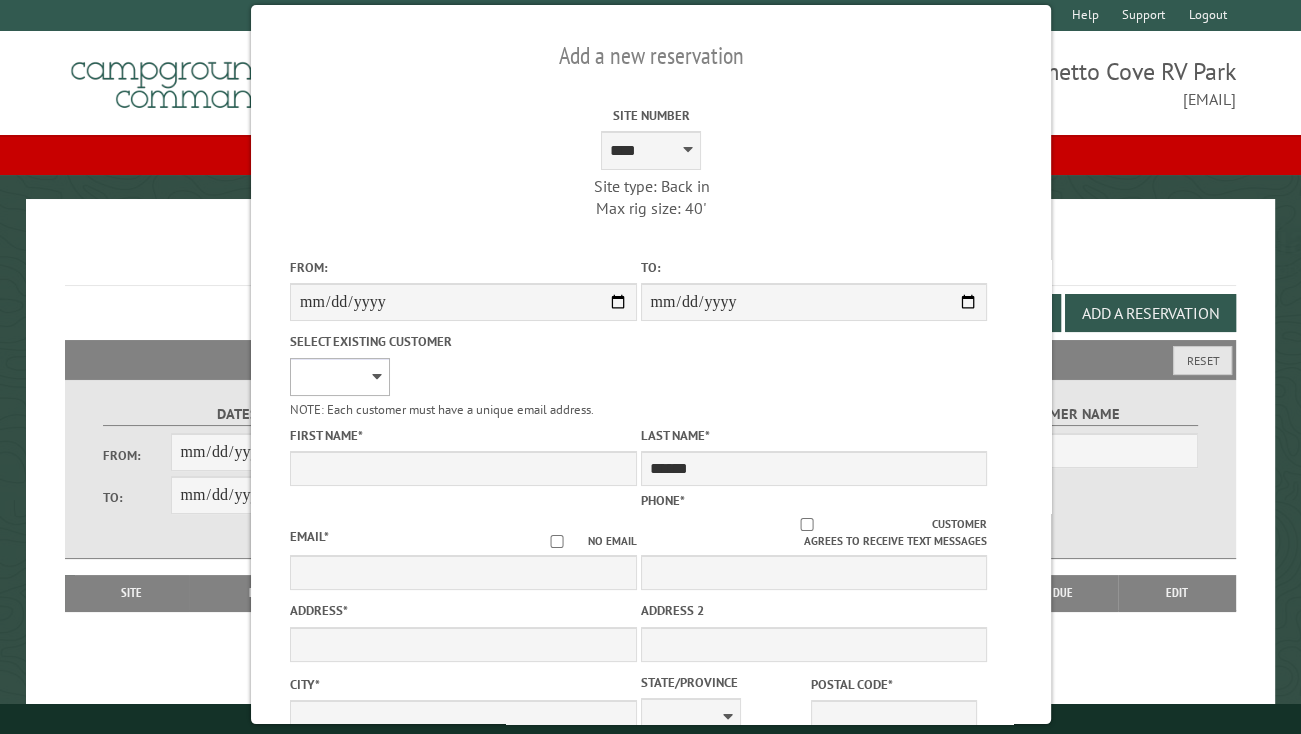 click on "**********" at bounding box center (340, 377) 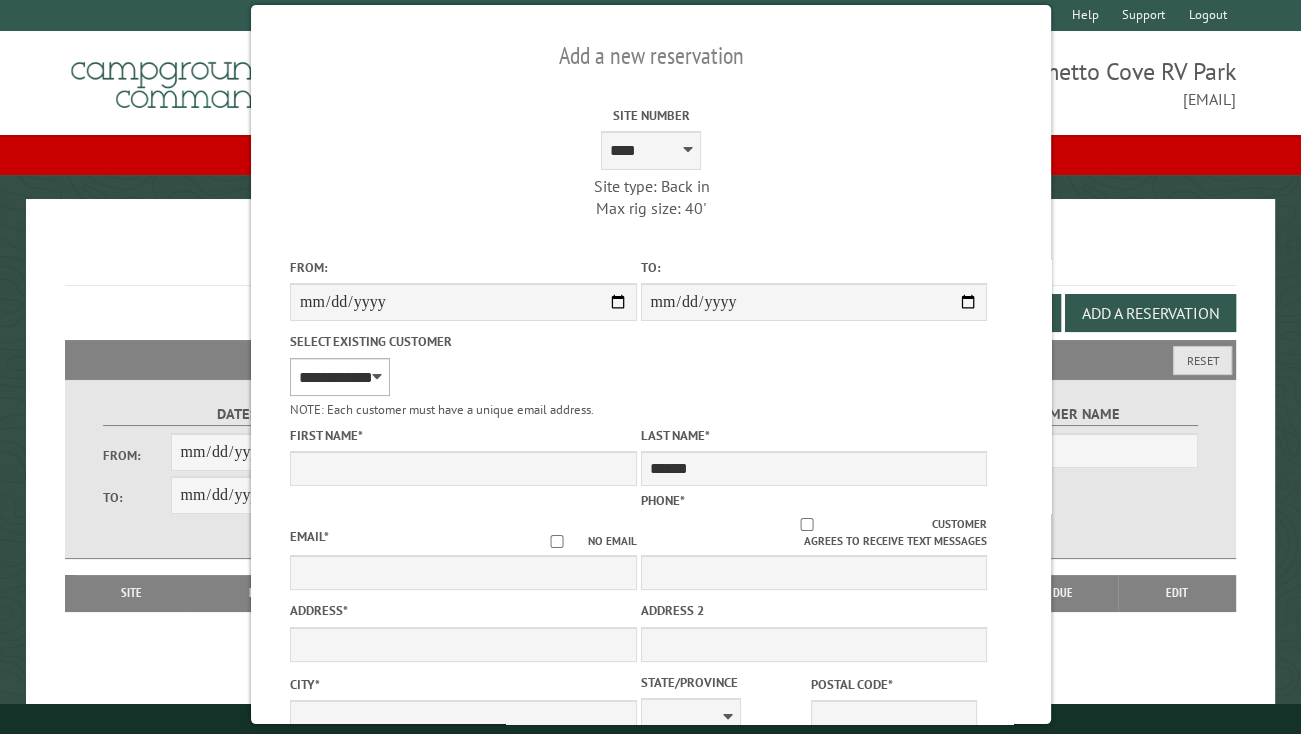 click on "**********" at bounding box center (340, 377) 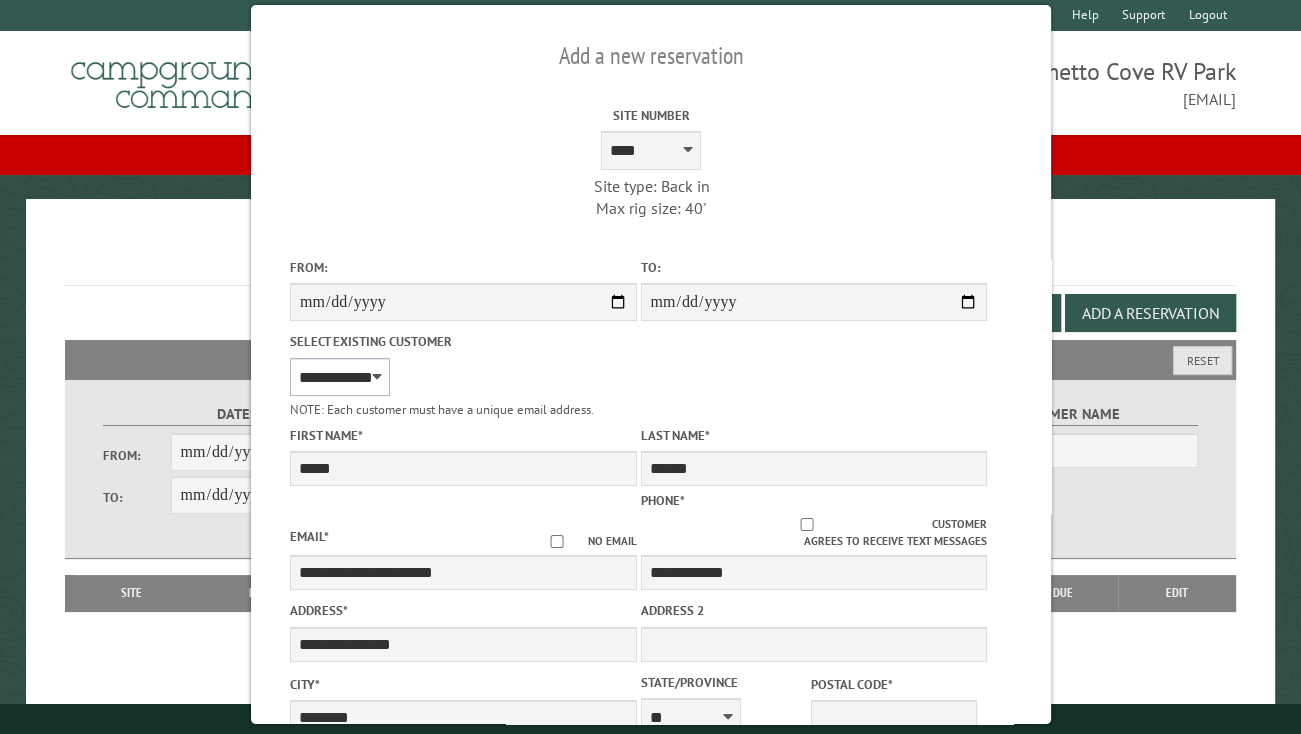 type on "*****" 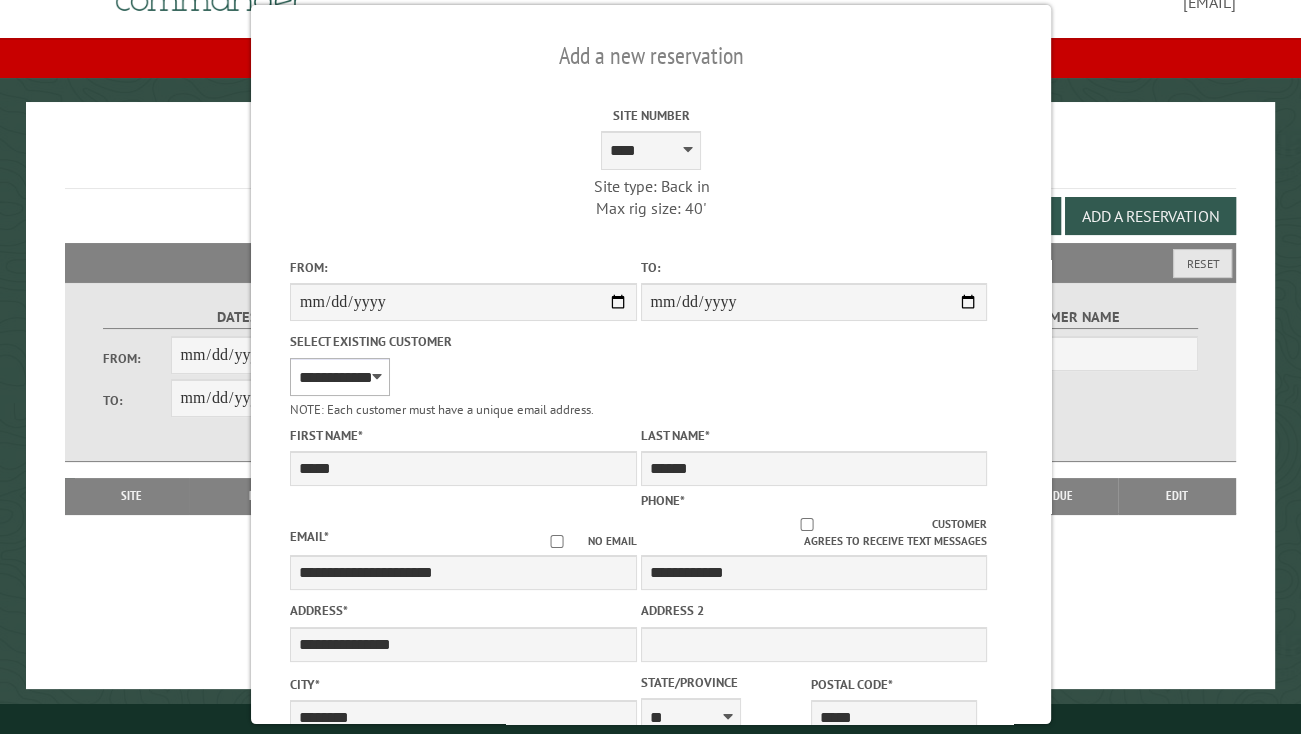 scroll, scrollTop: 100, scrollLeft: 0, axis: vertical 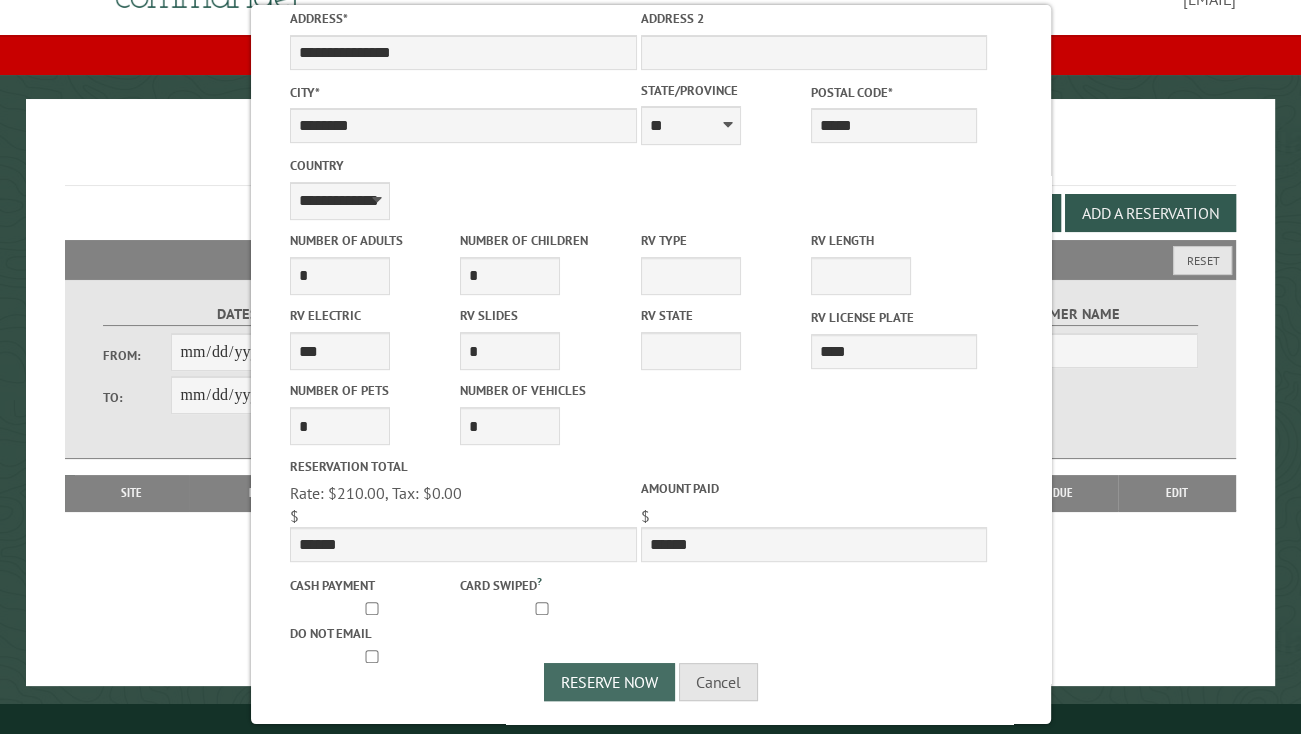 click on "Reserve Now" at bounding box center [609, 682] 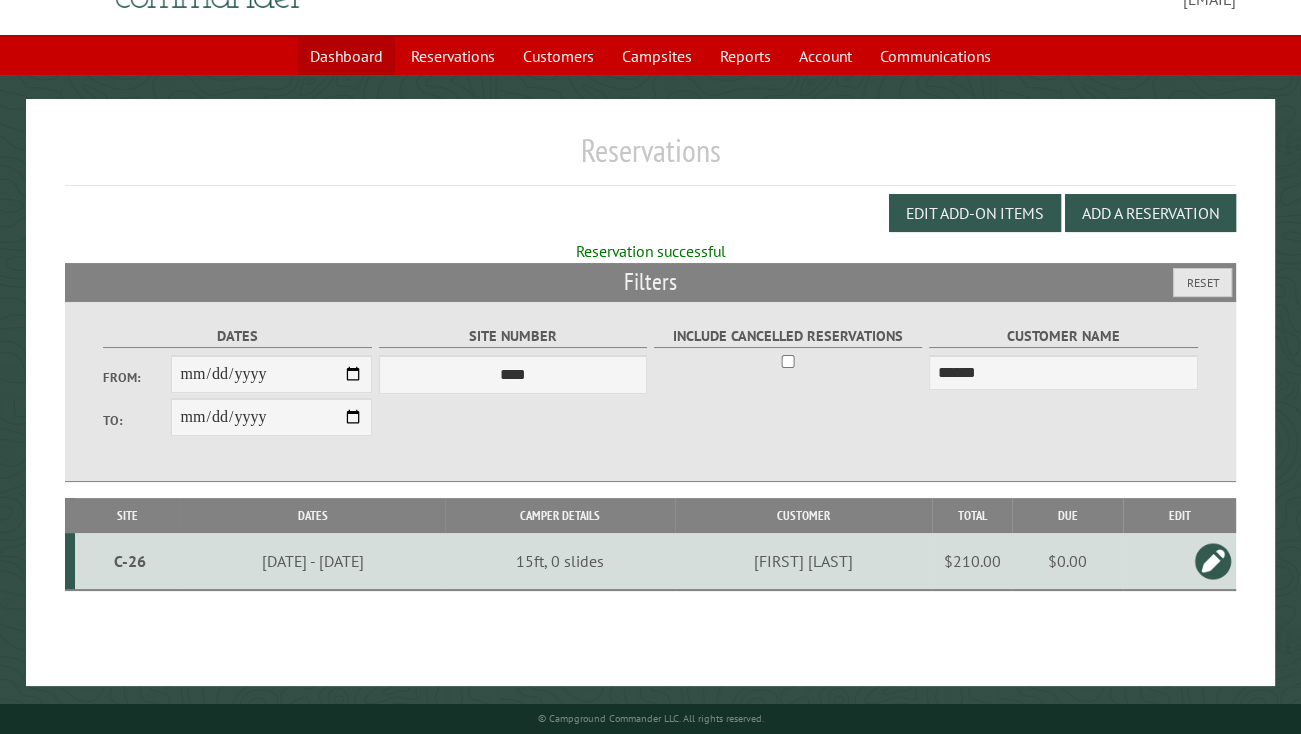 click on "Dashboard" at bounding box center (346, 56) 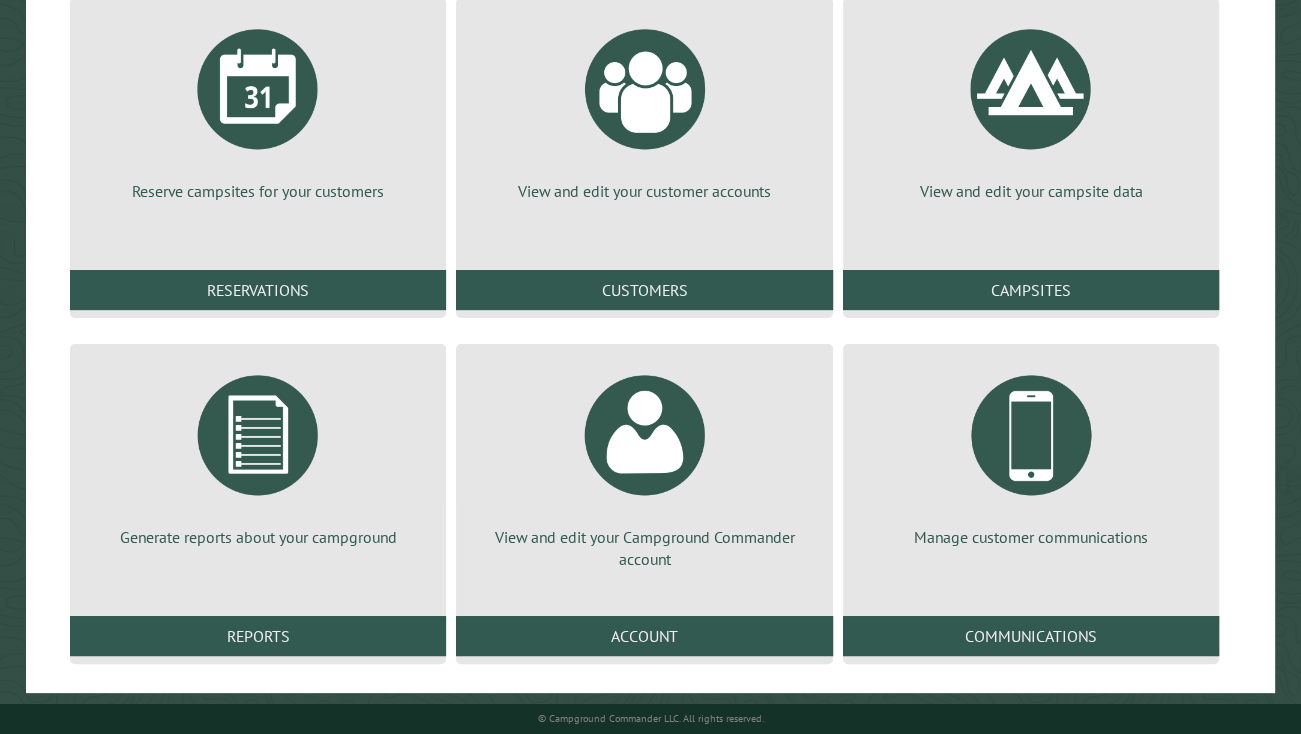 scroll, scrollTop: 267, scrollLeft: 0, axis: vertical 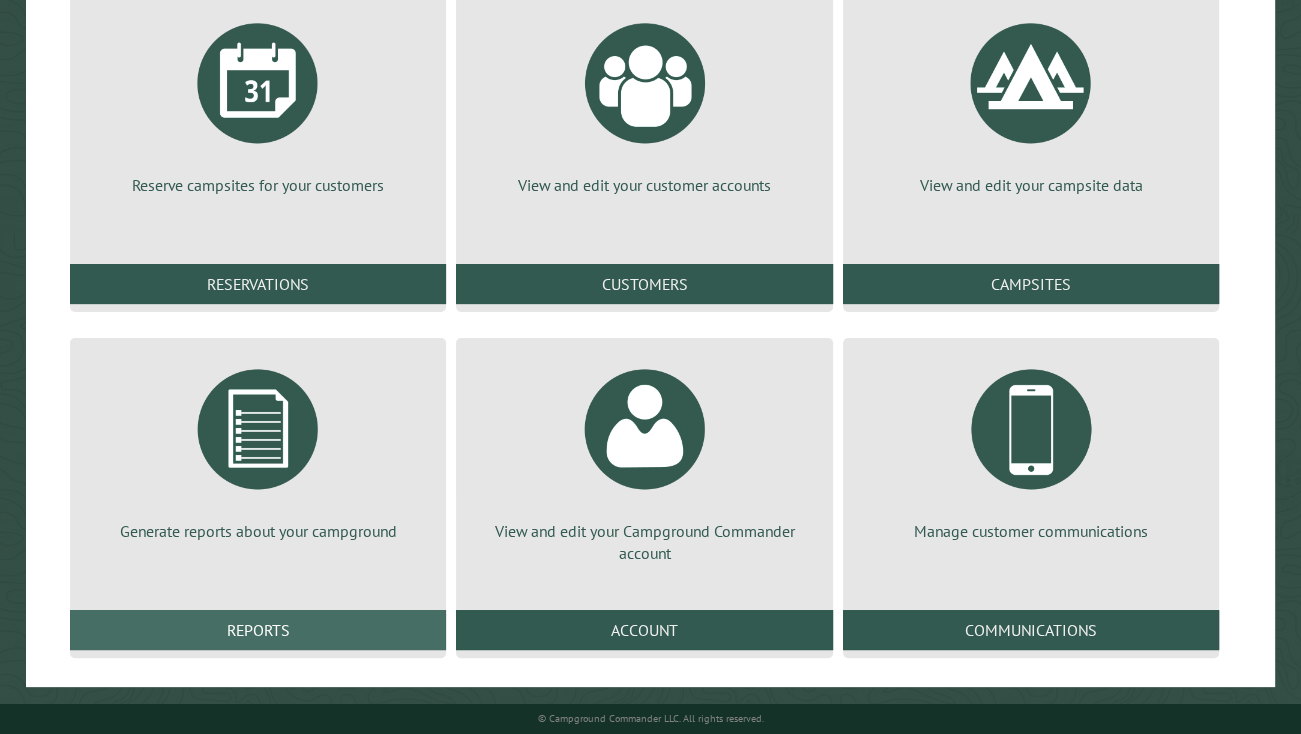 click on "Reports" at bounding box center (258, 630) 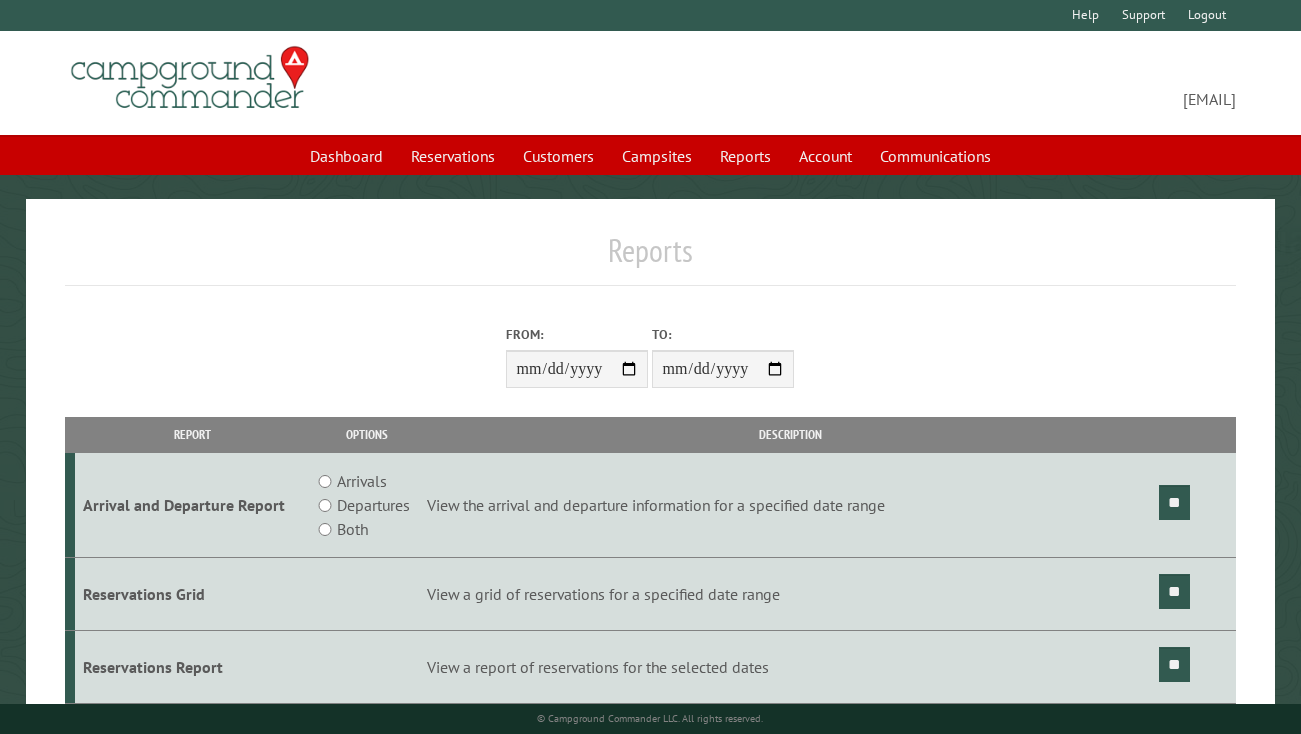 scroll, scrollTop: 0, scrollLeft: 0, axis: both 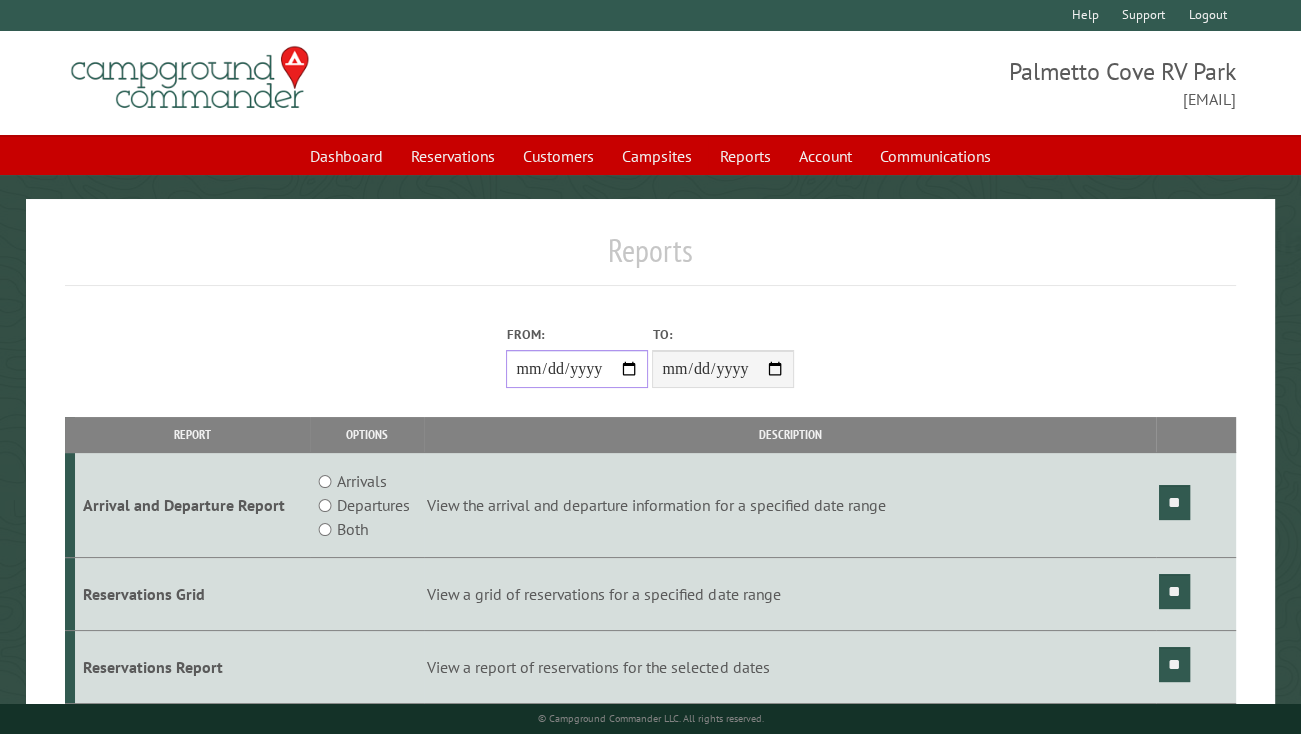 click on "From:" at bounding box center [577, 369] 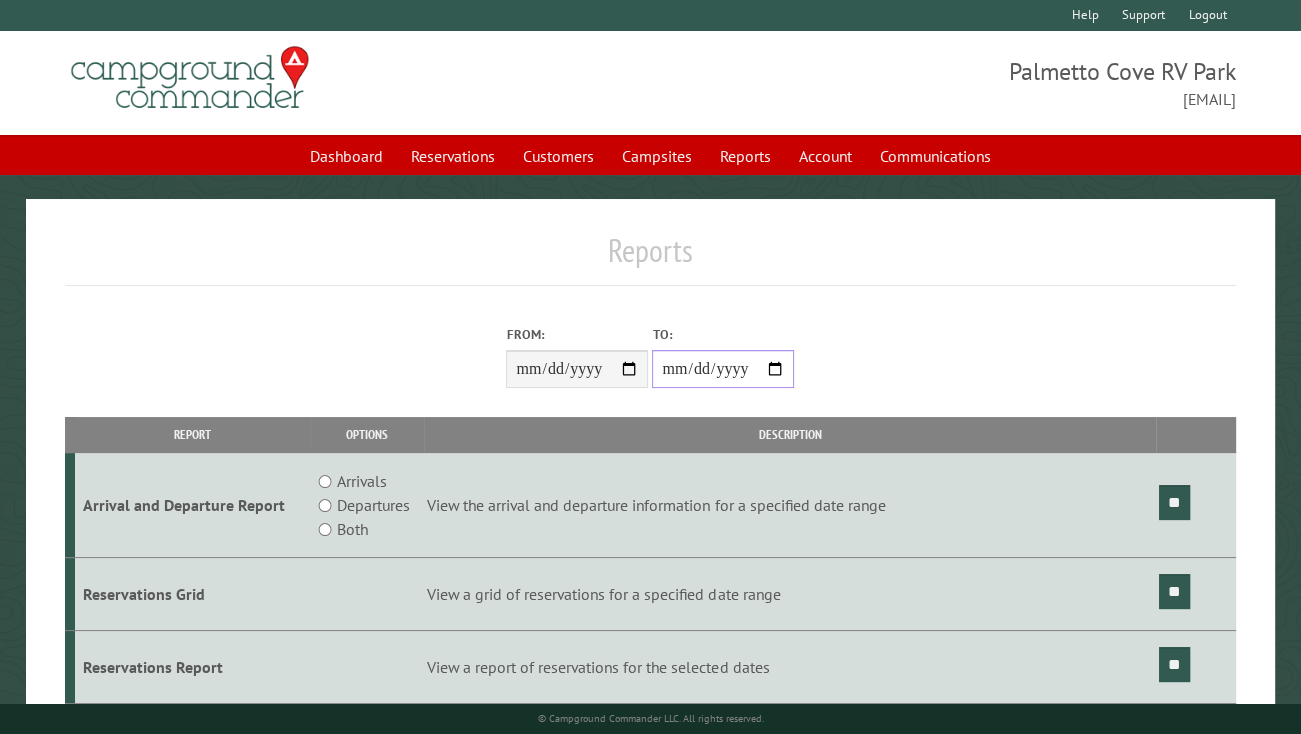 click on "**********" at bounding box center [723, 369] 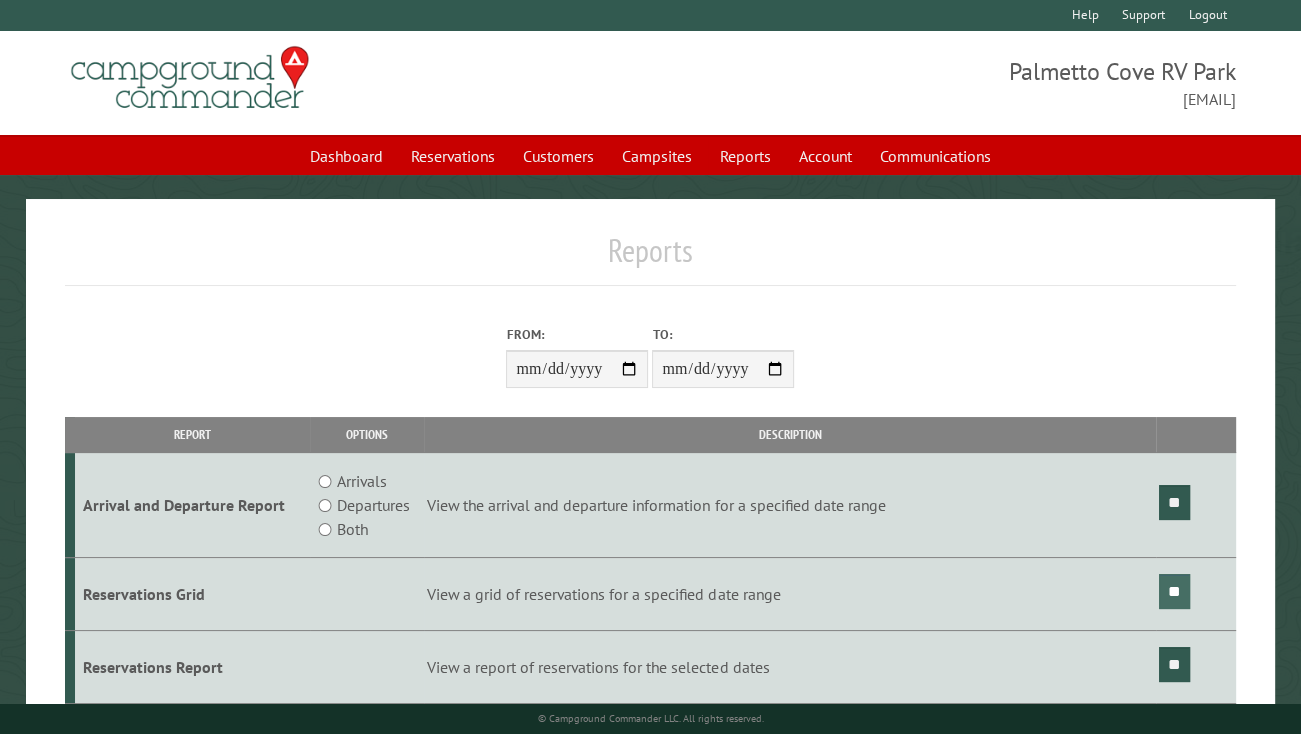 click on "**" at bounding box center (1174, 591) 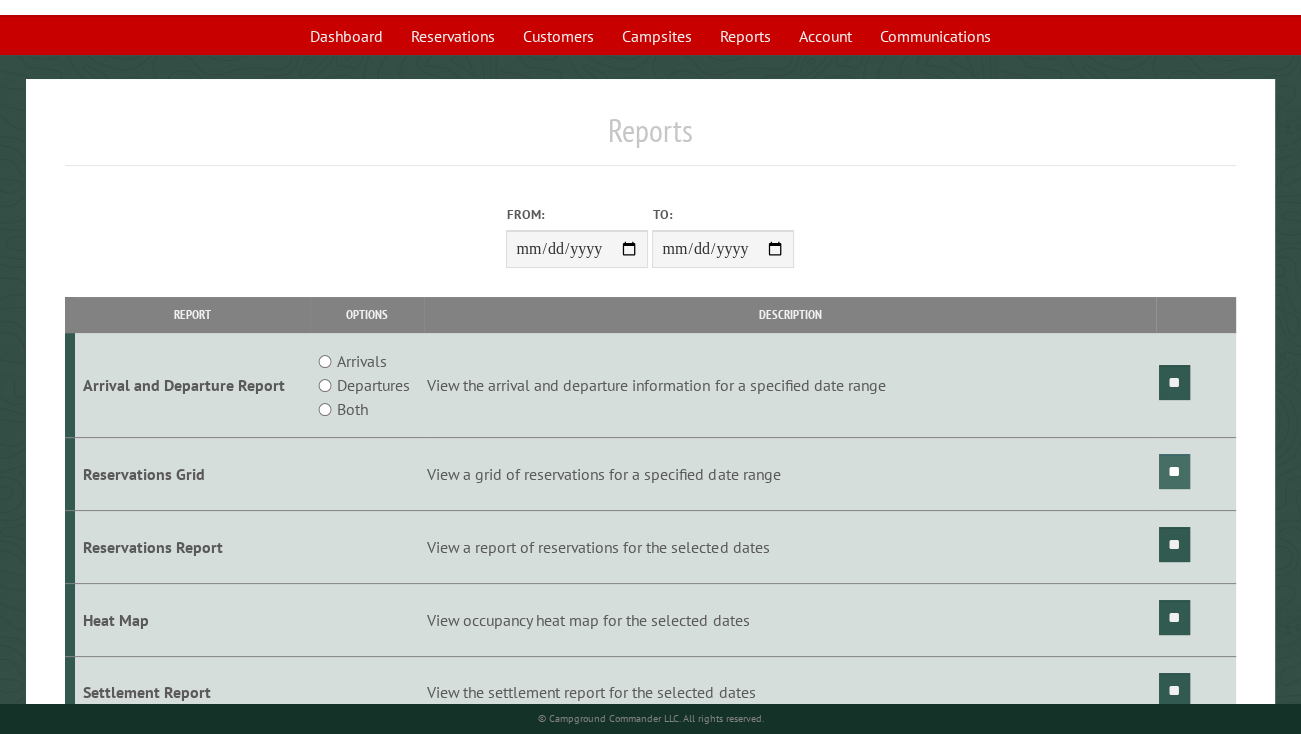 scroll, scrollTop: 0, scrollLeft: 0, axis: both 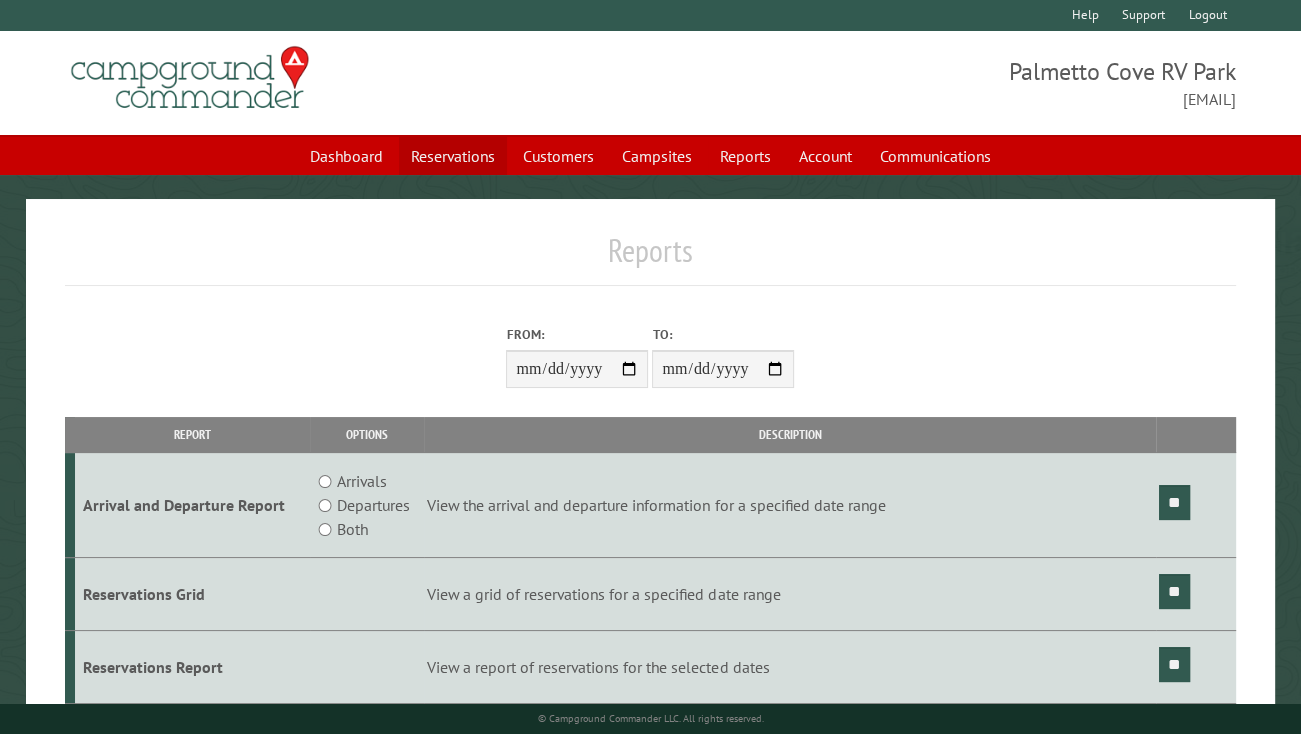 click on "Reservations" at bounding box center [453, 156] 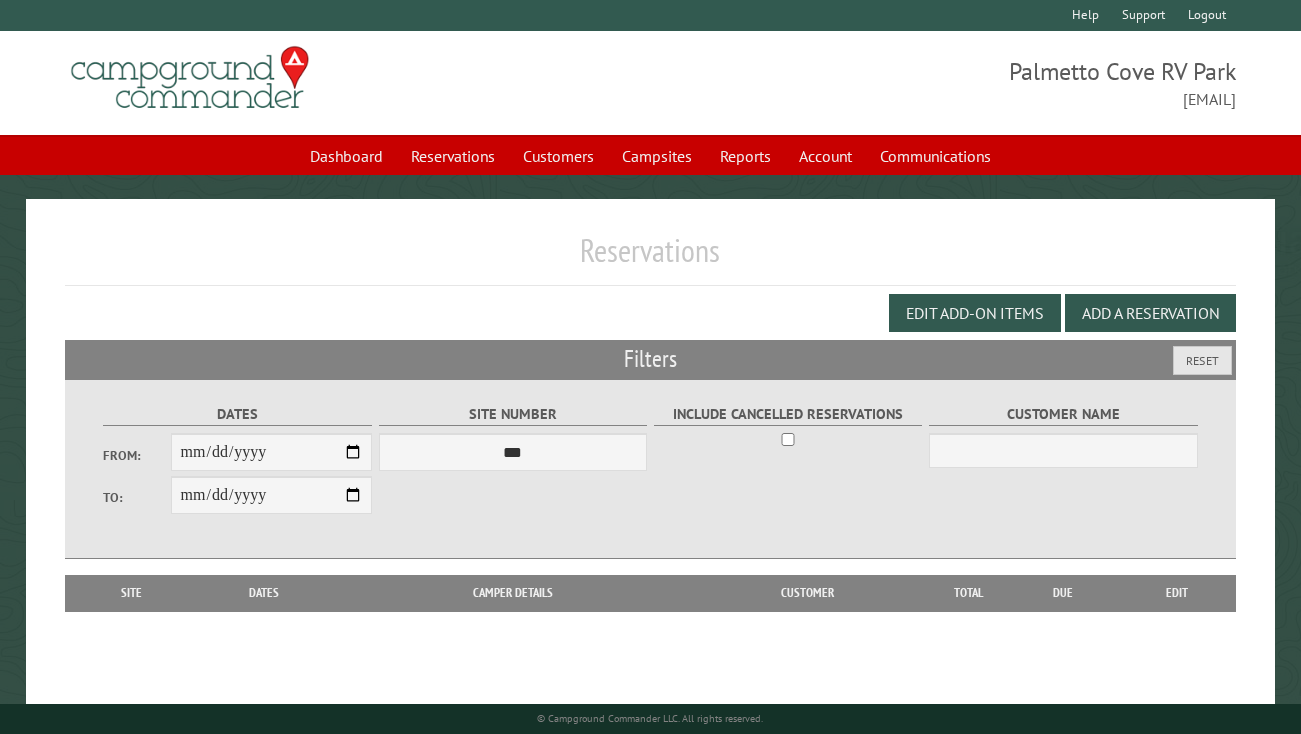 scroll, scrollTop: 0, scrollLeft: 0, axis: both 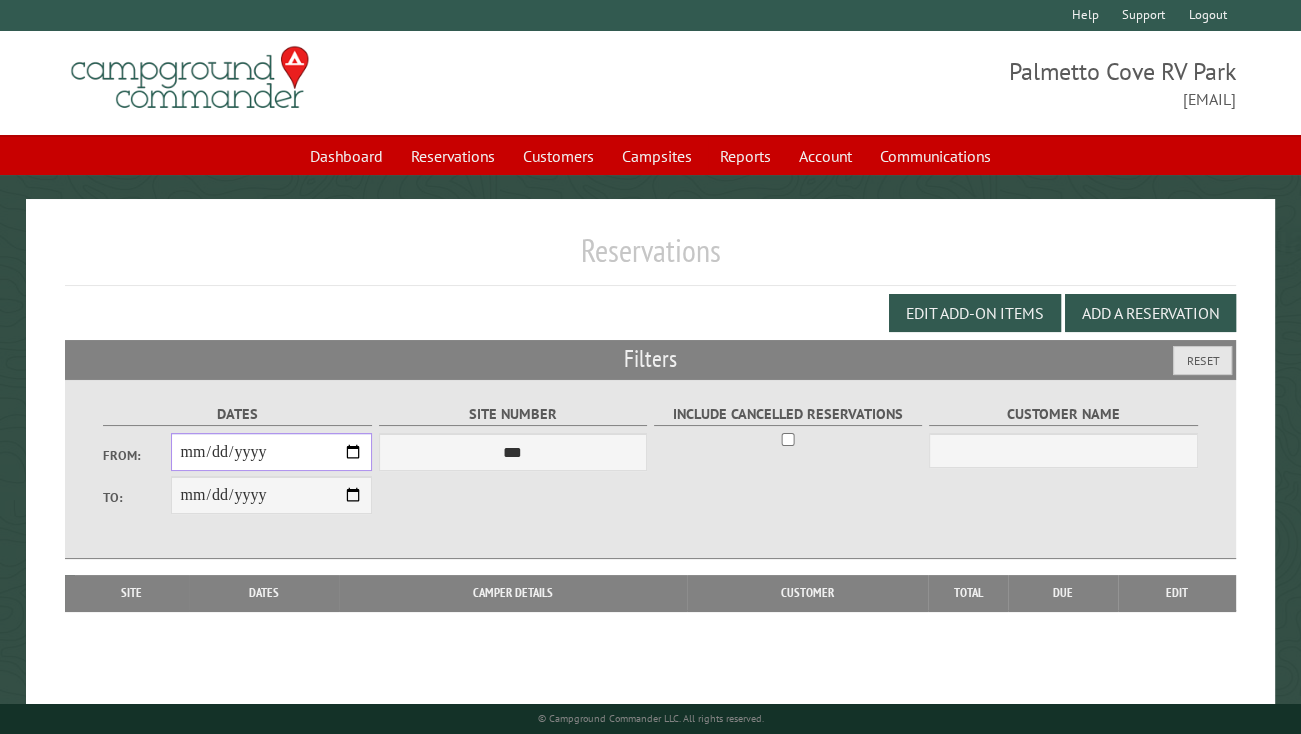 click on "From:" at bounding box center [272, 452] 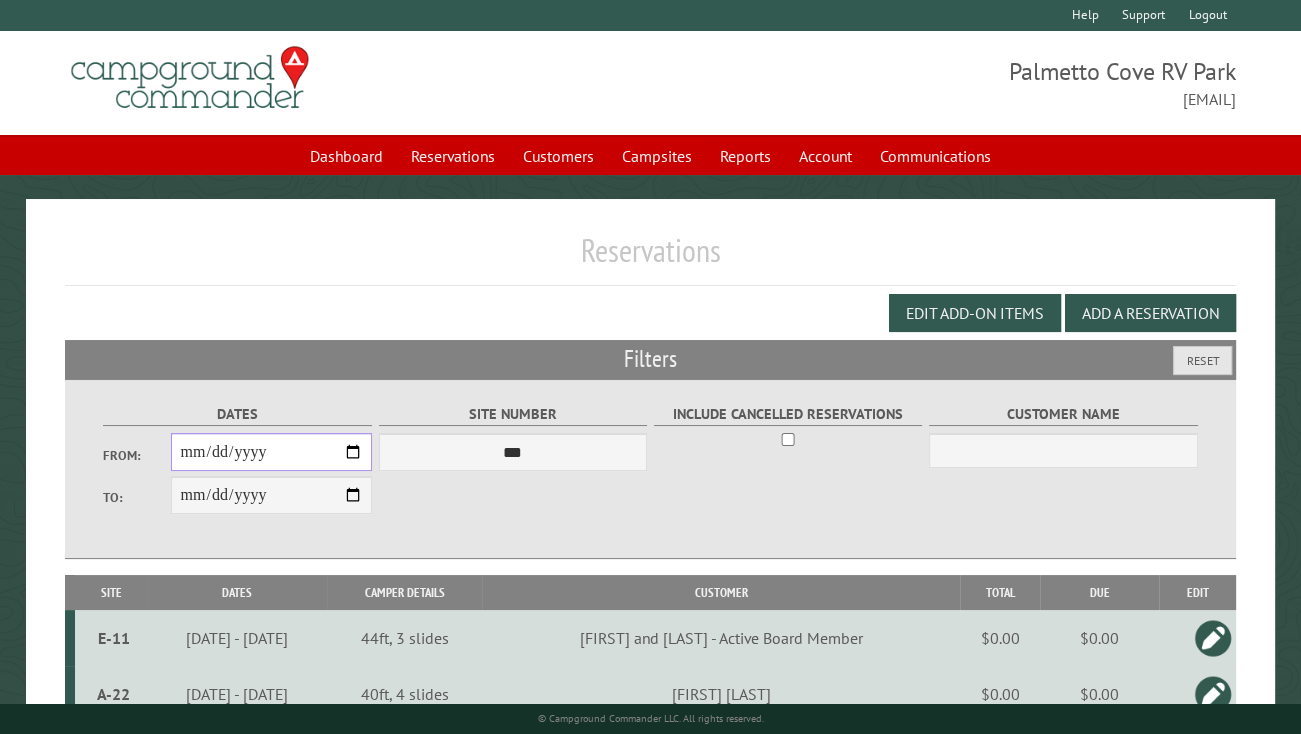 type on "**********" 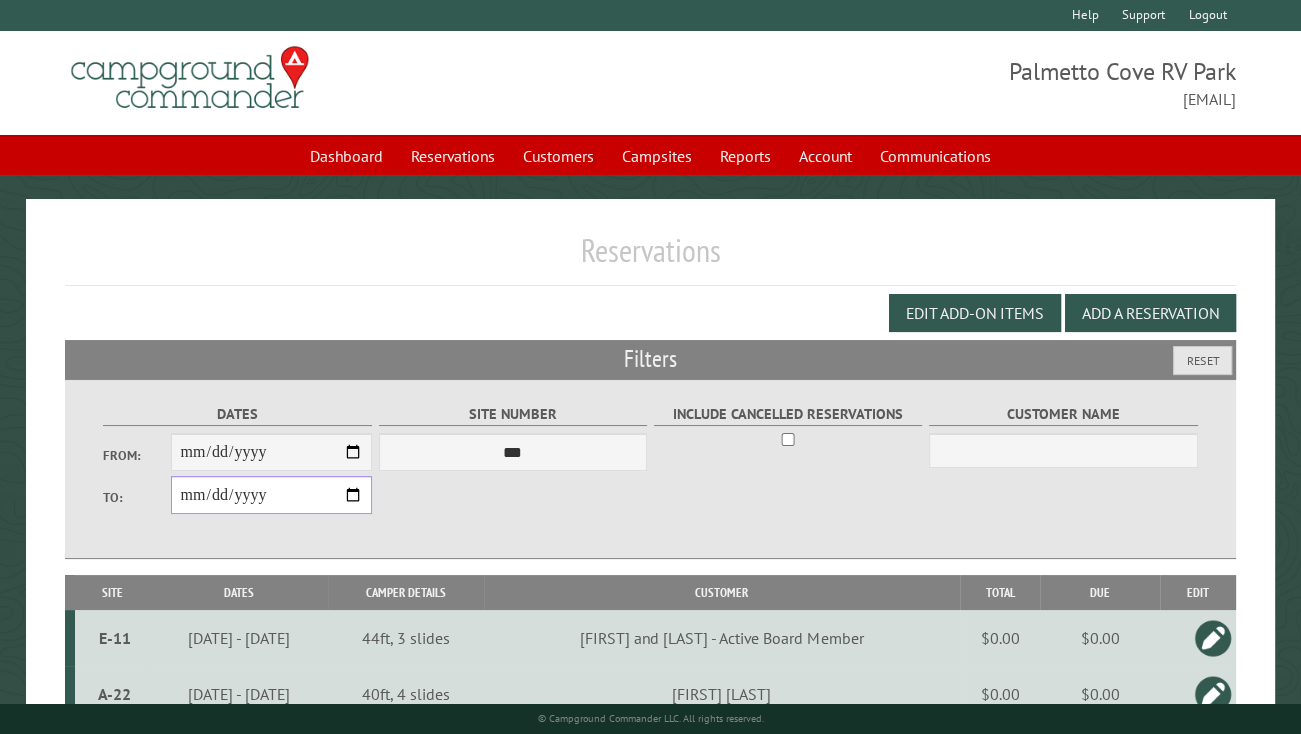 click on "**********" at bounding box center [272, 495] 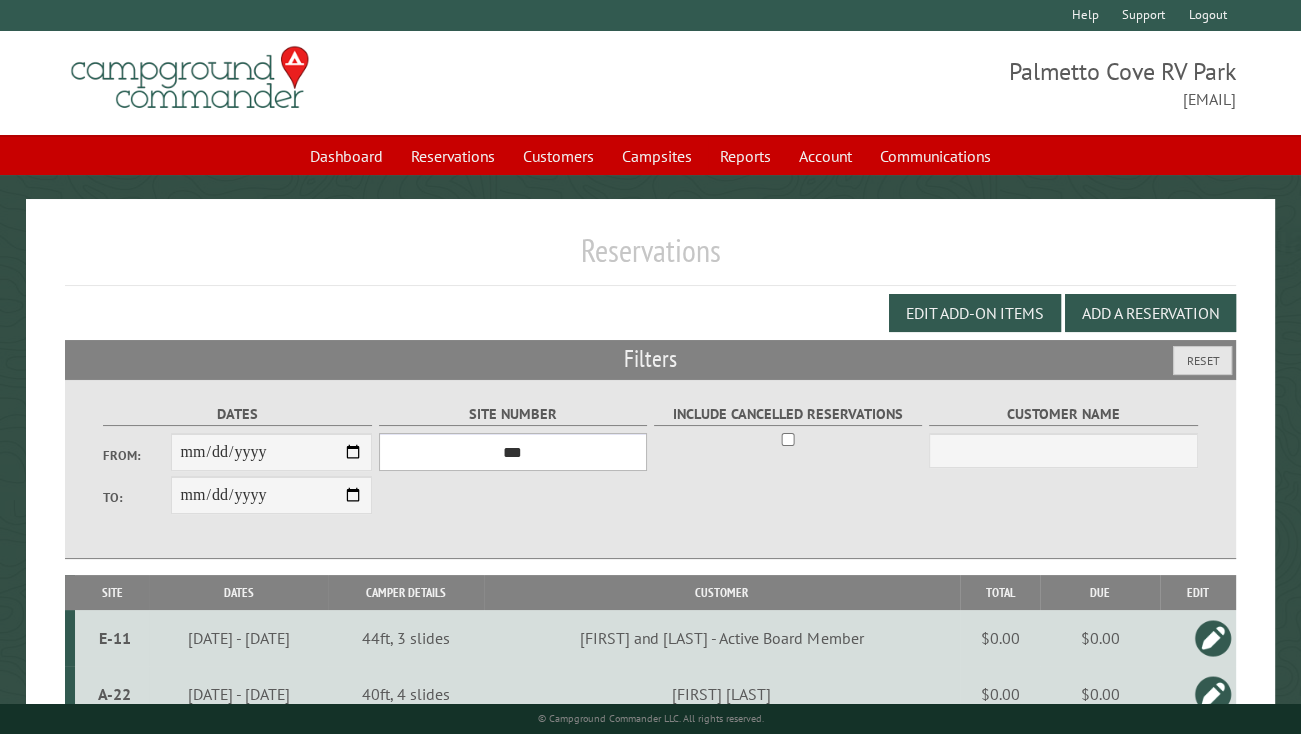 click on "*** **** **** **** **** **** **** **** **** **** **** **** **** **** **** **** **** **** **** **** **** **** **** **** **** **** **** **** **** **** **** **** **** **** **** **** **** **** **** **** **** **** **** **** **** **** **** **** **** **** **** **** **** **** **** **** **** **** **** **** **** **** **** **** **** **** **** **** **** **** **** **** **** **** **** **** **** **** **** **** **** **** **** **** **** **** **** **** **** **** **** **** **** **** **** **** **** **** **** **** **** **** **** **** **** **** **** **** **** **** **** **** **** **** **** **** **** **** **** **** **** **** **** **** **** **** **** **** **** **** **** **** **** **** **** **** **** **** **** **** **** **** **** **** **** **** ****" at bounding box center [513, 452] 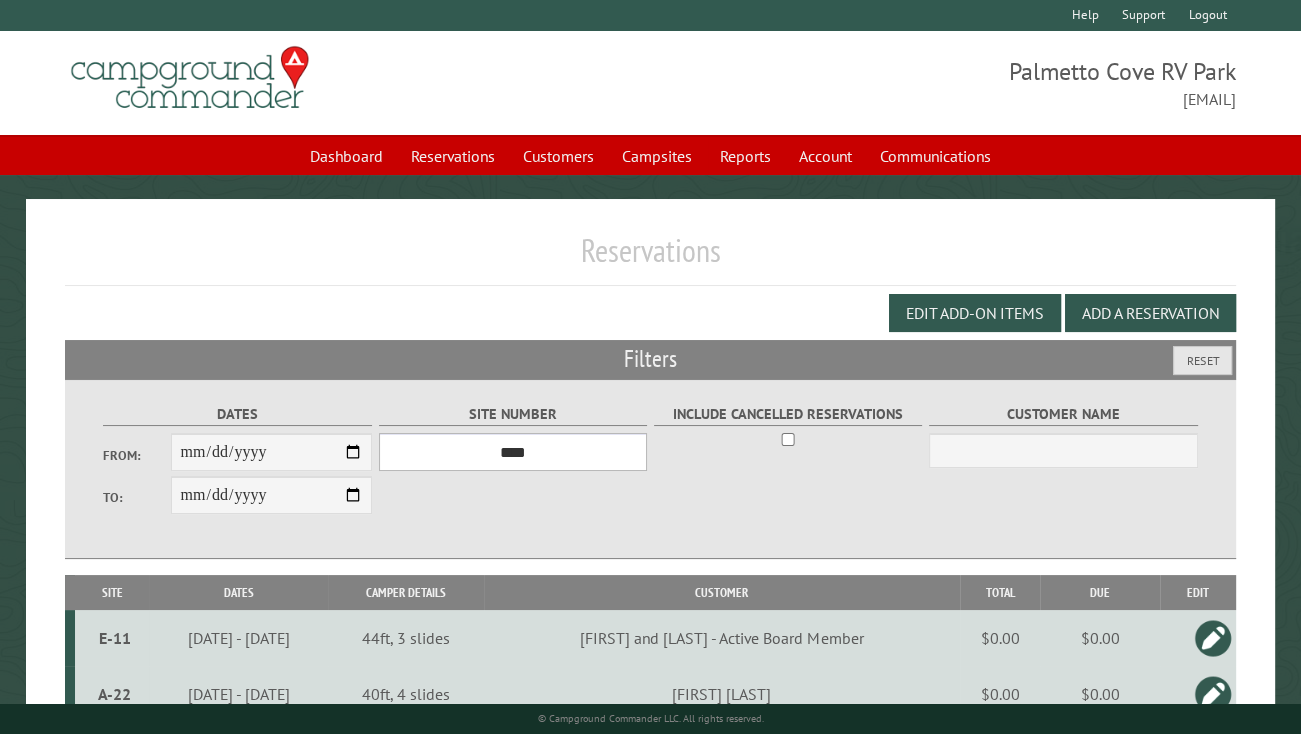 click on "*** **** **** **** **** **** **** **** **** **** **** **** **** **** **** **** **** **** **** **** **** **** **** **** **** **** **** **** **** **** **** **** **** **** **** **** **** **** **** **** **** **** **** **** **** **** **** **** **** **** **** **** **** **** **** **** **** **** **** **** **** **** **** **** **** **** **** **** **** **** **** **** **** **** **** **** **** **** **** **** **** **** **** **** **** **** **** **** **** **** **** **** **** **** **** **** **** **** **** **** **** **** **** **** **** **** **** **** **** **** **** **** **** **** **** **** **** **** **** **** **** **** **** **** **** **** **** **** **** **** **** **** **** **** **** **** **** **** **** **** **** **** **** **** **** **** ****" at bounding box center [513, 452] 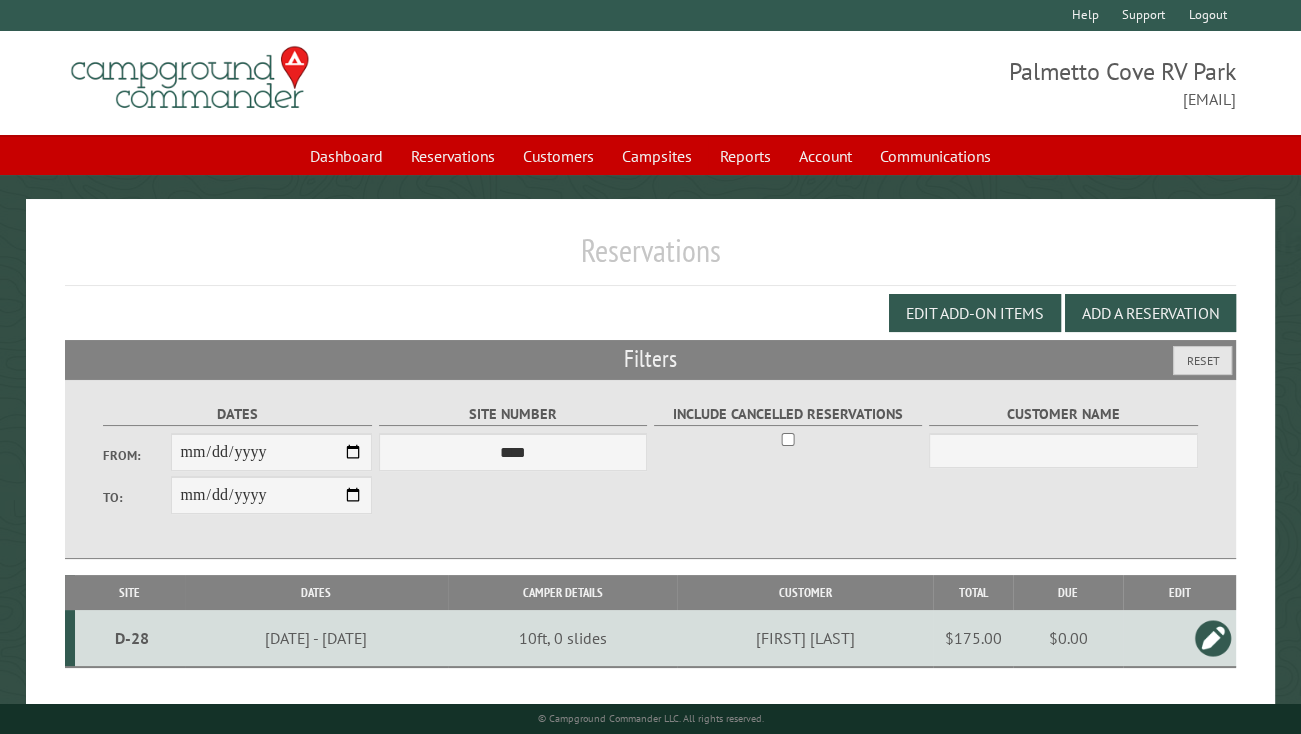 click at bounding box center (1213, 638) 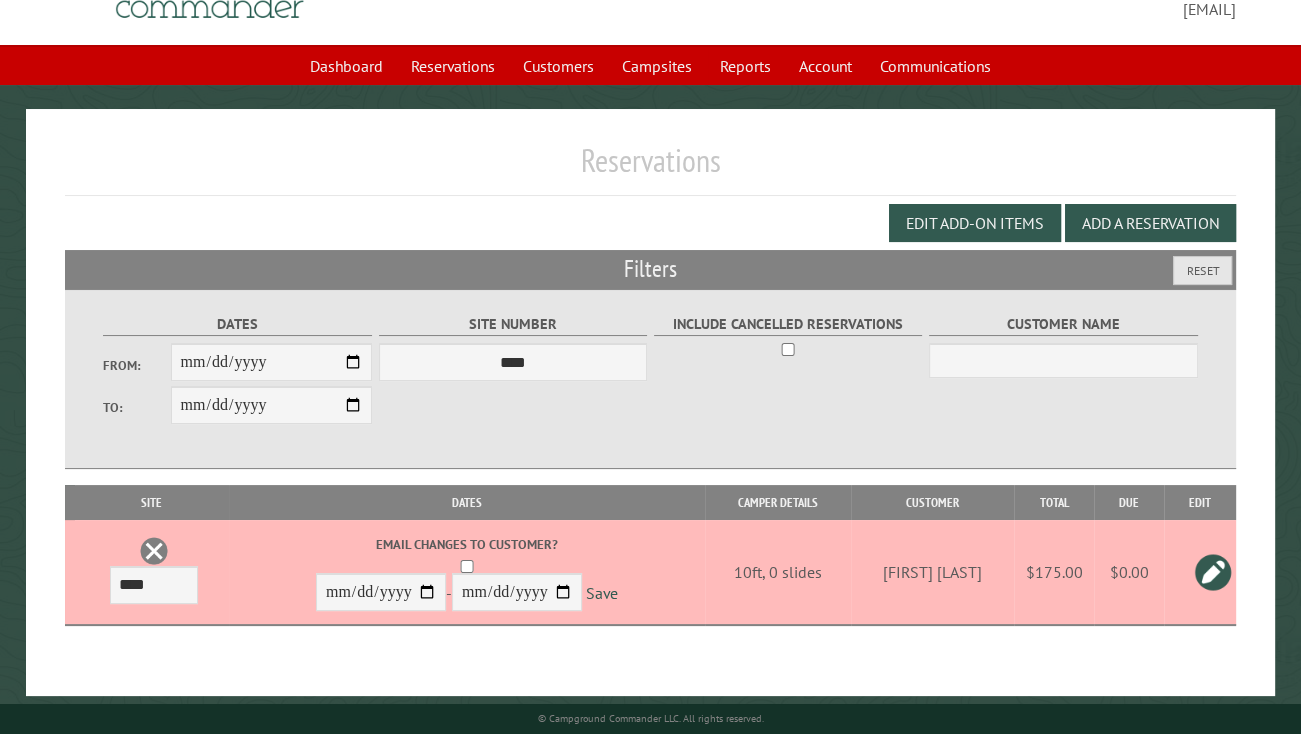 scroll, scrollTop: 100, scrollLeft: 0, axis: vertical 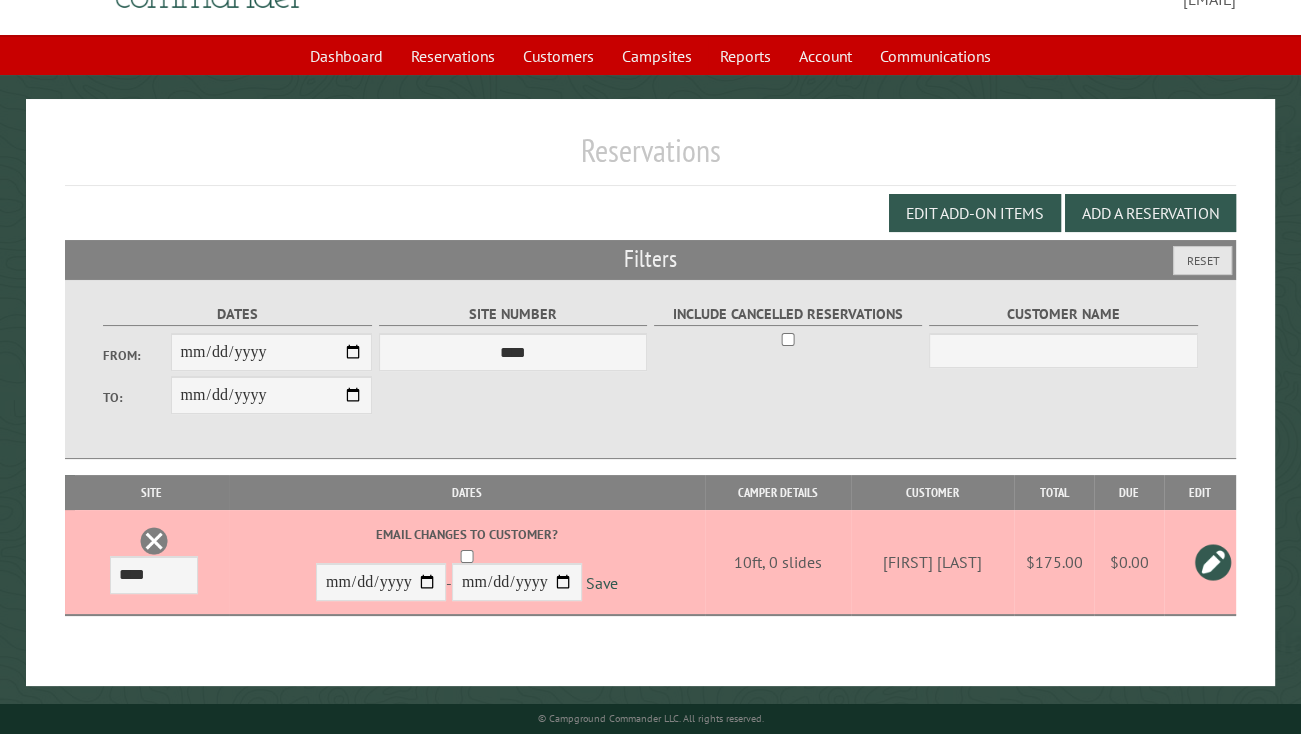 click at bounding box center [154, 541] 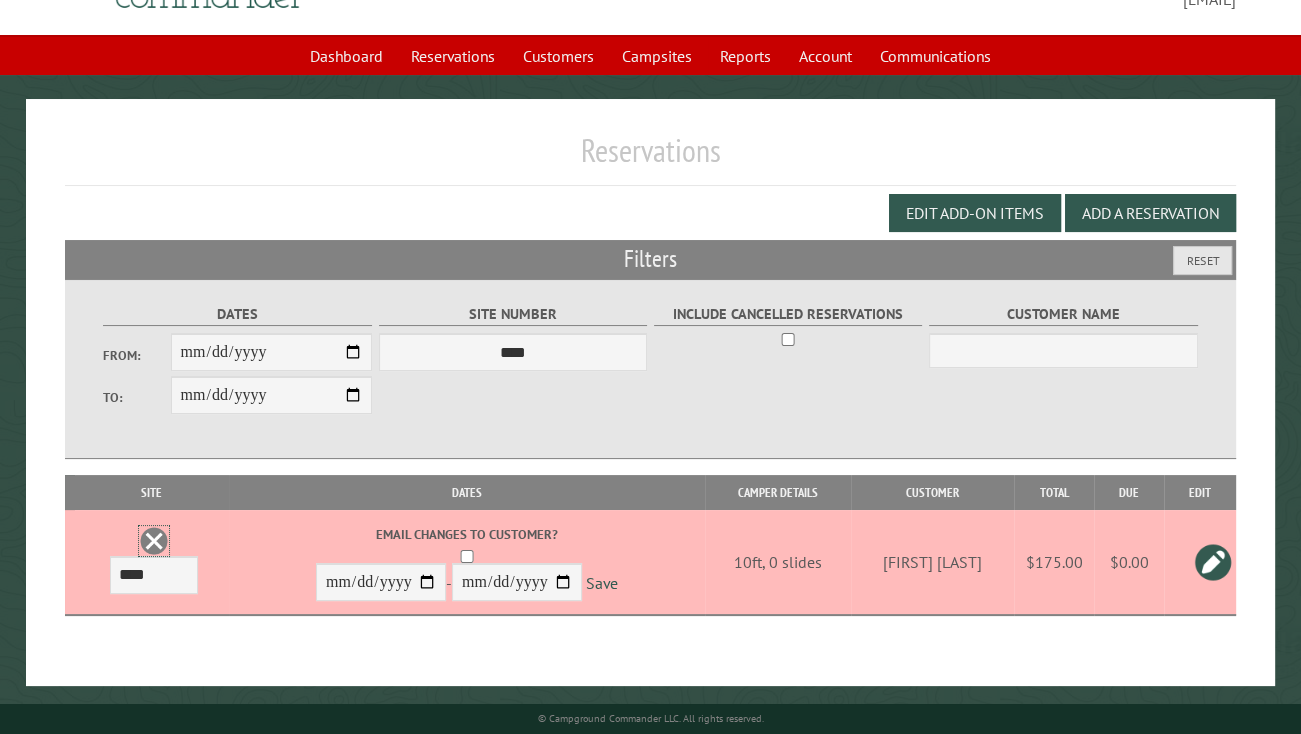 scroll, scrollTop: 0, scrollLeft: 0, axis: both 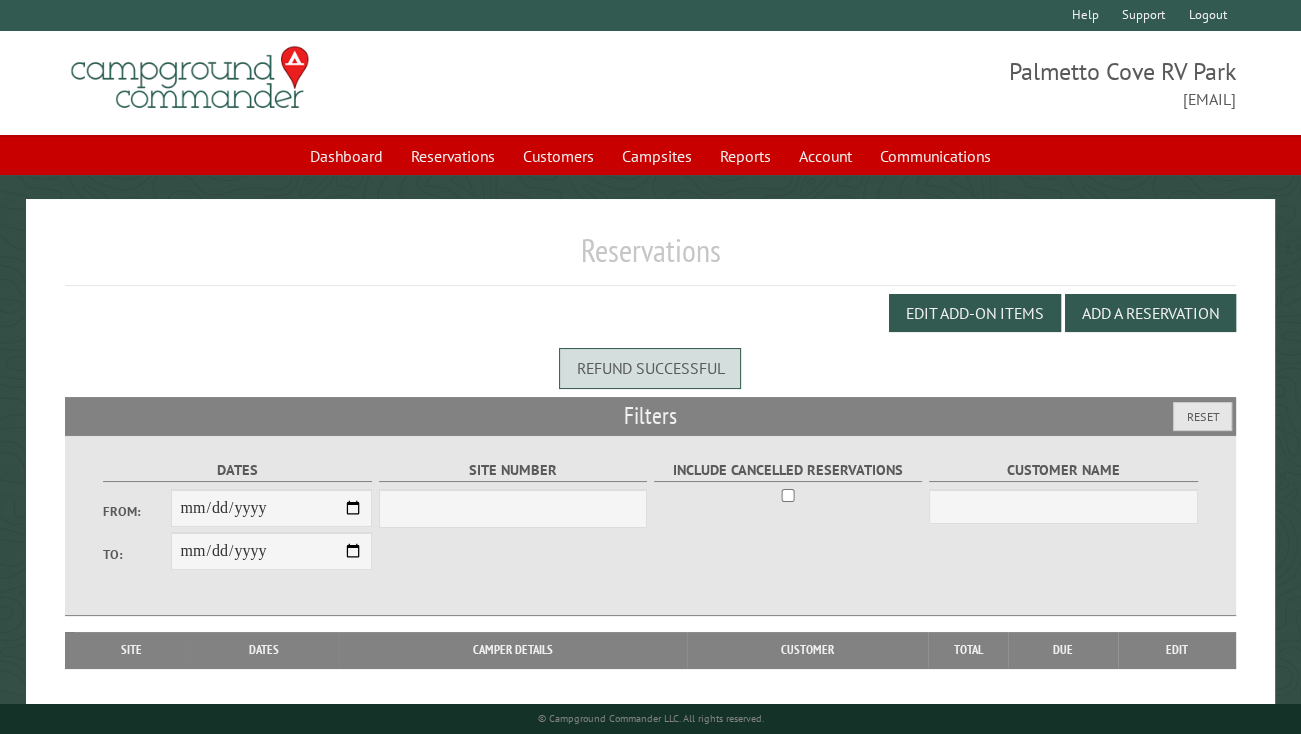 select on "***" 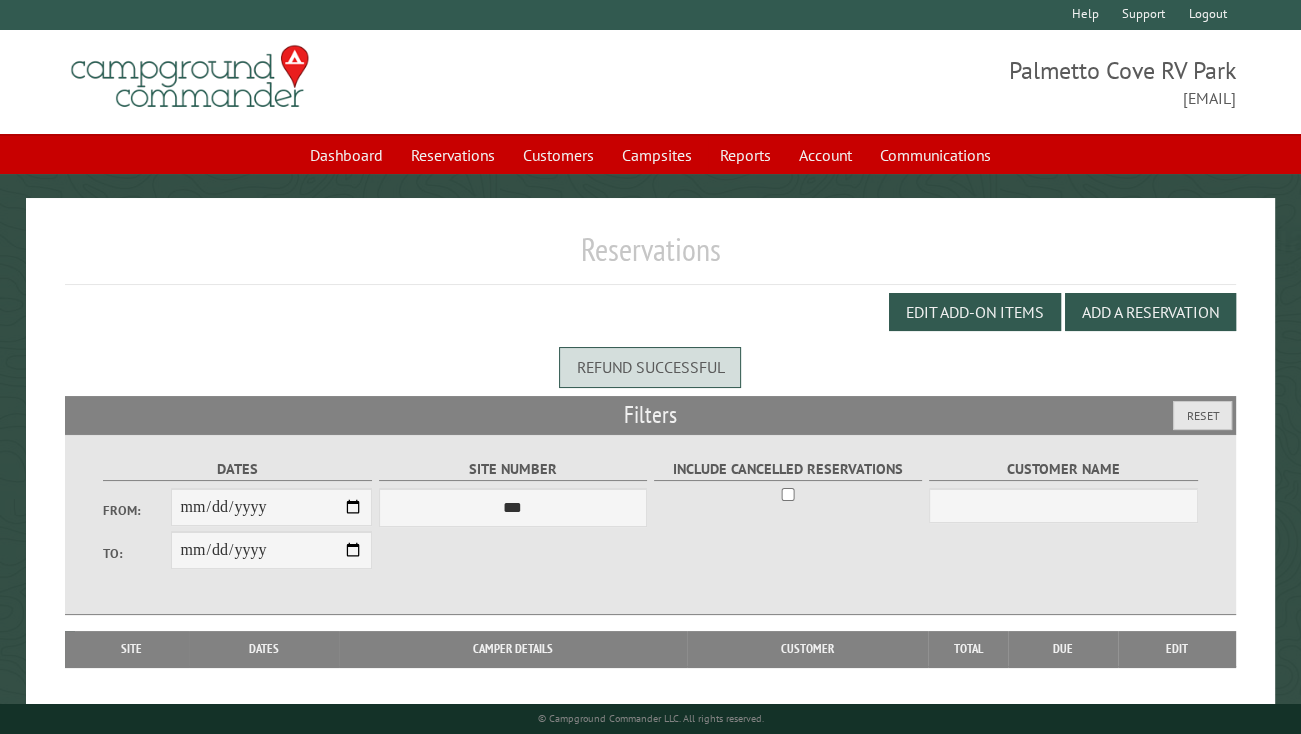 scroll, scrollTop: 0, scrollLeft: 0, axis: both 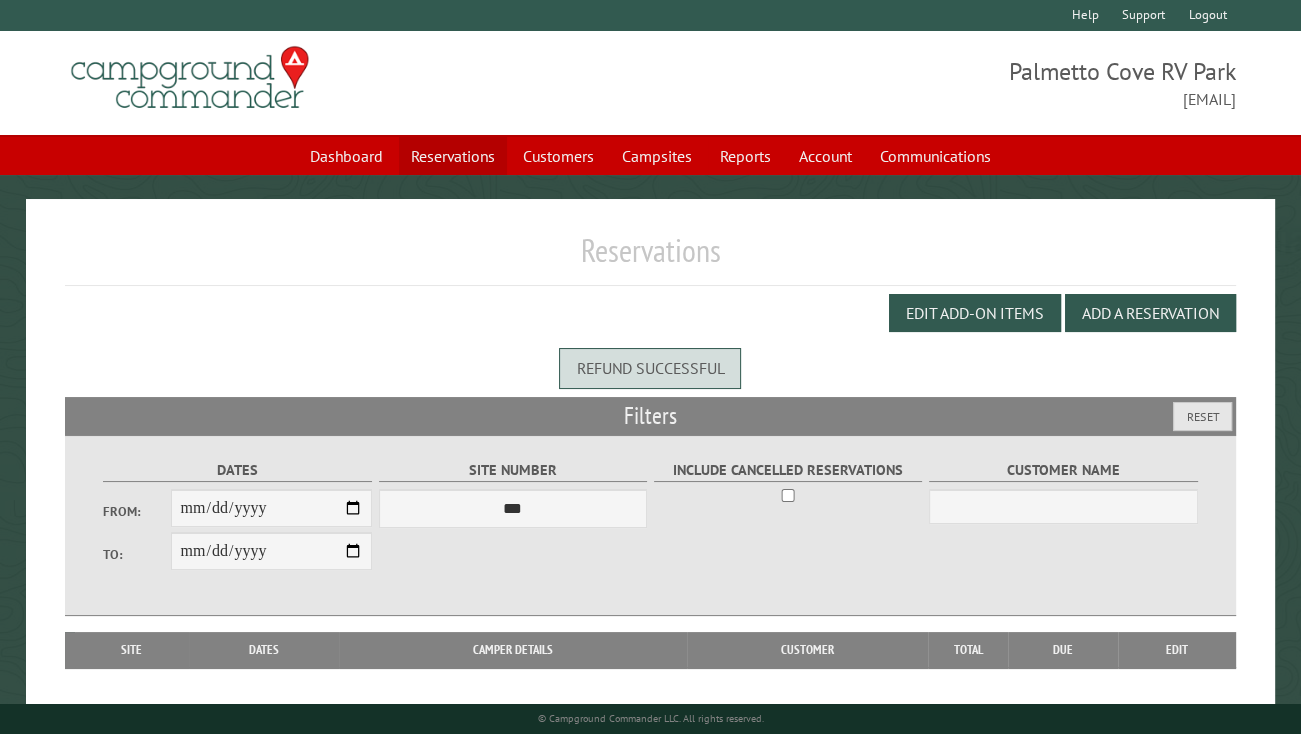 click on "Reservations" at bounding box center (453, 156) 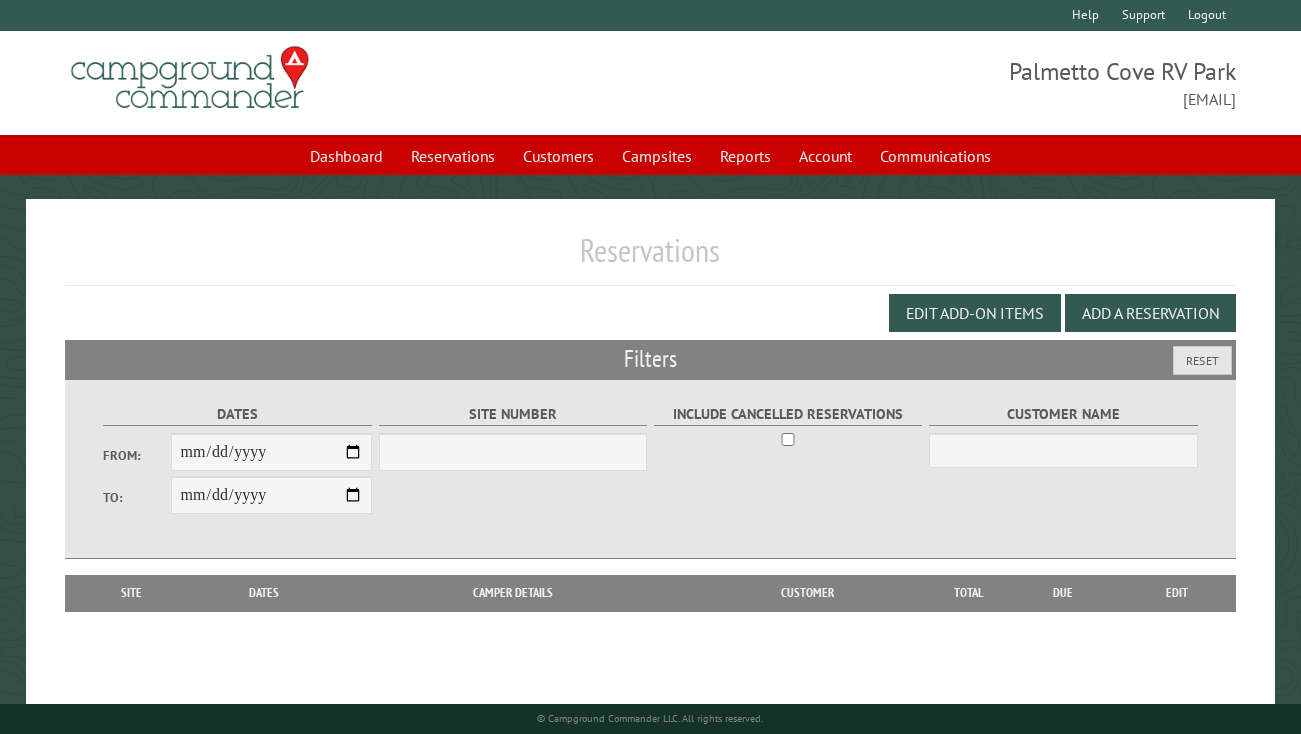 scroll, scrollTop: 0, scrollLeft: 0, axis: both 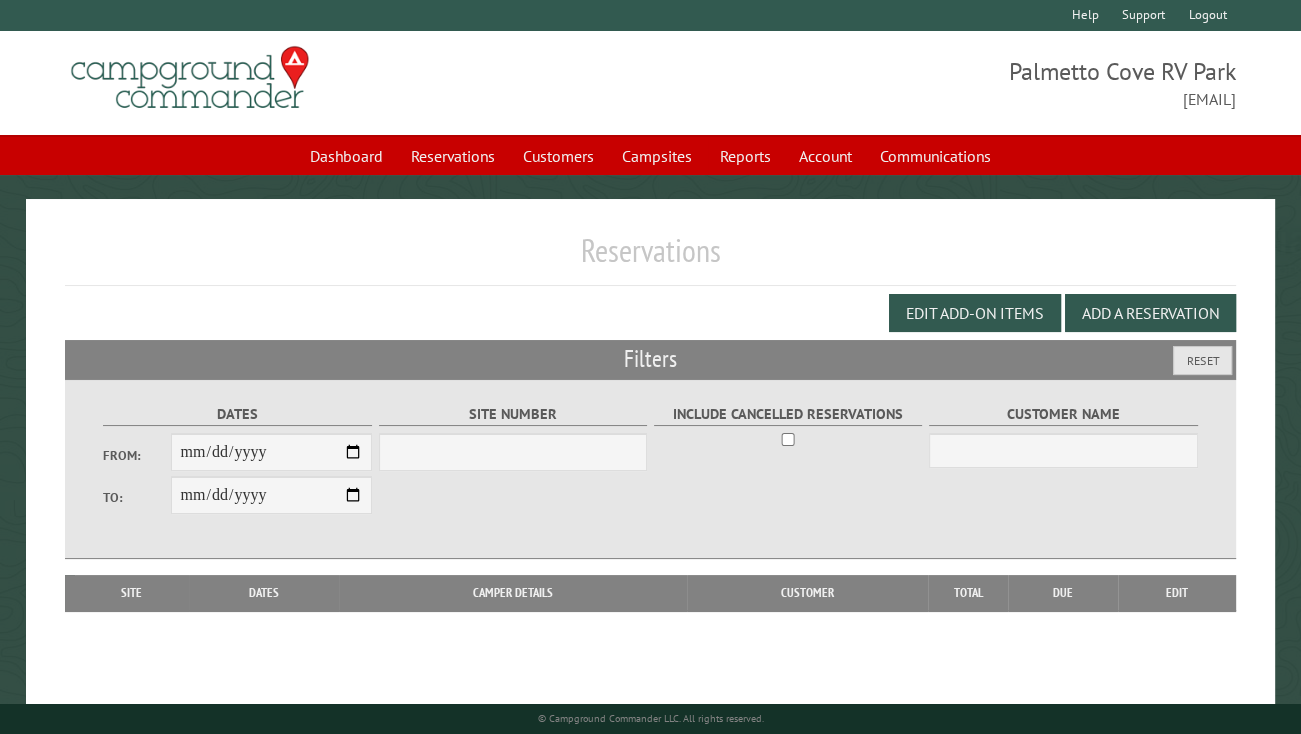 select on "***" 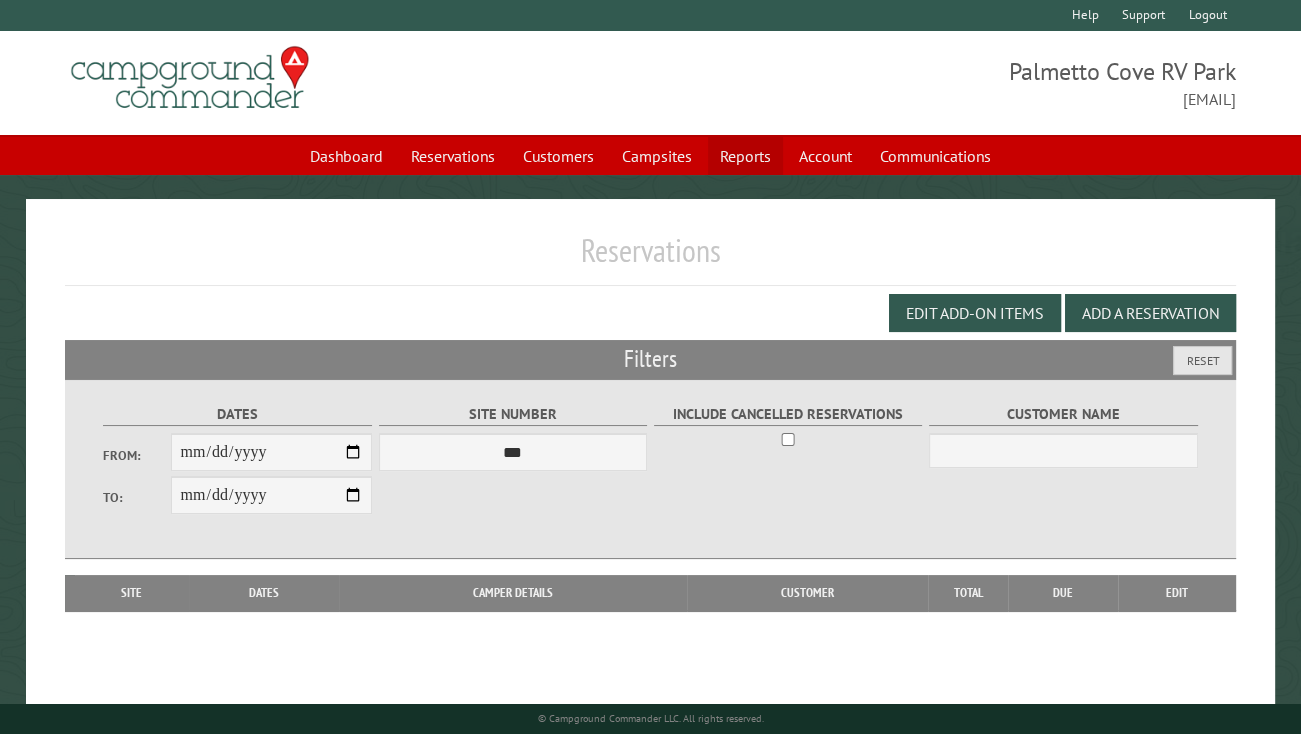 click on "Reports" at bounding box center (745, 156) 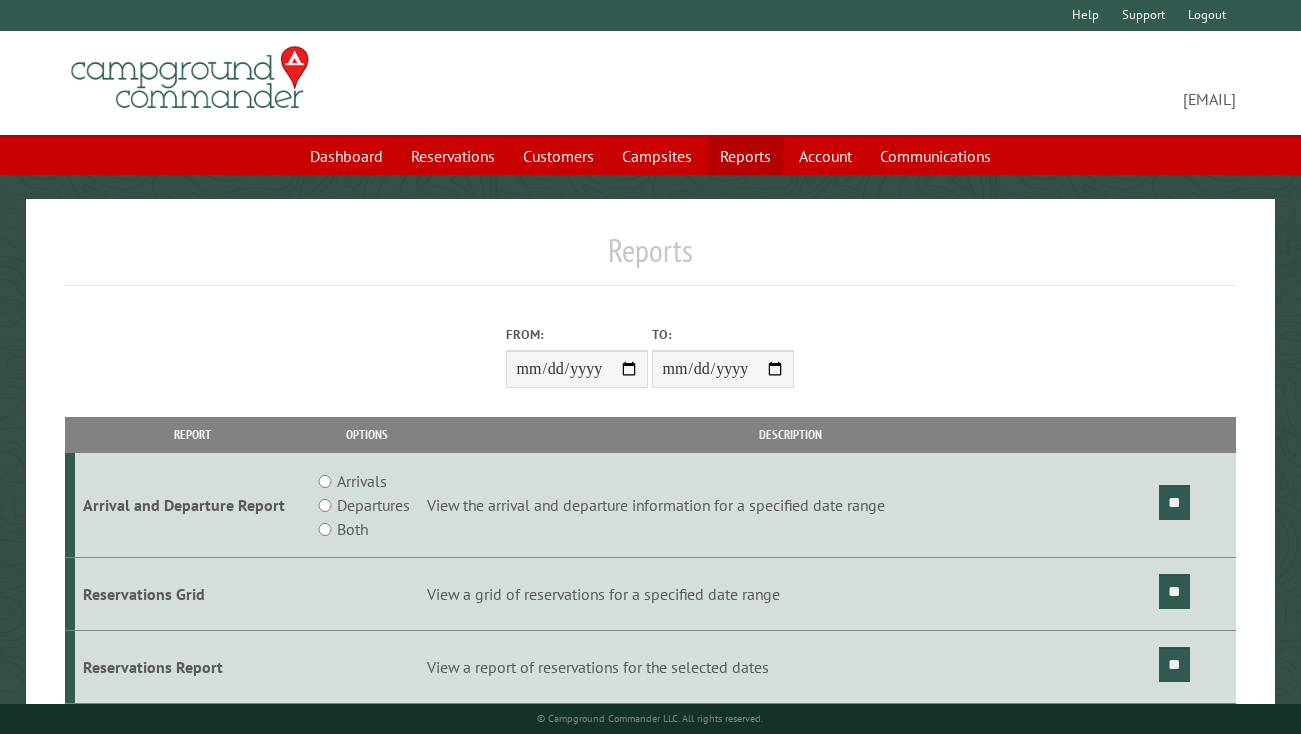 scroll, scrollTop: 0, scrollLeft: 0, axis: both 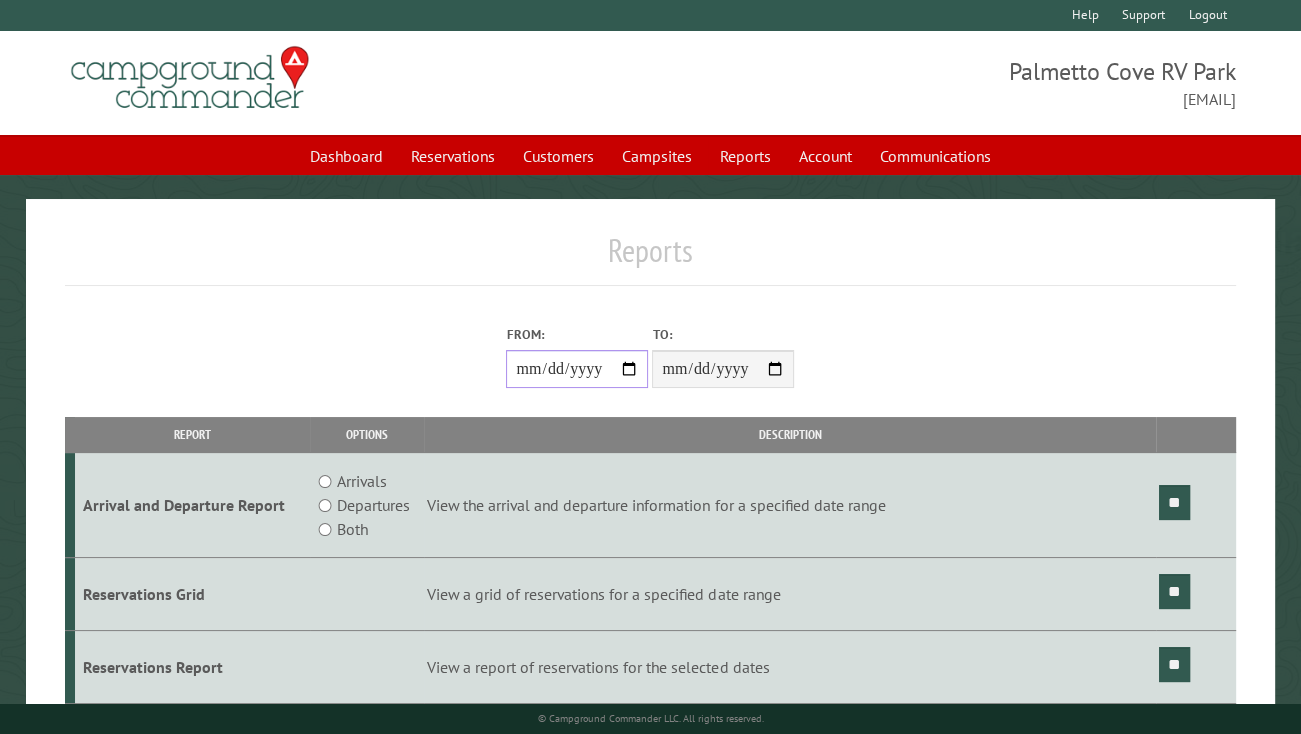click on "From:" at bounding box center [577, 369] 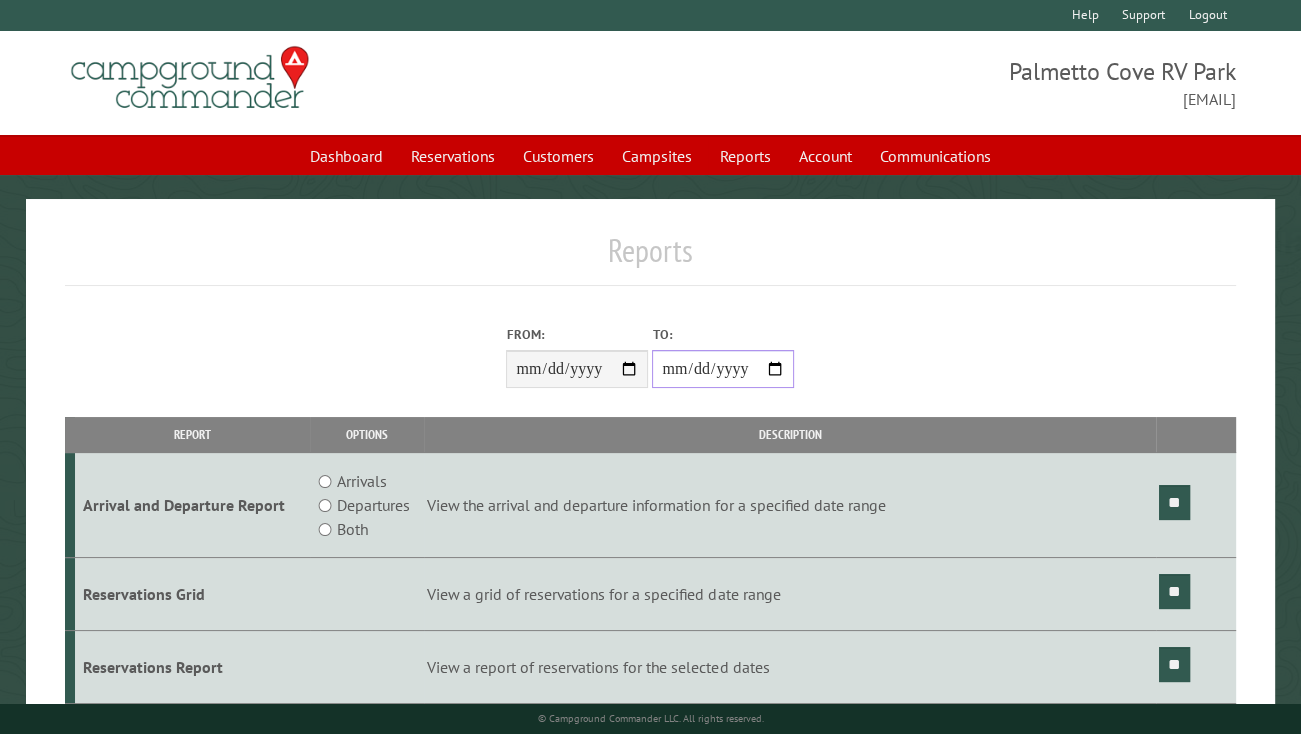 click on "**********" at bounding box center (723, 369) 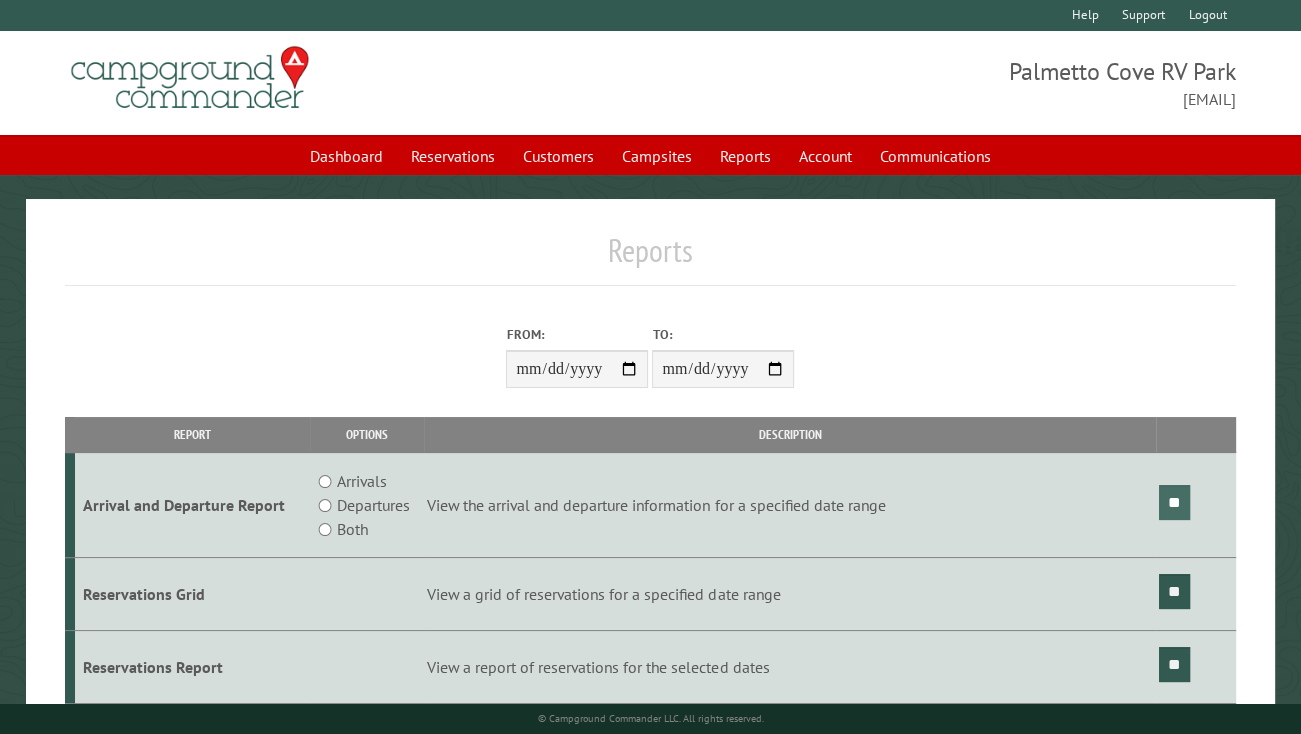 click on "**" at bounding box center (1174, 502) 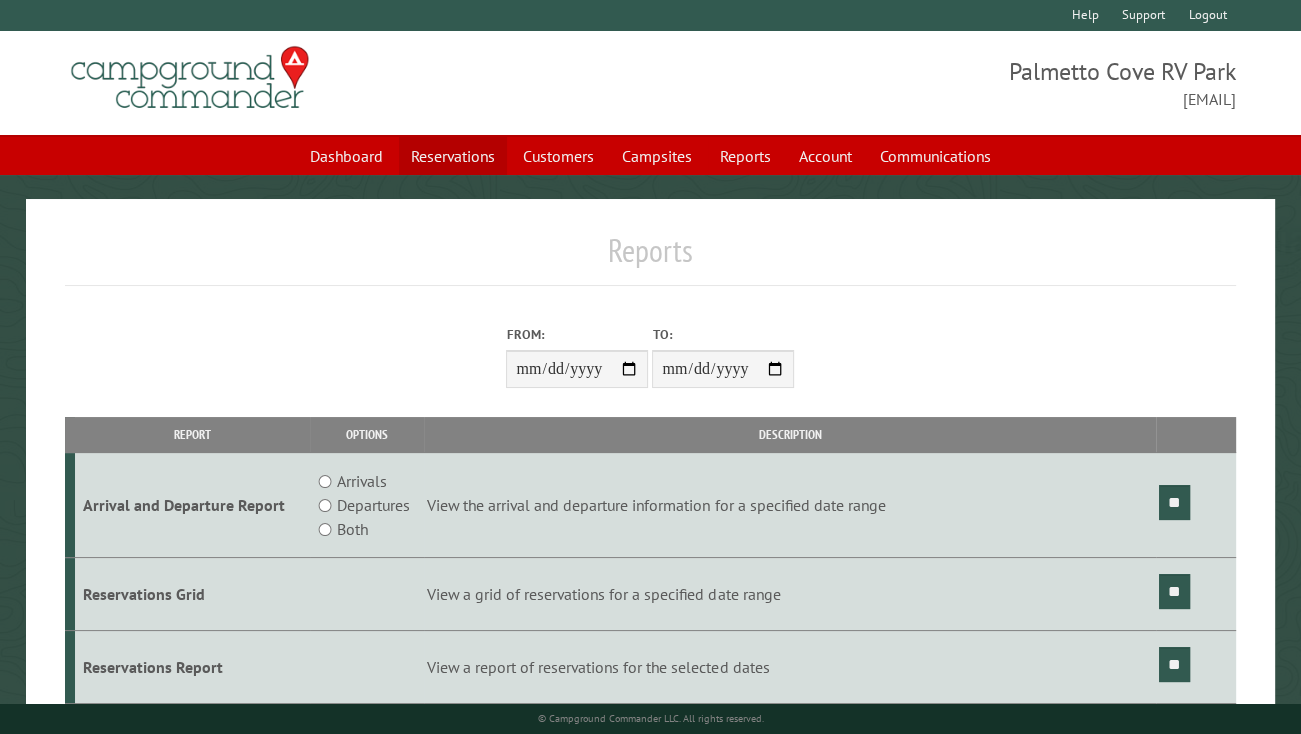 click on "Reservations" at bounding box center [453, 156] 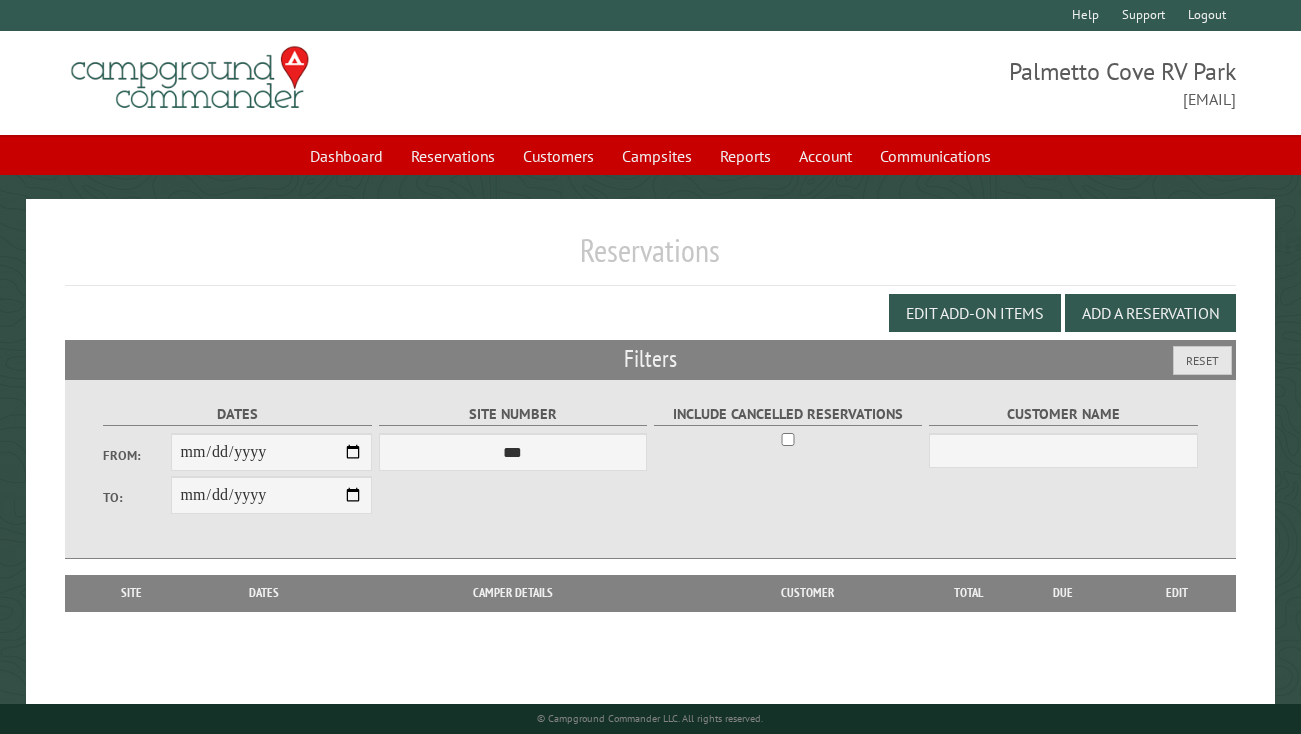 scroll, scrollTop: 0, scrollLeft: 0, axis: both 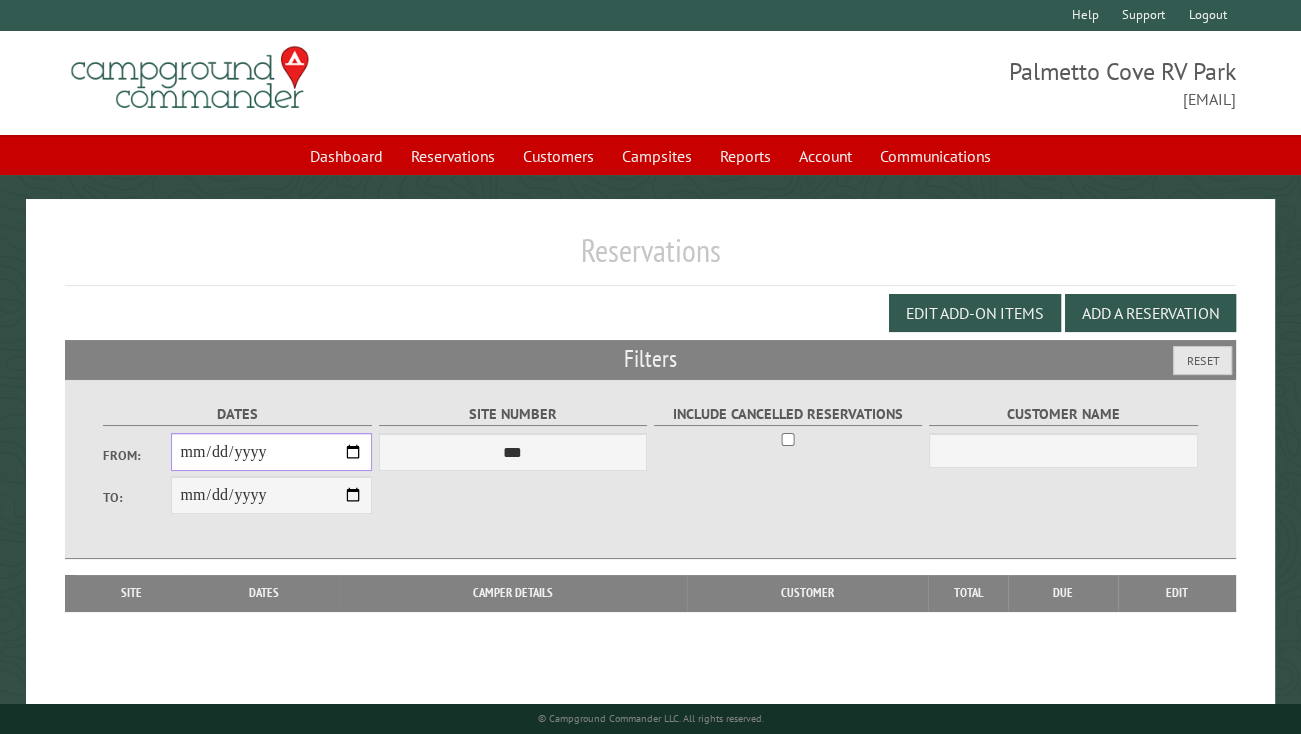 click on "From:" at bounding box center [272, 452] 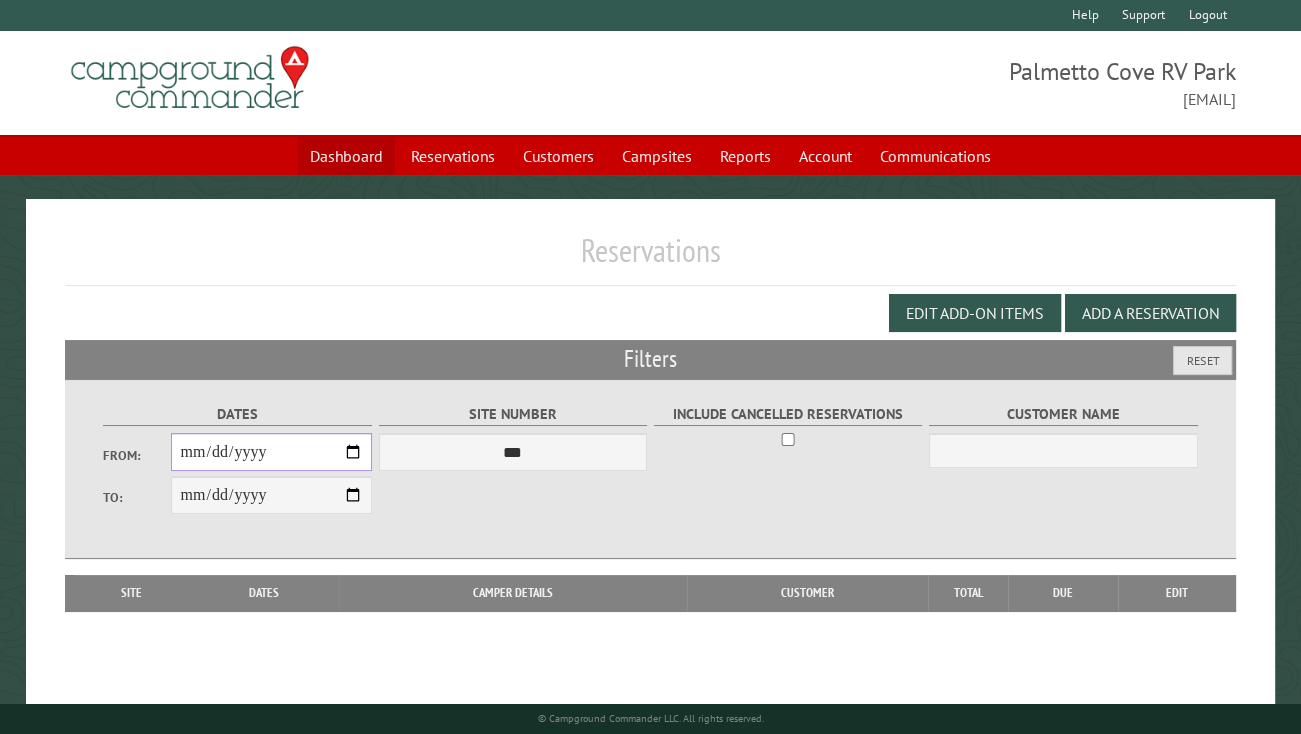 type on "**********" 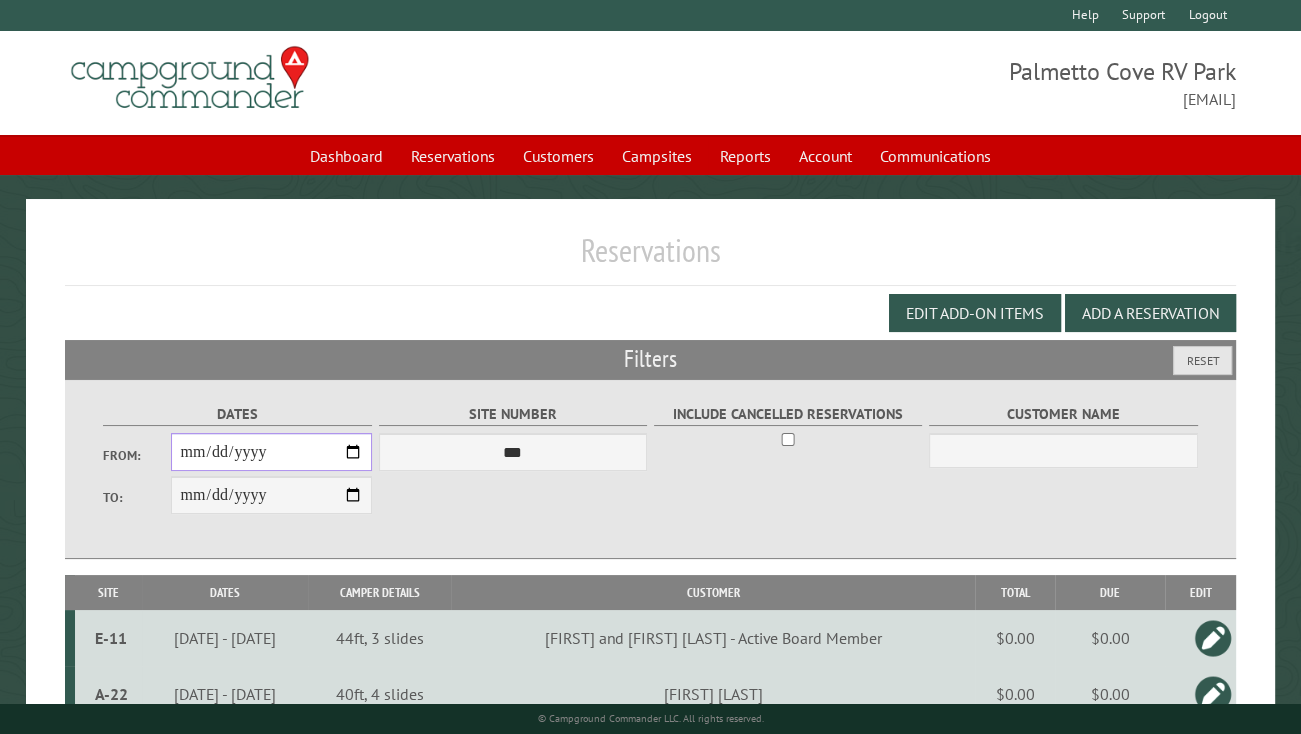 type on "**********" 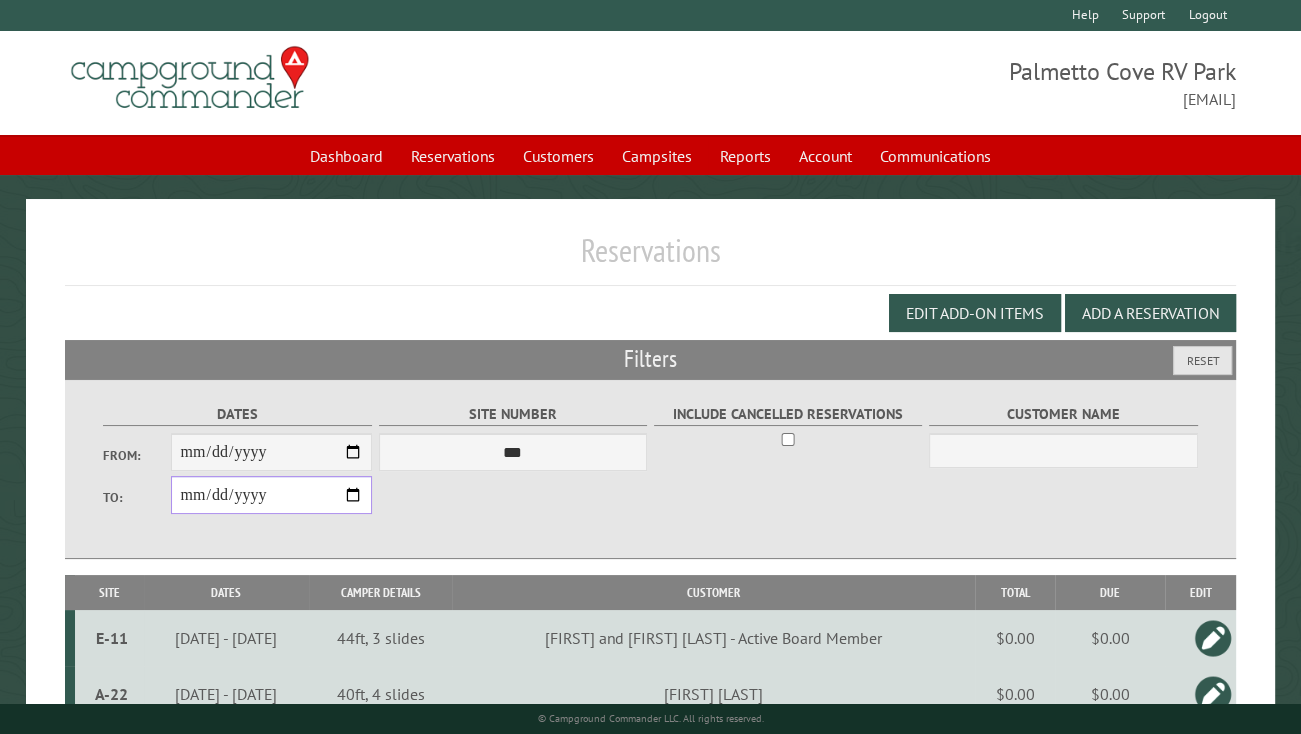 click on "**********" at bounding box center [272, 495] 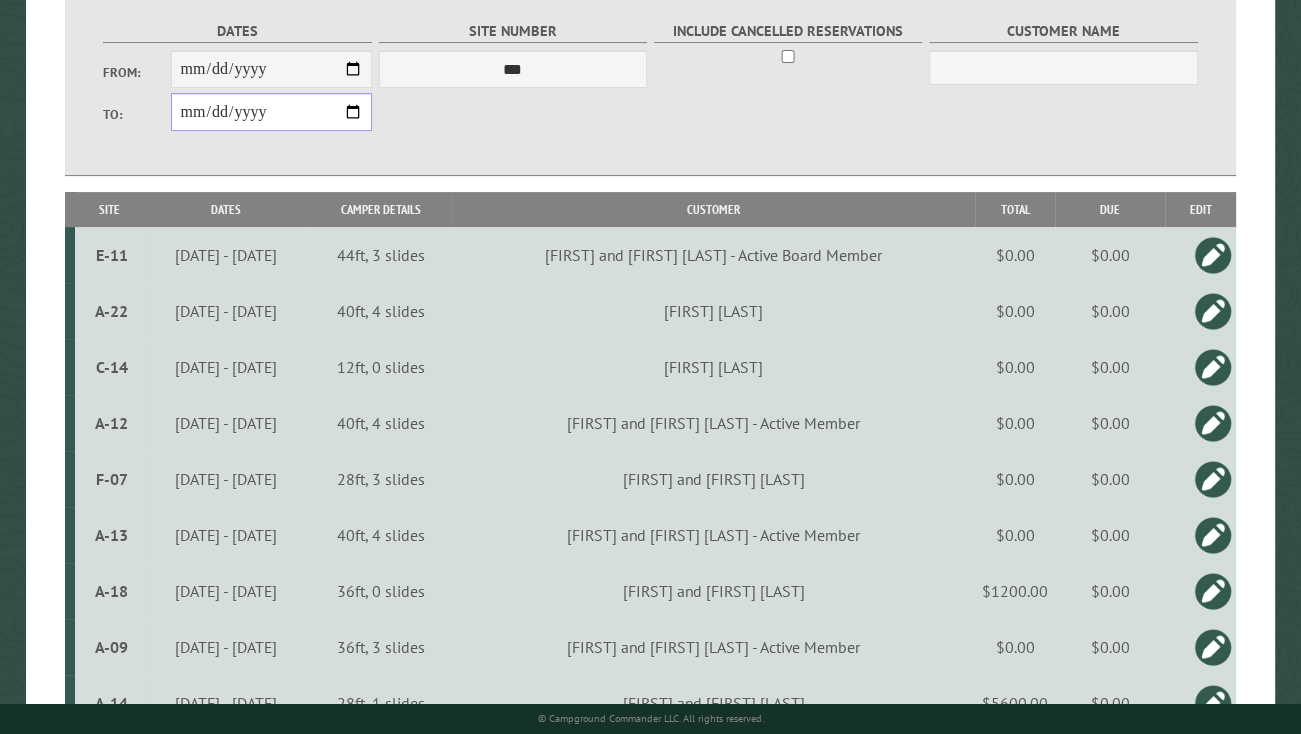 scroll, scrollTop: 240, scrollLeft: 0, axis: vertical 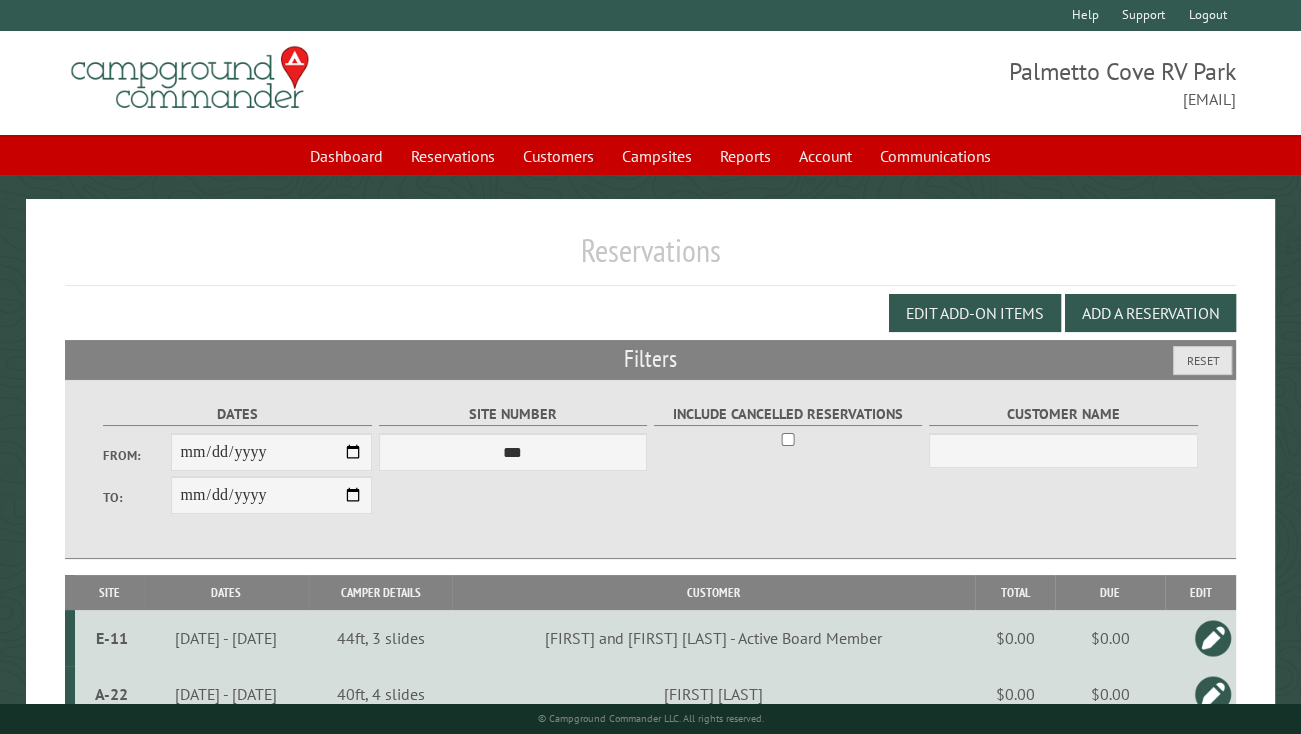 click on "Include Cancelled Reservations" at bounding box center (788, 421) 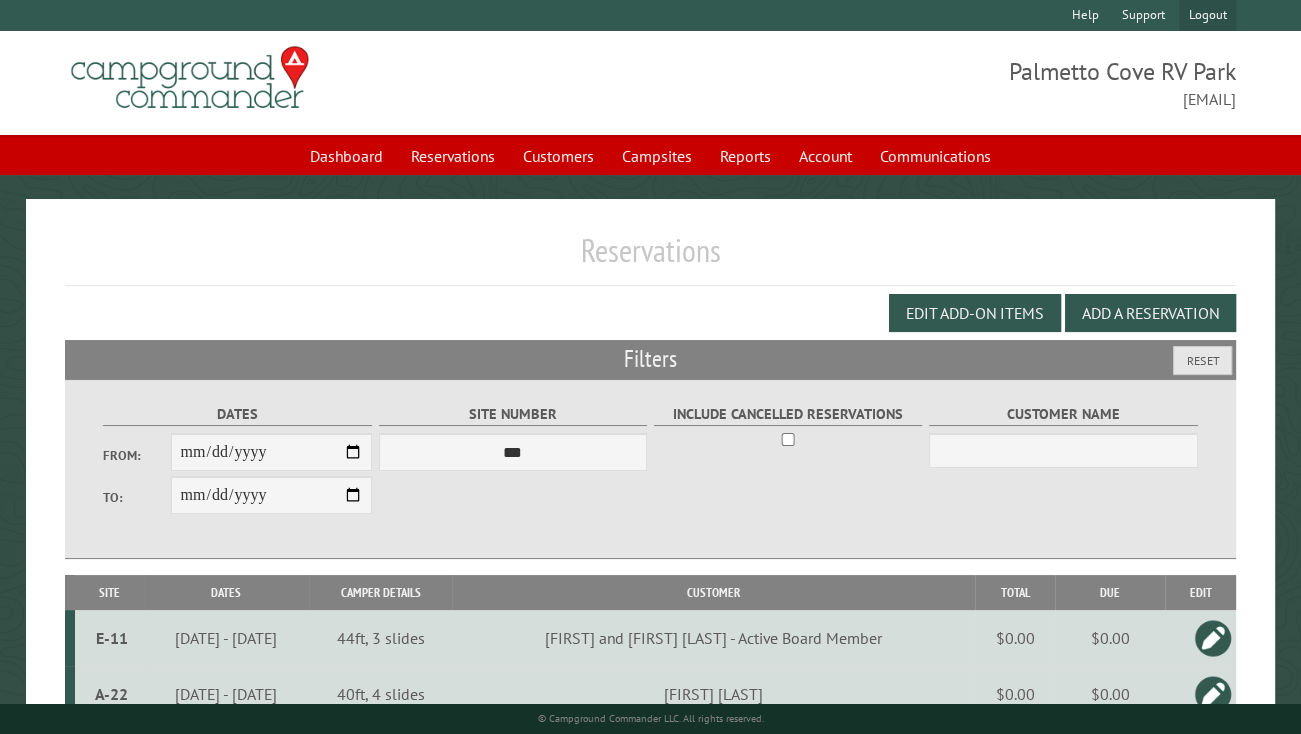 click on "Logout" at bounding box center (1207, 15) 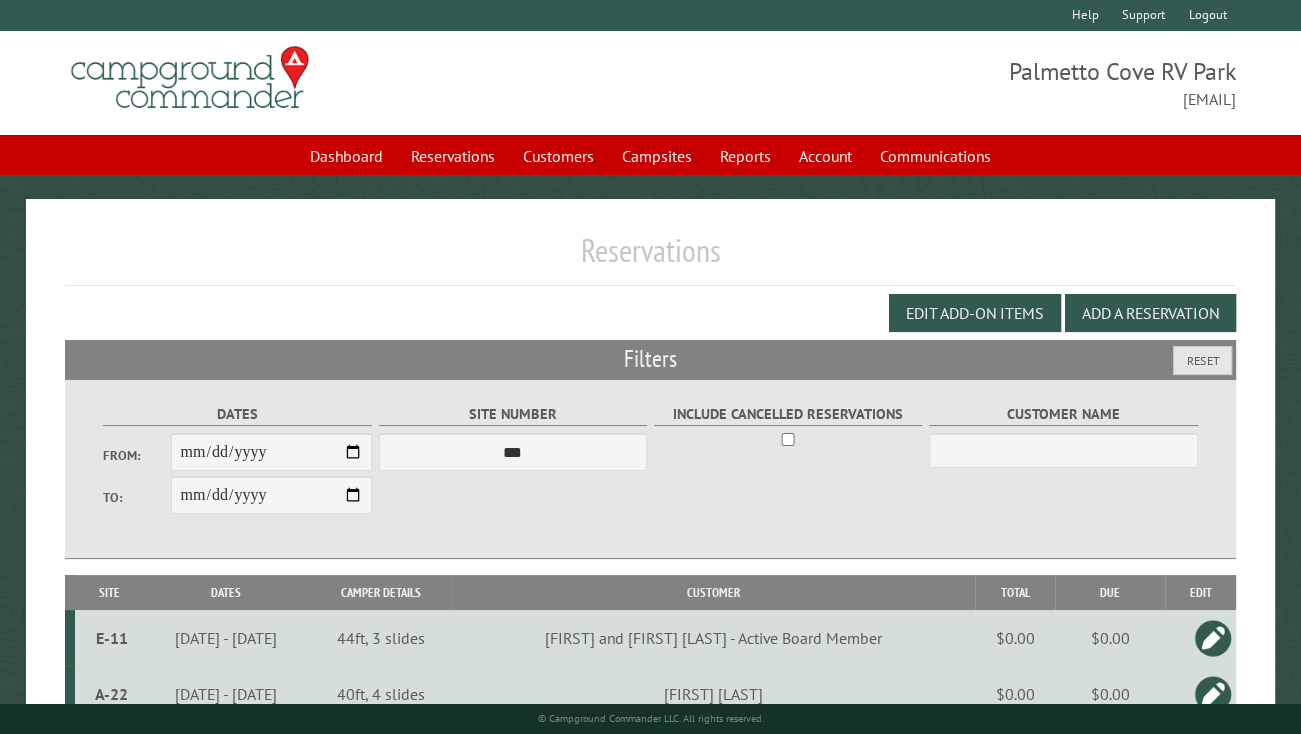 select on "**********" 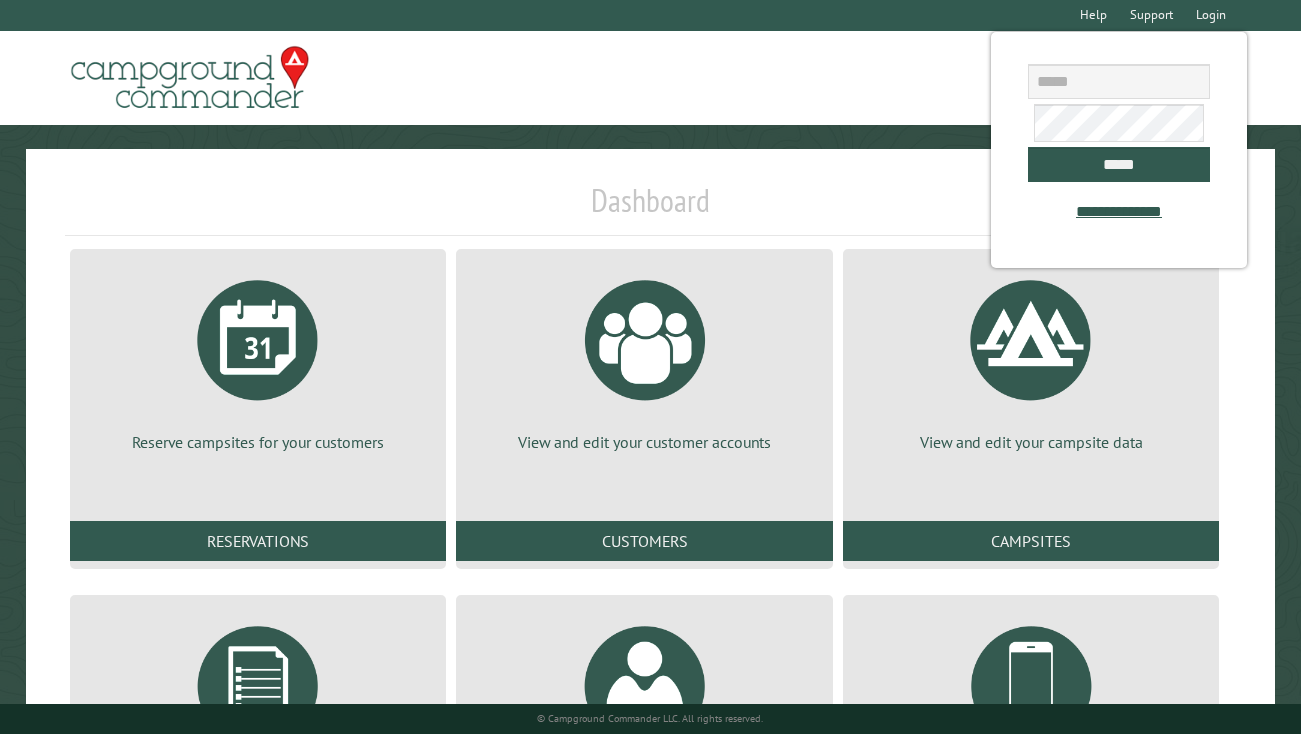 scroll, scrollTop: 0, scrollLeft: 0, axis: both 